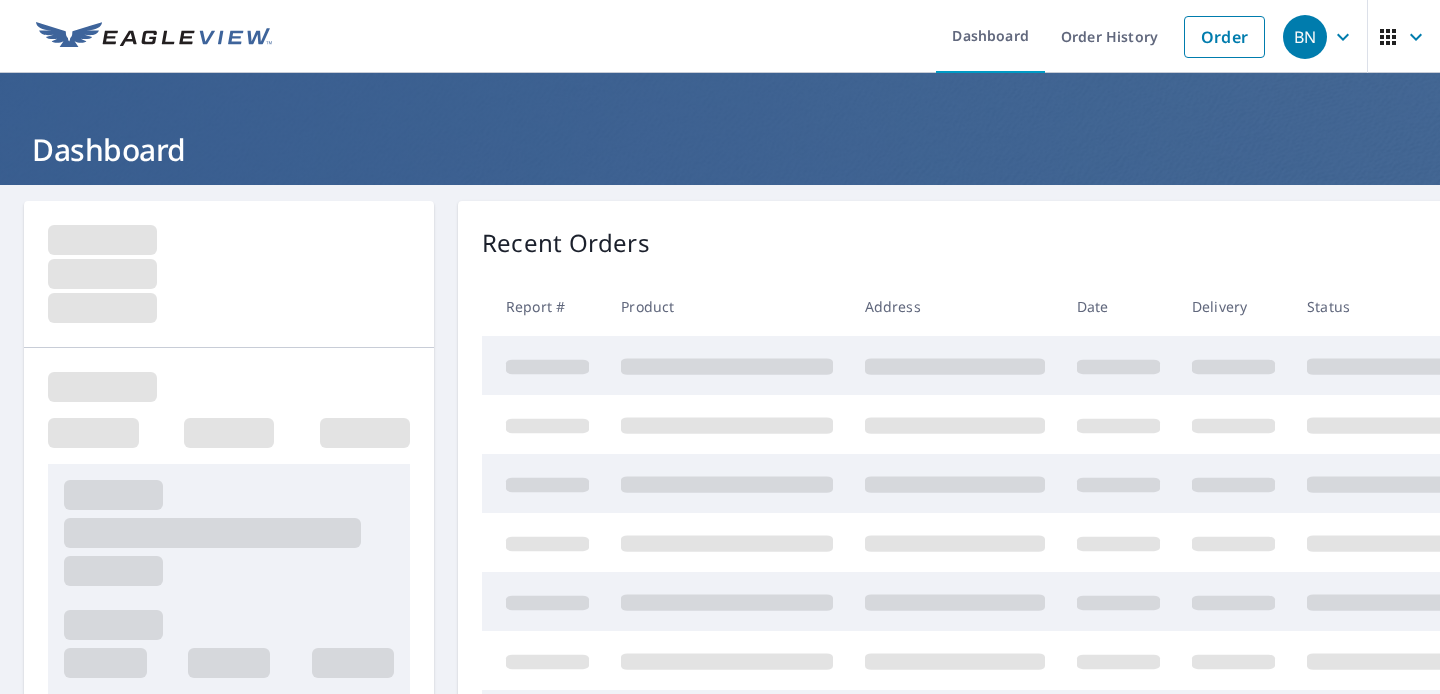 scroll, scrollTop: 0, scrollLeft: 0, axis: both 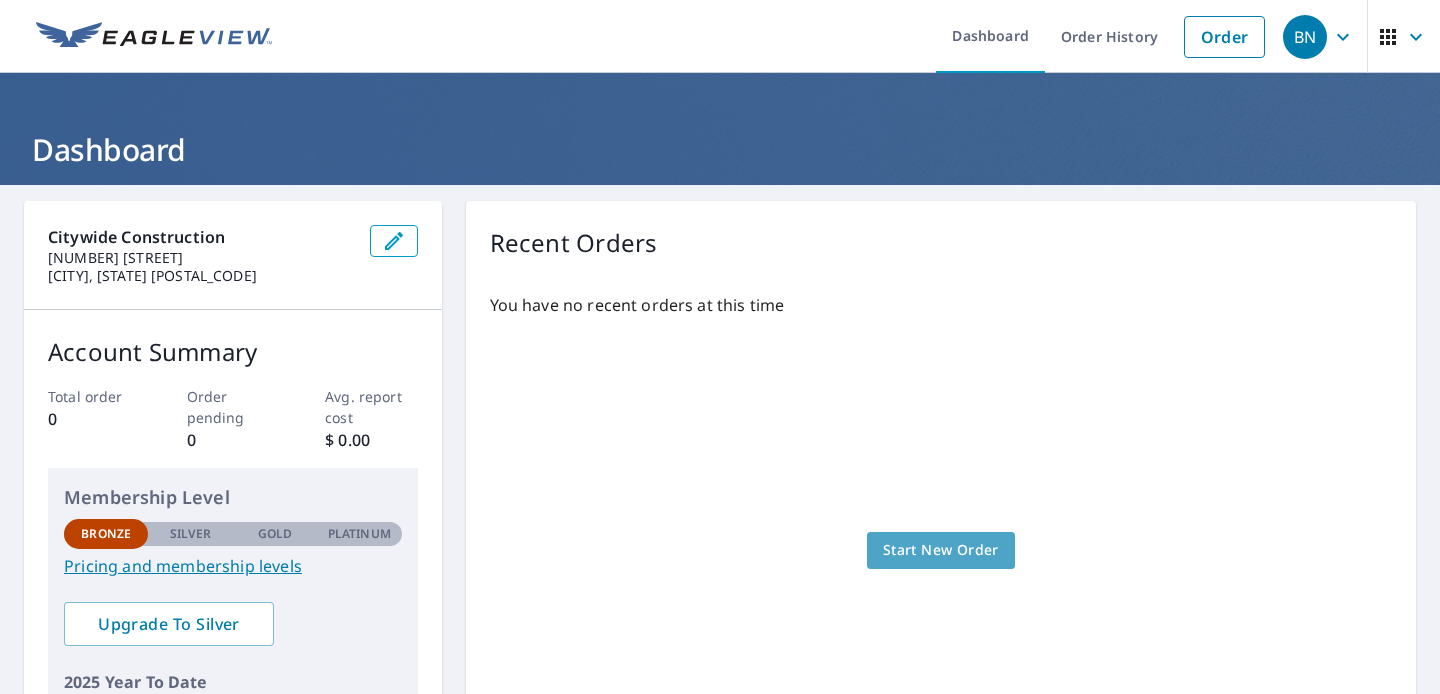click on "Start New Order" at bounding box center (941, 550) 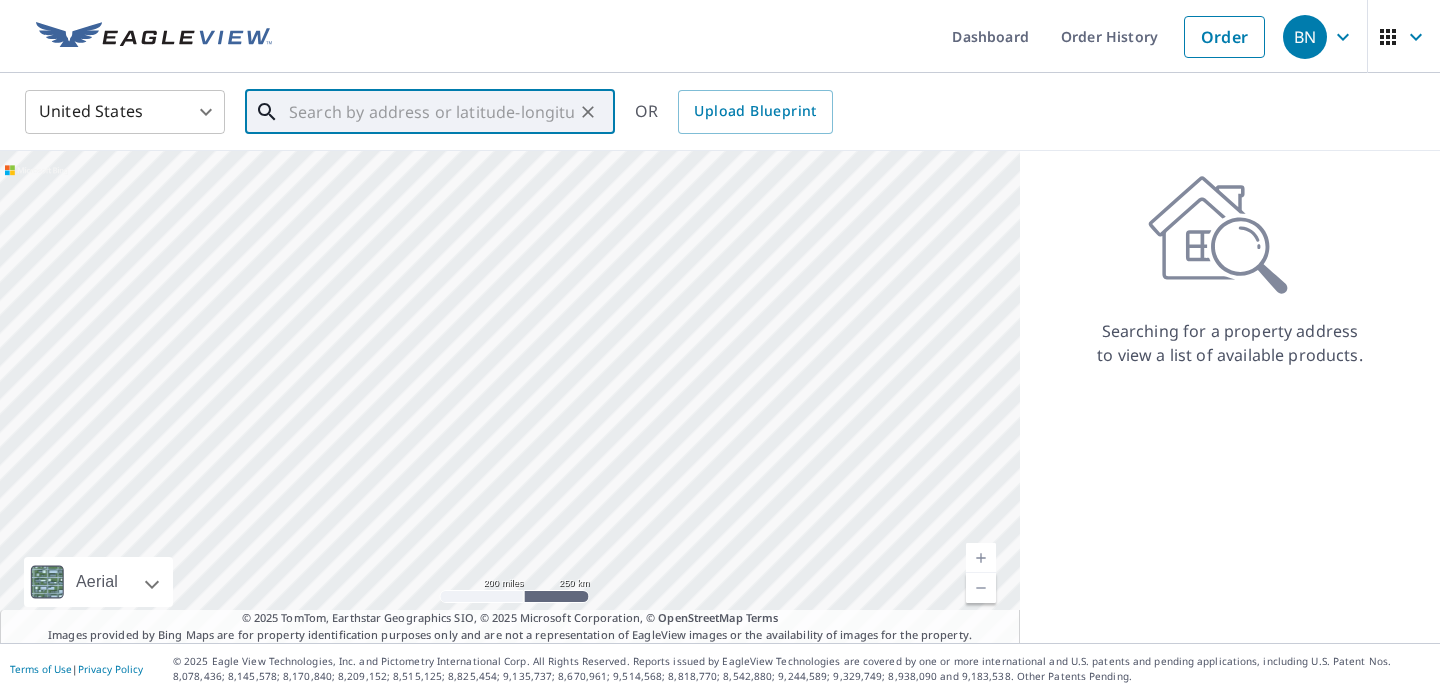 click at bounding box center [431, 112] 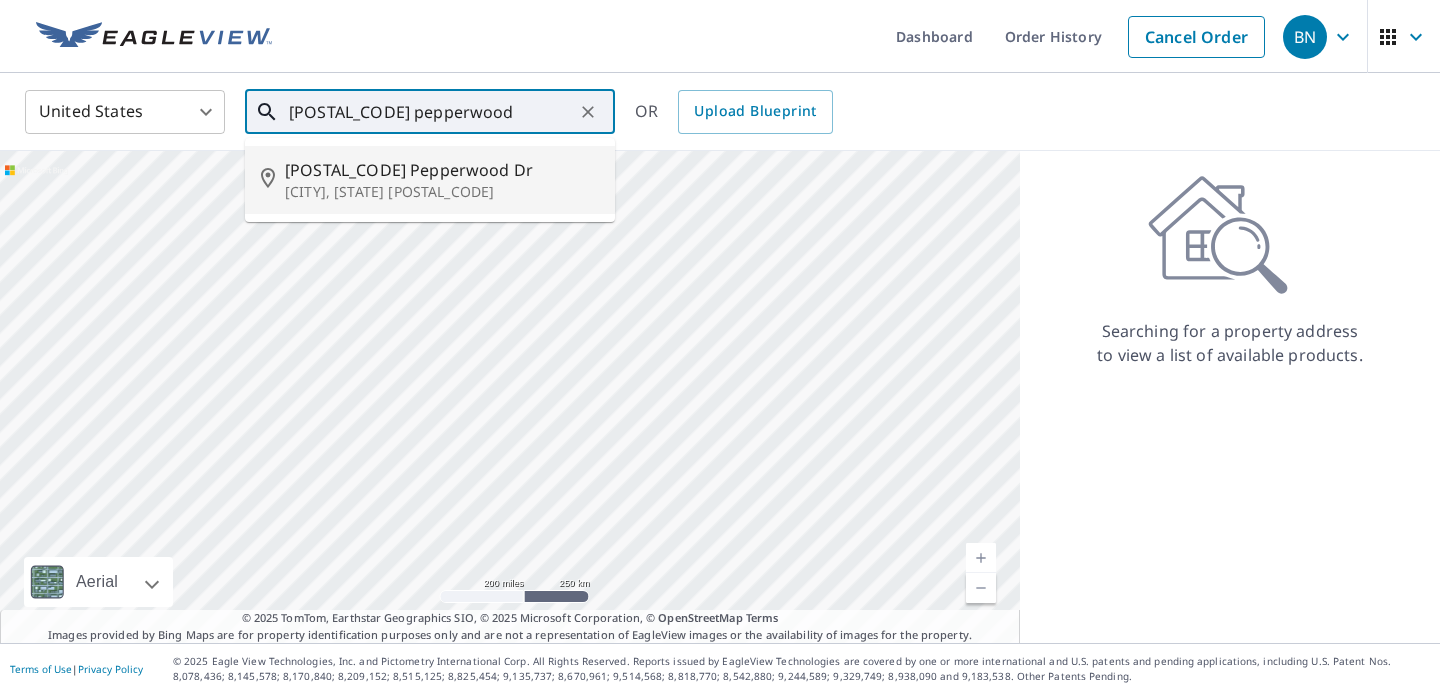 click on "[POSTAL_CODE] Pepperwood Dr" at bounding box center [442, 170] 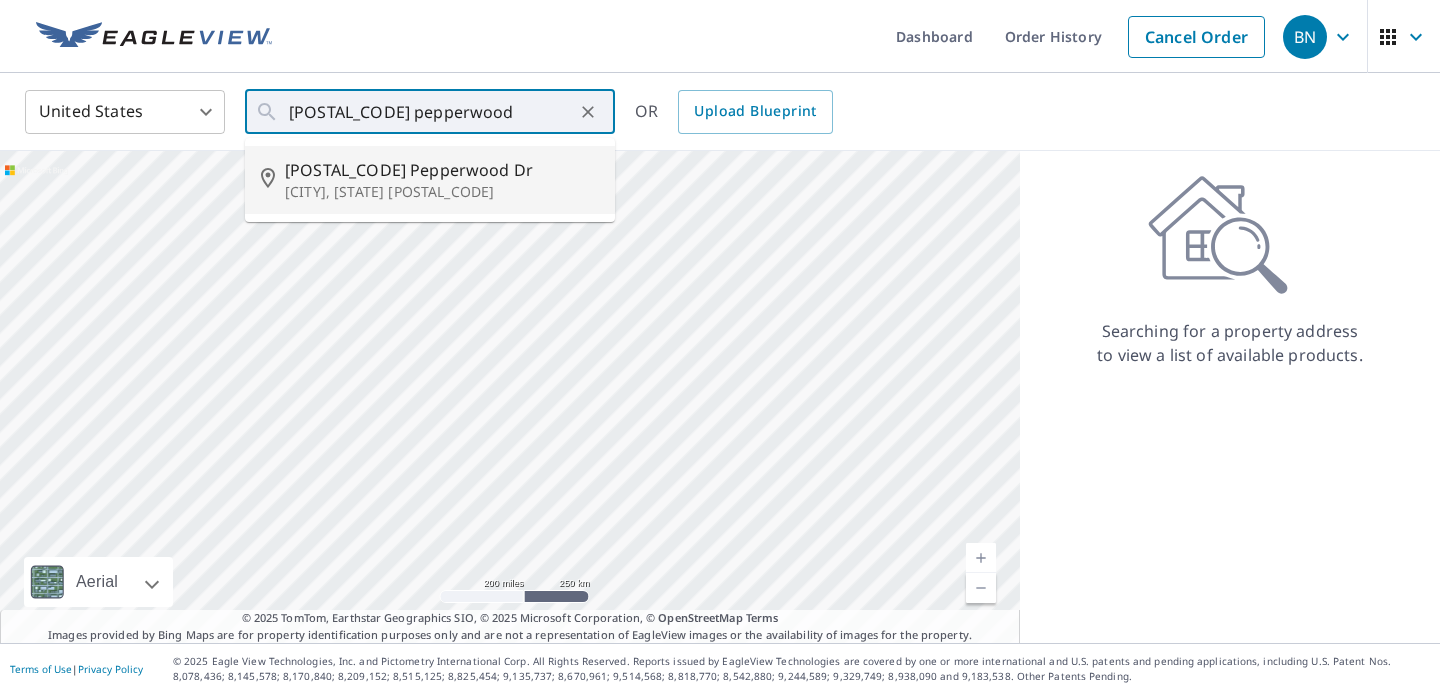 type on "[NUMBER] [STREET] [CITY], [STATE] [POSTAL_CODE]" 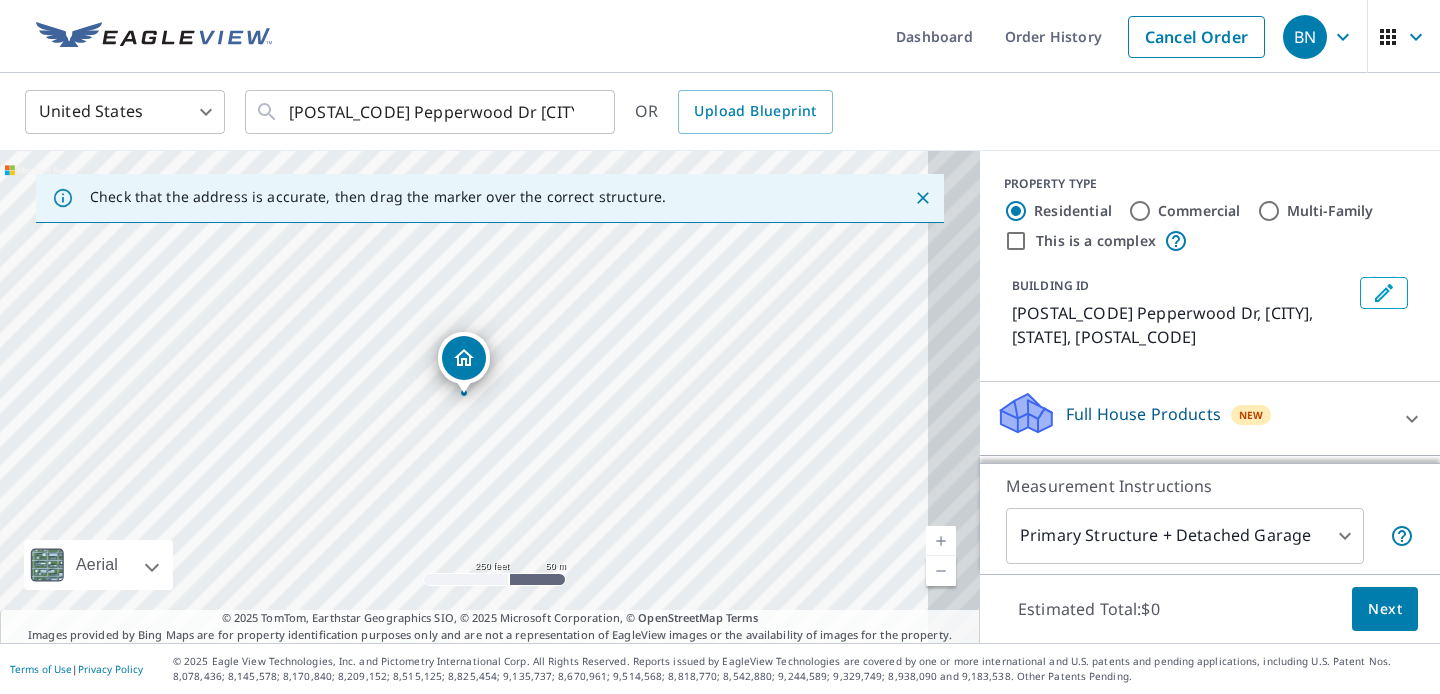 click 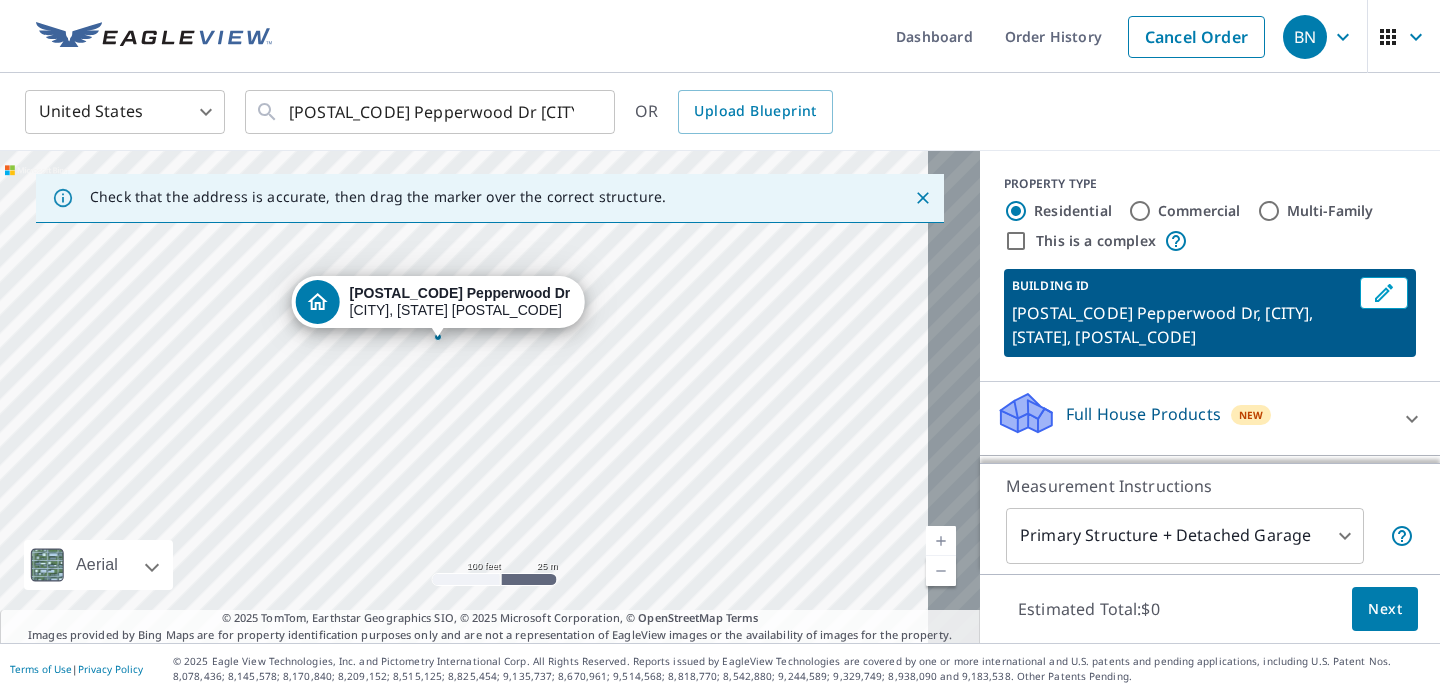 drag, startPoint x: 533, startPoint y: 476, endPoint x: 448, endPoint y: 386, distance: 123.79418 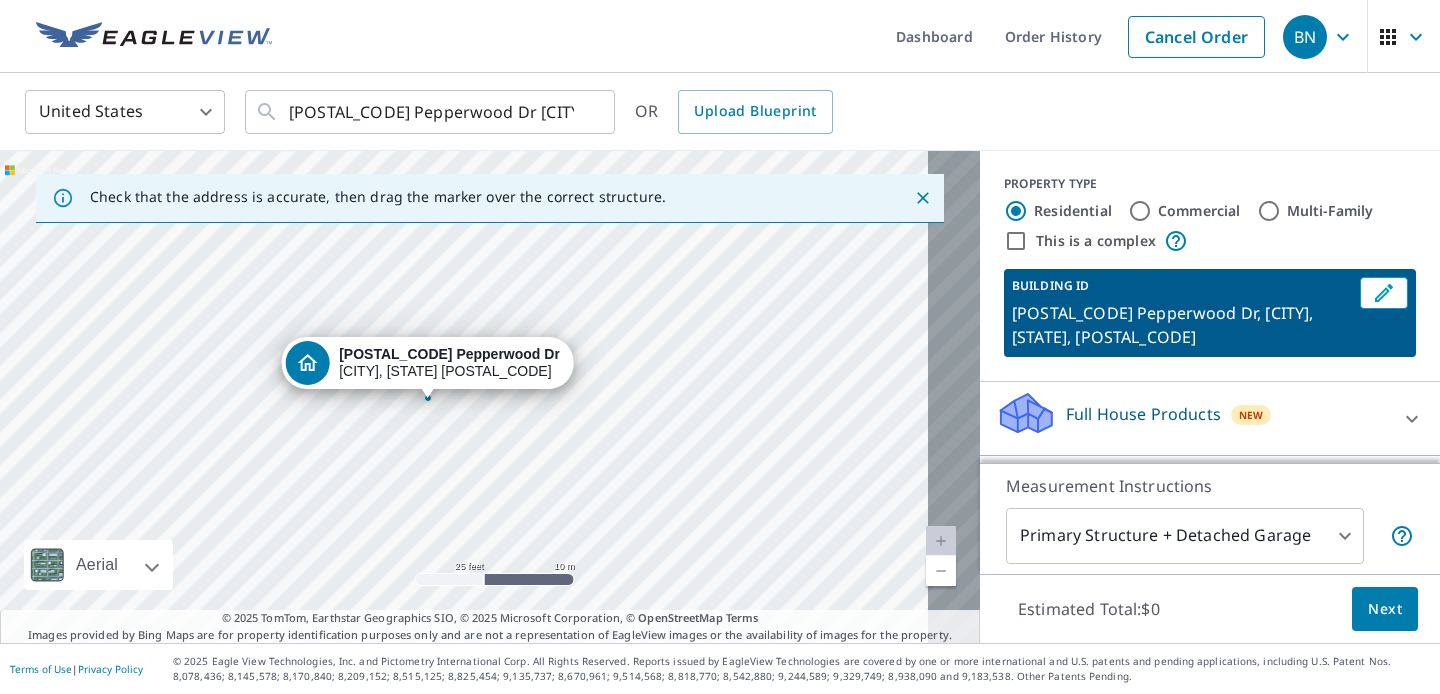 drag, startPoint x: 448, startPoint y: 386, endPoint x: 468, endPoint y: 582, distance: 197.01776 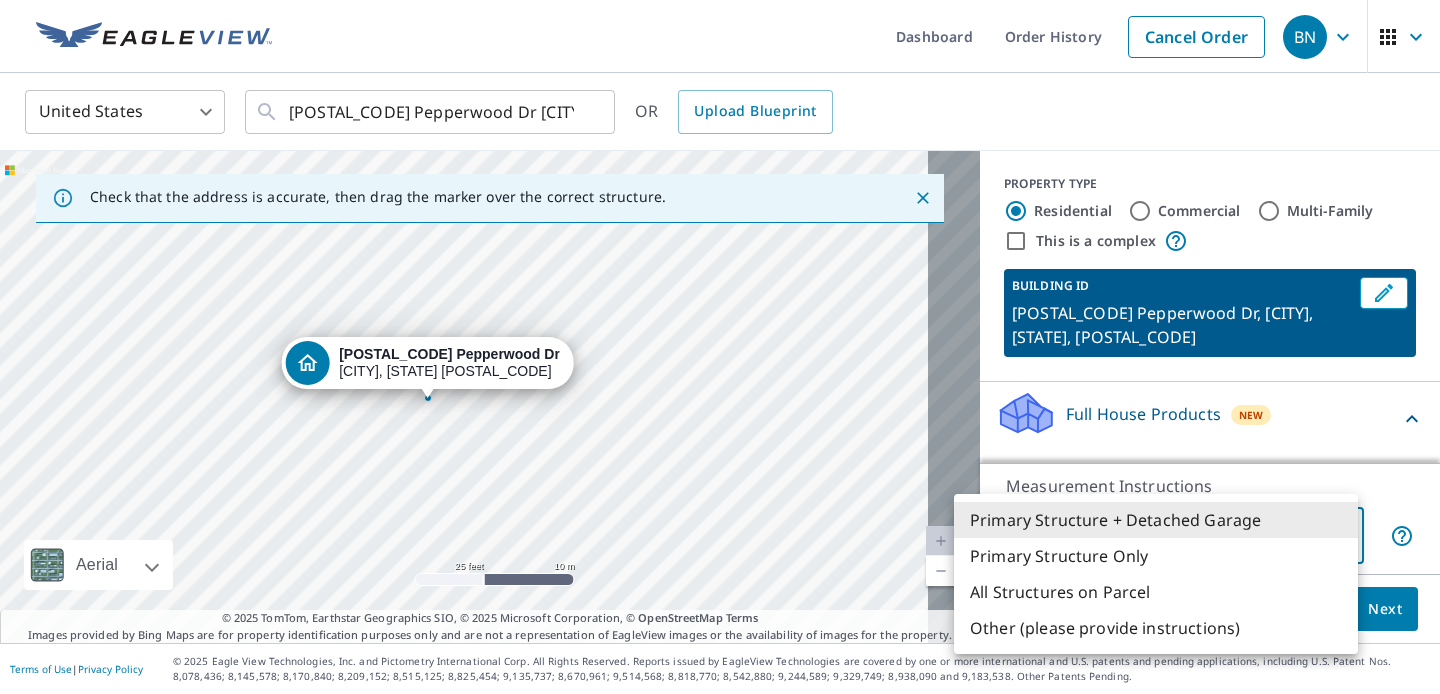 click on "BN BN
Dashboard Order History Cancel Order BN United States US ​ 15277 Pepperwood Dr Omaha, NE 68154 ​ OR Upload Blueprint Check that the address is accurate, then drag the marker over the correct structure. 15277 Pepperwood Dr Omaha, NE 68154 Aerial Road A standard road map Aerial A detailed look from above Labels Labels 25 feet 10 m © 2025 TomTom, © Vexcel Imaging, © 2025 Microsoft Corporation,  © OpenStreetMap Terms © 2025 TomTom, Earthstar Geographics SIO, © 2025 Microsoft Corporation, ©   OpenStreetMap   Terms Images provided by Bing Maps are for property identification purposes only and are not a representation of EagleView images or the availability of images for the property. PROPERTY TYPE Residential Commercial Multi-Family This is a complex BUILDING ID 15277 Pepperwood Dr, Omaha, NE, 68154 Full House Products New Full House™ $105 Roof Products New Premium $32.75 - $87 QuickSquares™ $18 Gutter $13.75 Bid Perfect™ $18 Solar Products New Inform Essentials+ $63.25 Inform Advanced" at bounding box center (720, 347) 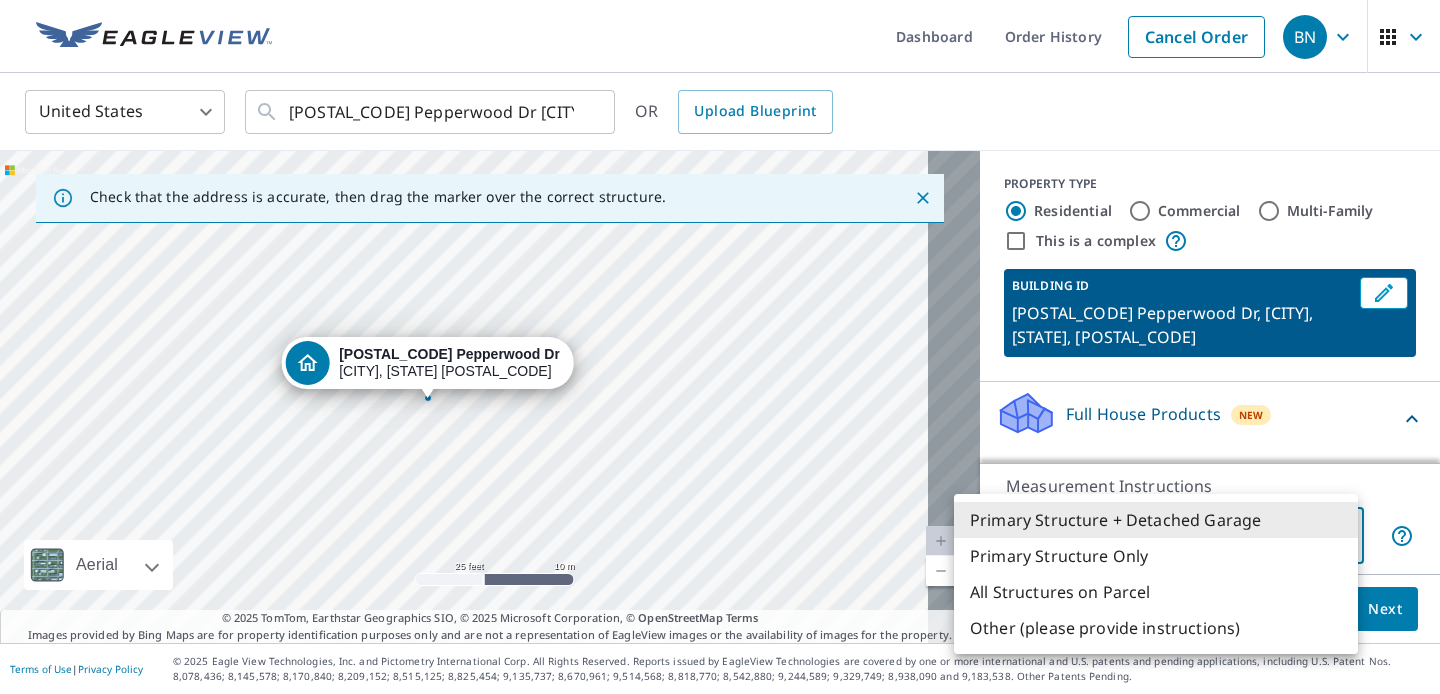 type on "2" 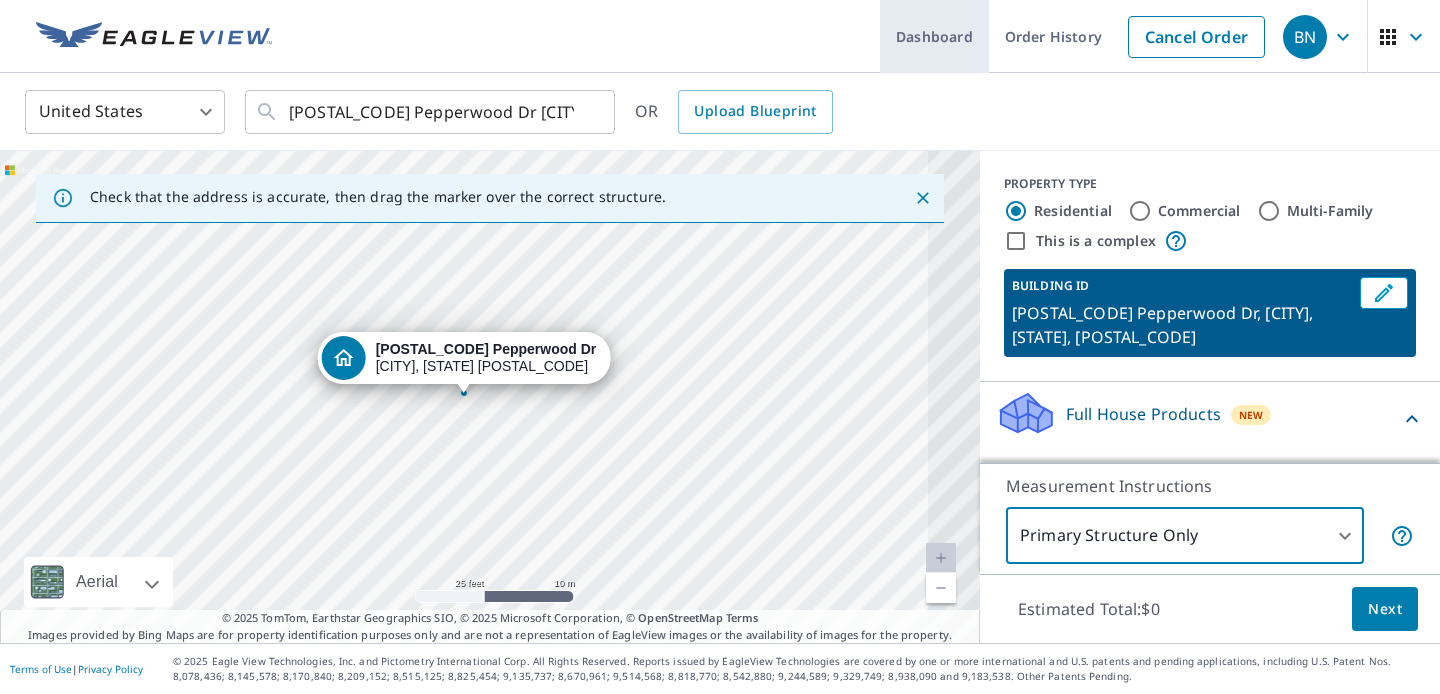 click on "Dashboard" at bounding box center [934, 36] 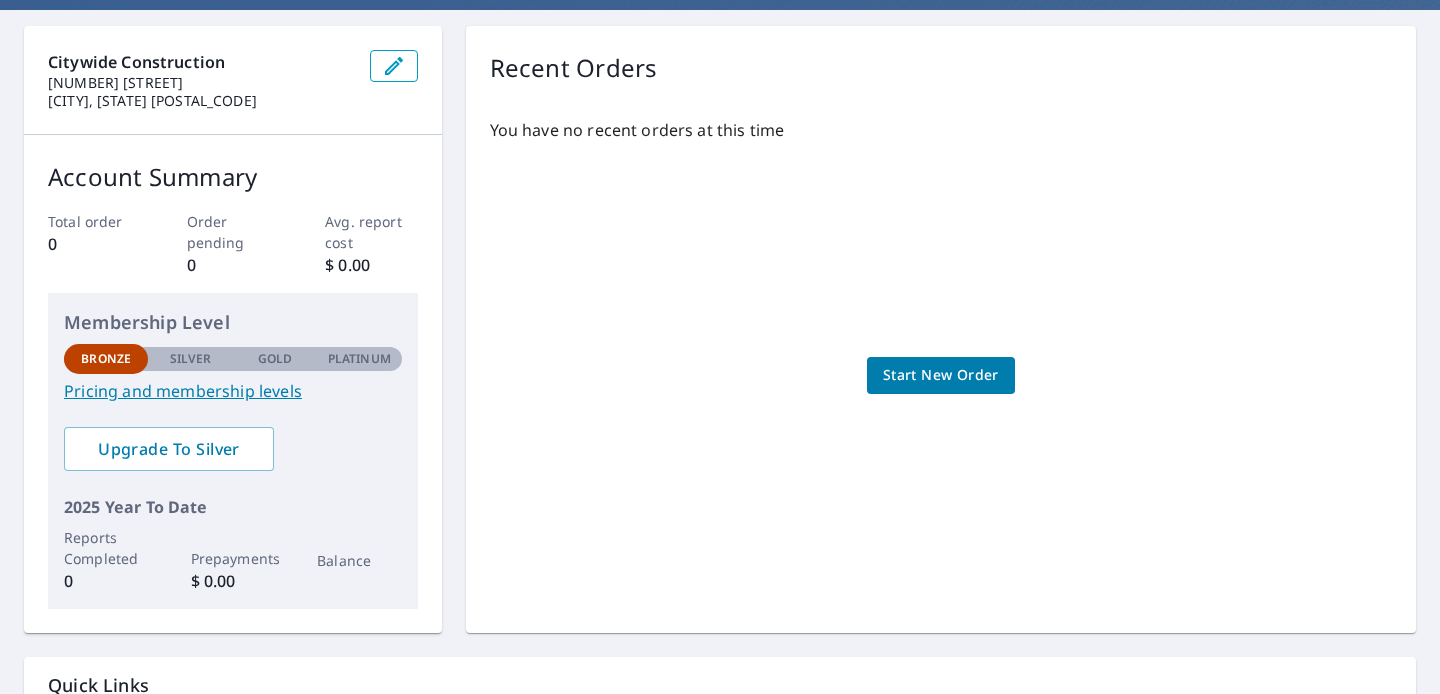 scroll, scrollTop: 366, scrollLeft: 0, axis: vertical 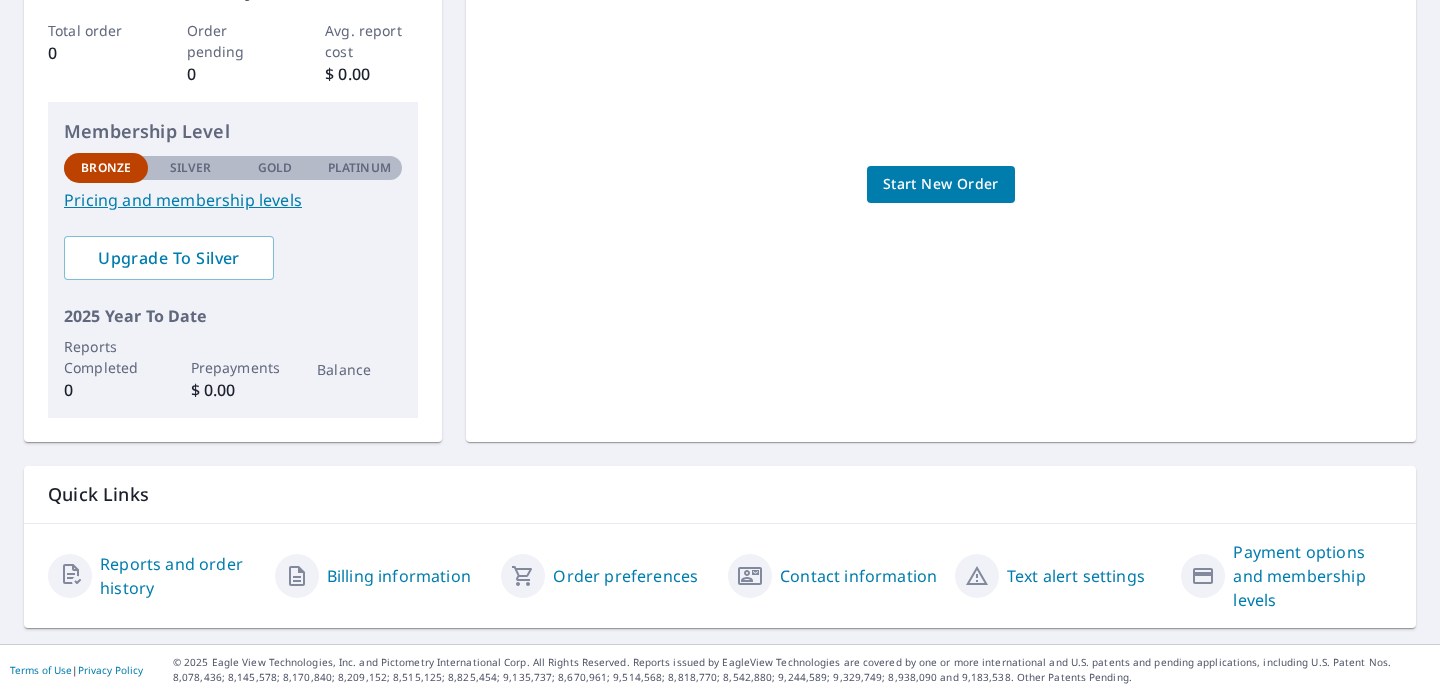 click on "Start New Order" at bounding box center (941, 184) 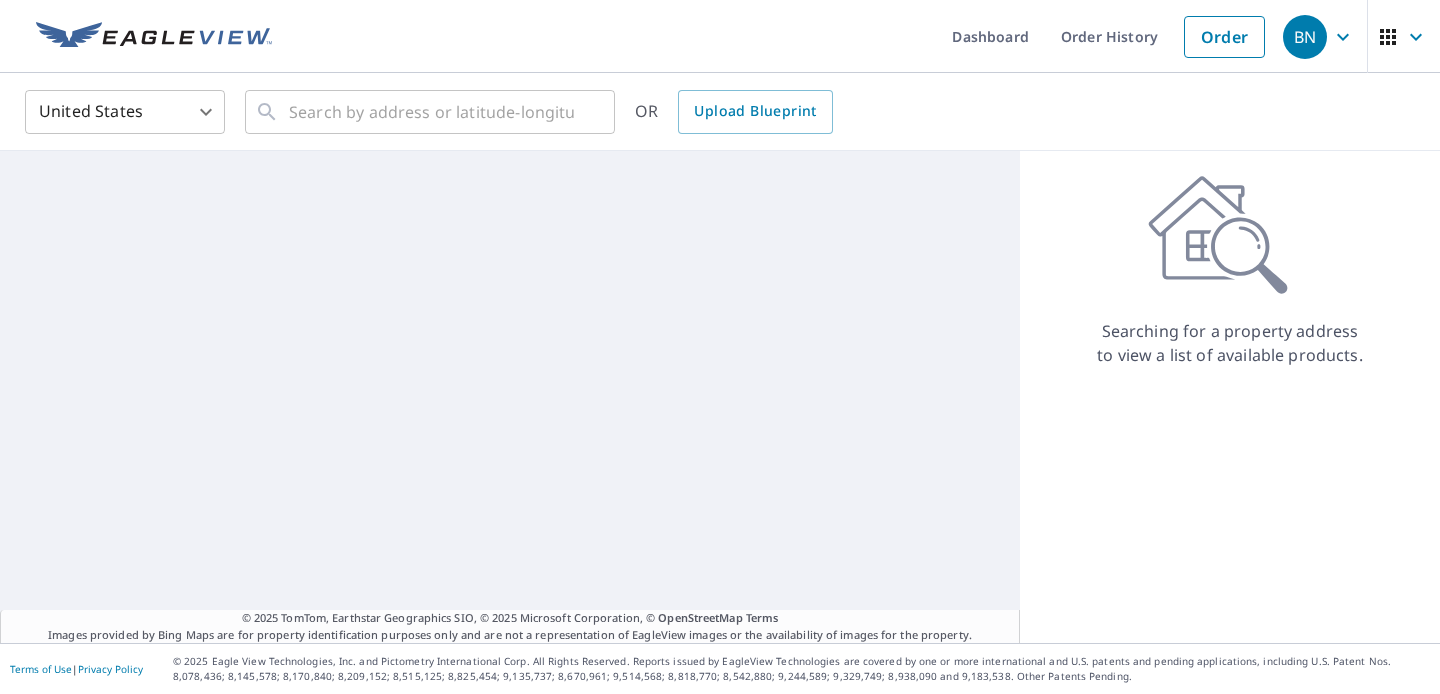 scroll, scrollTop: 0, scrollLeft: 0, axis: both 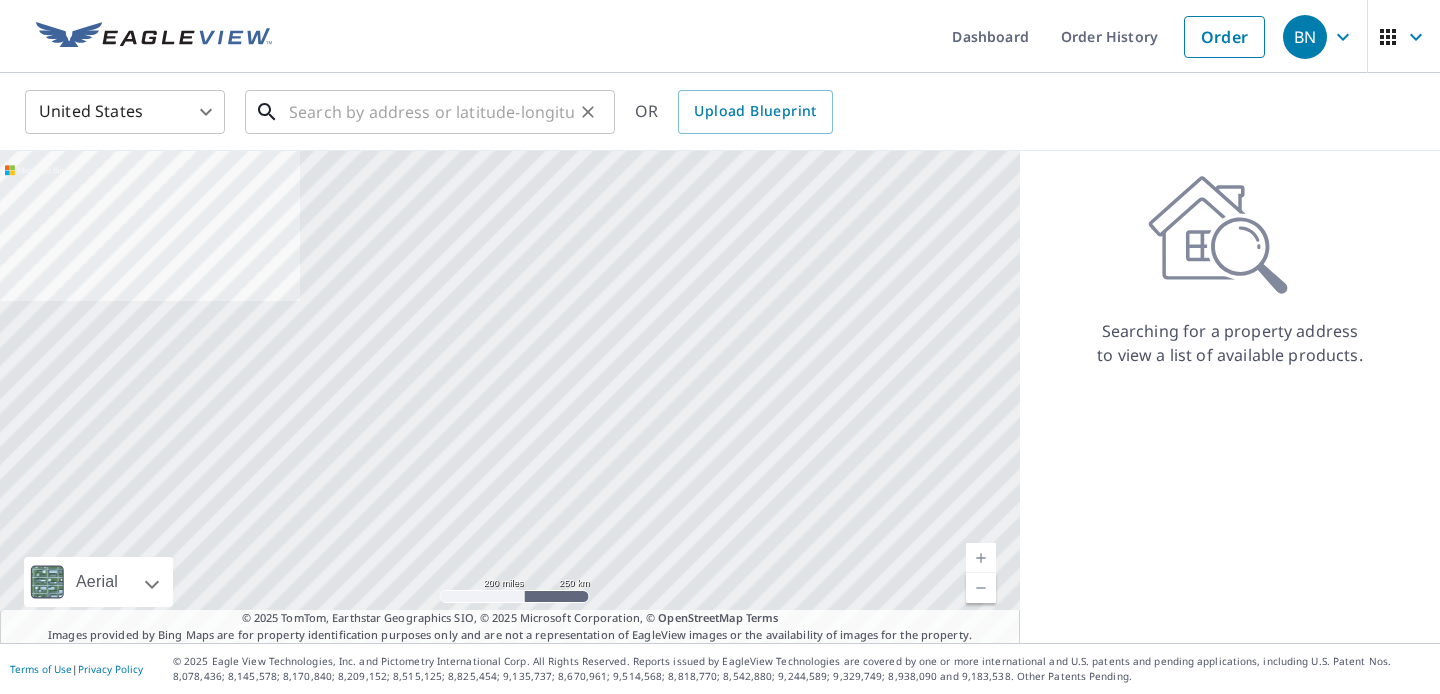 click at bounding box center [431, 112] 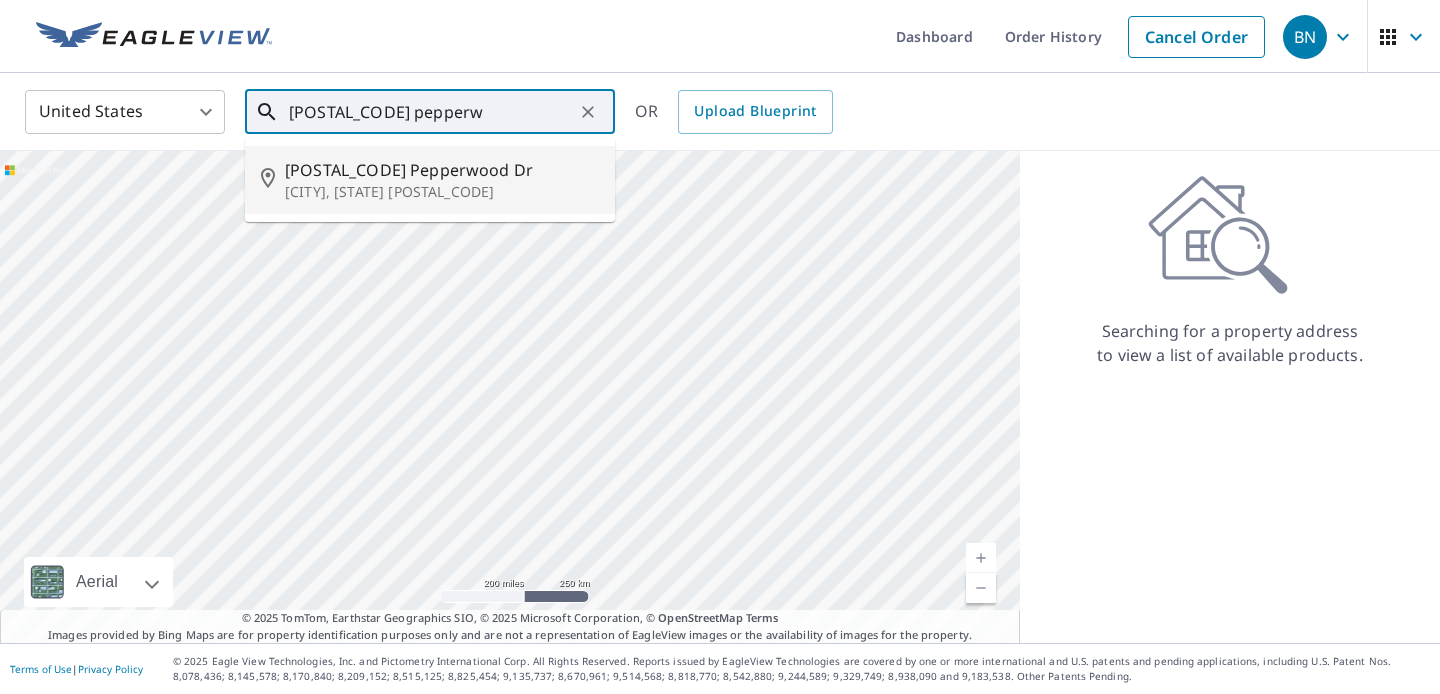 click on "[NUMBER] [STREET]" at bounding box center (442, 170) 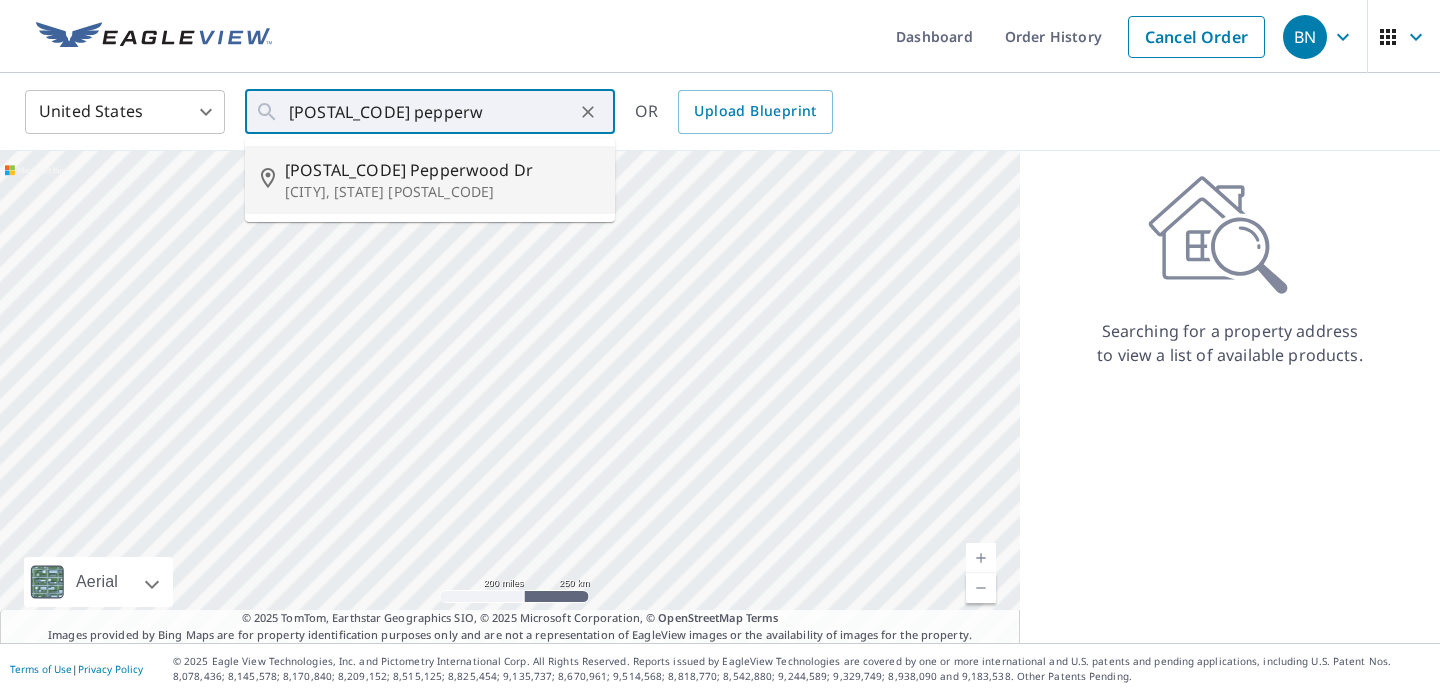 type on "[NUMBER] [STREET] [CITY], [STATE] [POSTAL_CODE]" 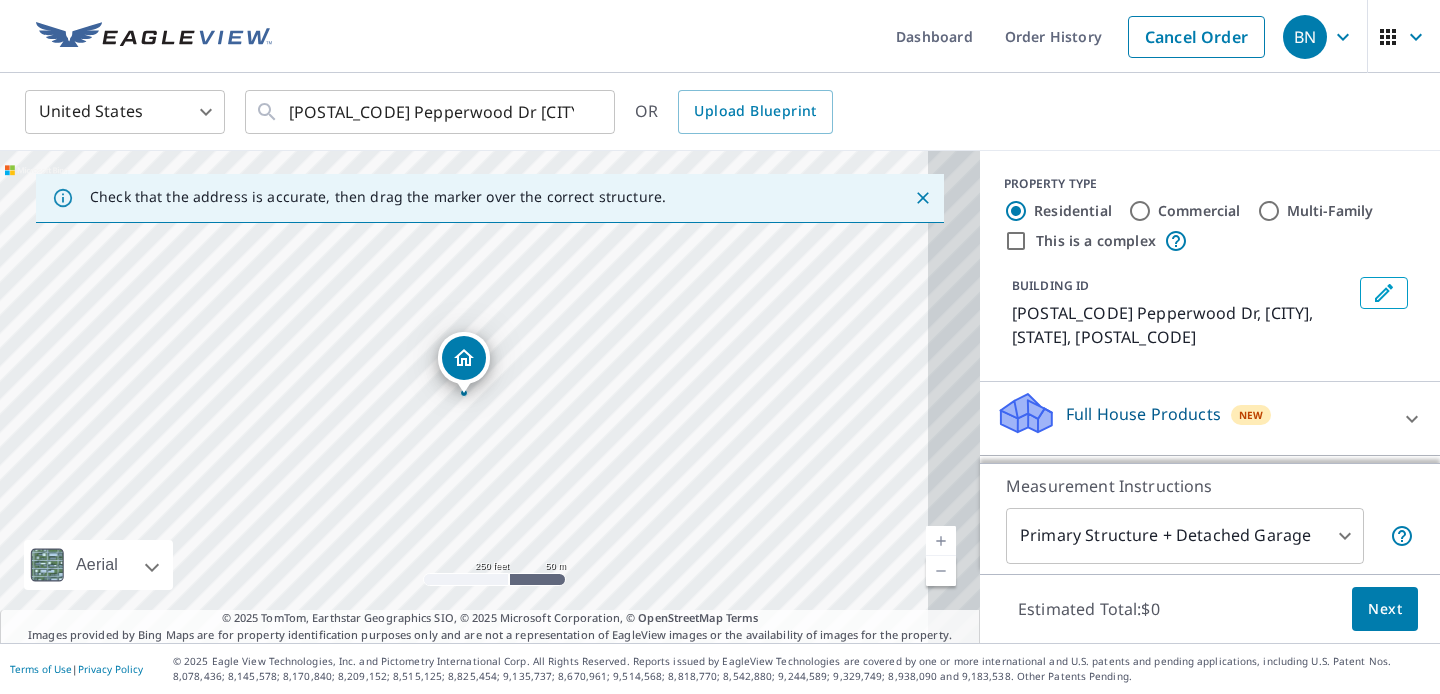 click on "BN BN
Dashboard Order History Cancel Order BN United States US ​ 15277 Pepperwood Dr Omaha, NE 68154 ​ OR Upload Blueprint Check that the address is accurate, then drag the marker over the correct structure. 15277 Pepperwood Dr Omaha, NE 68154 Aerial Road A standard road map Aerial A detailed look from above Labels Labels 250 feet 50 m © 2025 TomTom, © Vexcel Imaging, © 2025 Microsoft Corporation,  © OpenStreetMap Terms © 2025 TomTom, Earthstar Geographics SIO, © 2025 Microsoft Corporation, ©   OpenStreetMap   Terms Images provided by Bing Maps are for property identification purposes only and are not a representation of EagleView images or the availability of images for the property. PROPERTY TYPE Residential Commercial Multi-Family This is a complex BUILDING ID 15277 Pepperwood Dr, Omaha, NE, 68154 Full House Products New Full House™ $105 Roof Products New Premium $32.75 - $87 QuickSquares™ $18 Gutter $13.75 Bid Perfect™ $18 Solar Products New Inform Essentials+ $63.25 Inform Advanced" at bounding box center [720, 347] 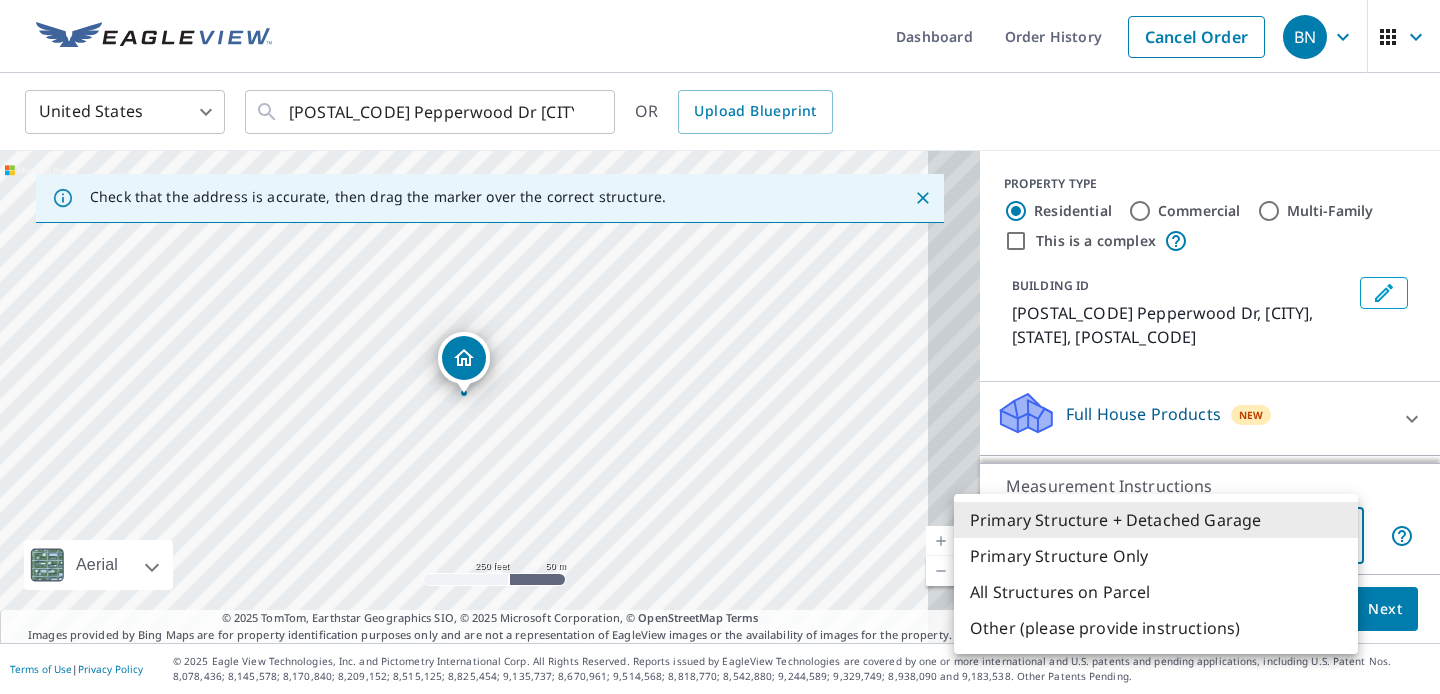 click on "Primary Structure Only" at bounding box center (1156, 556) 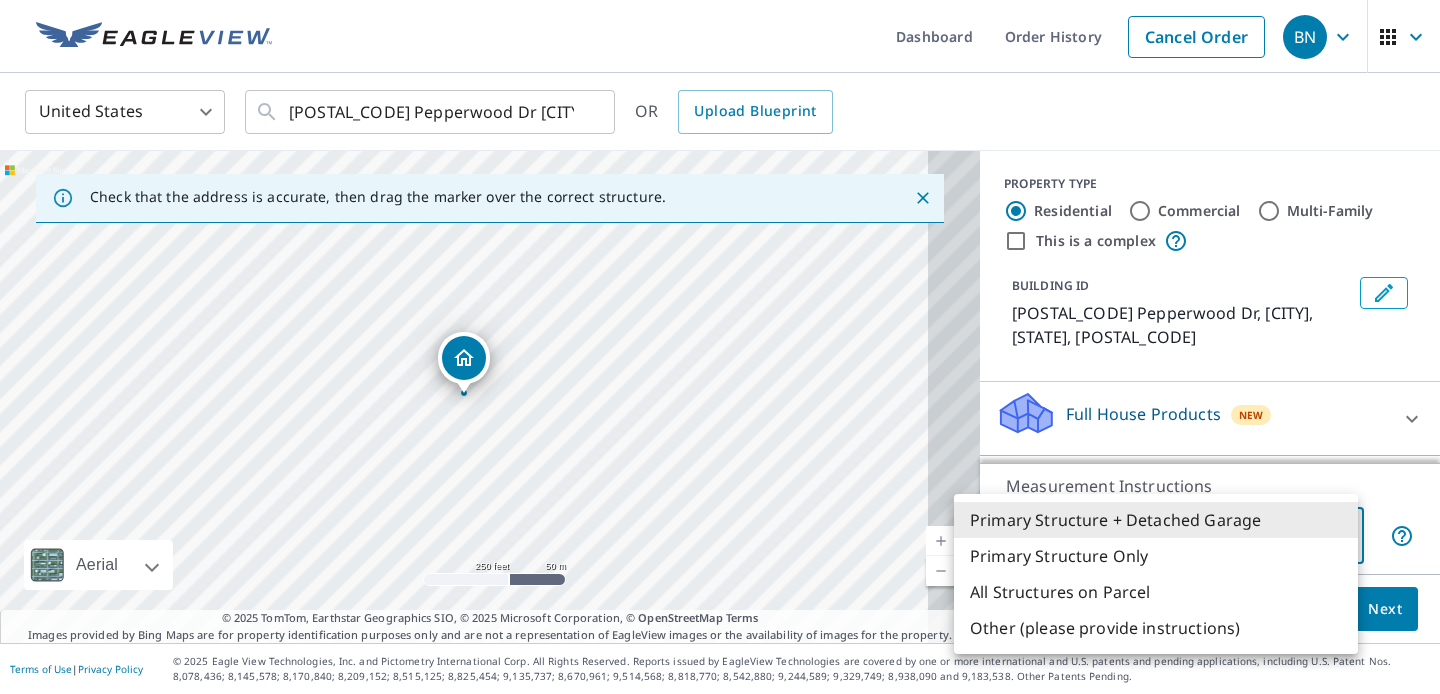type on "2" 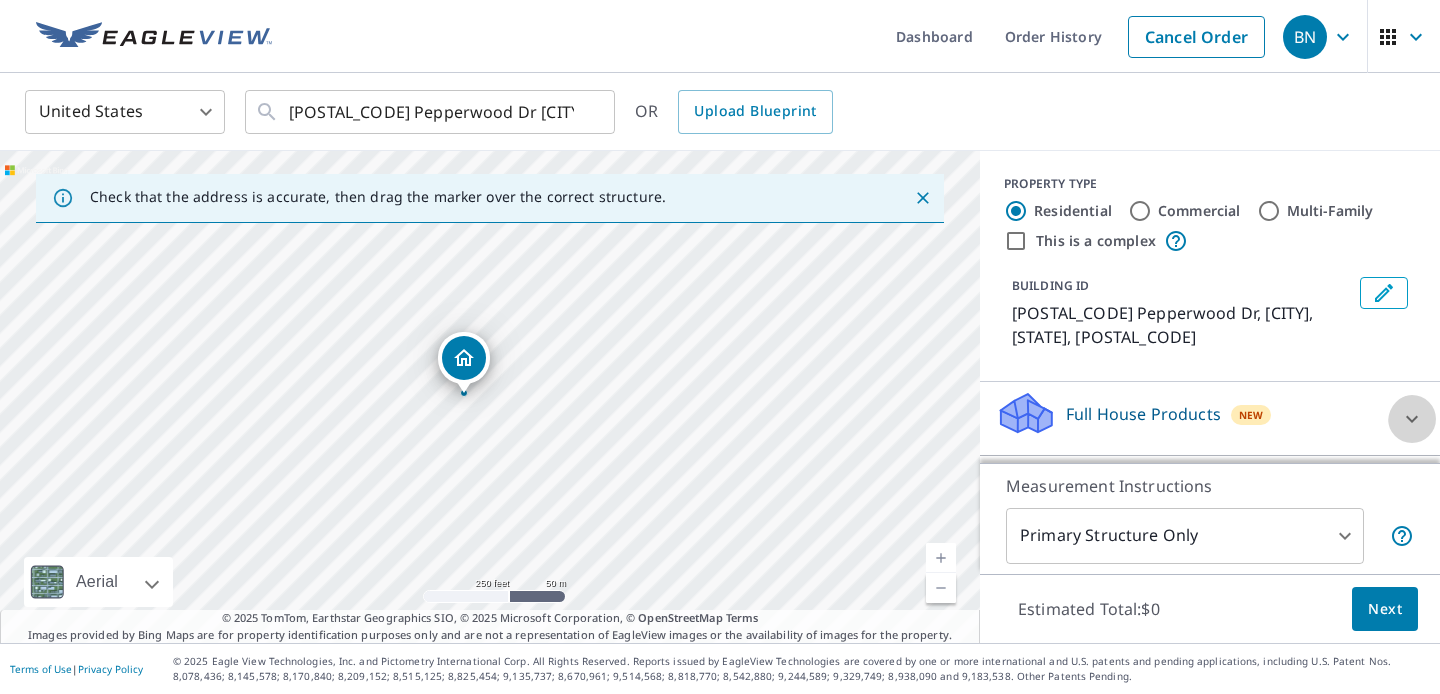 click 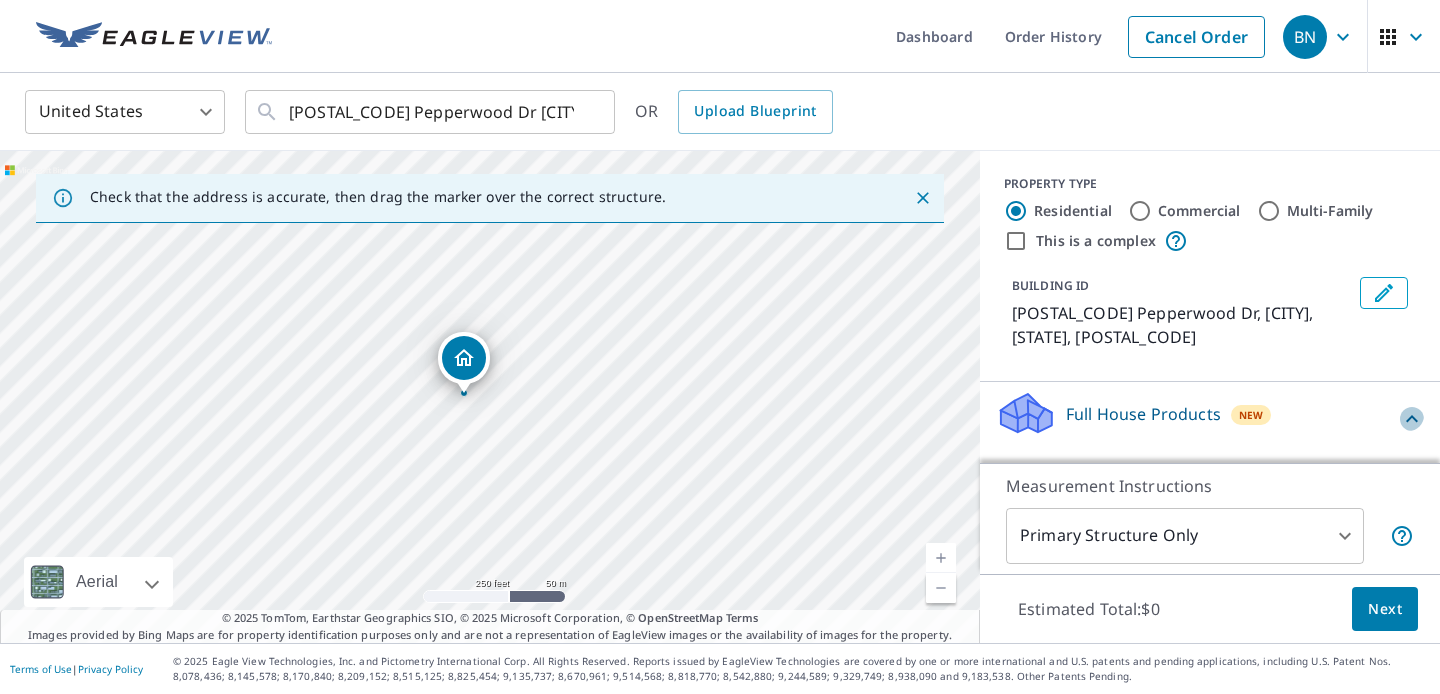 click 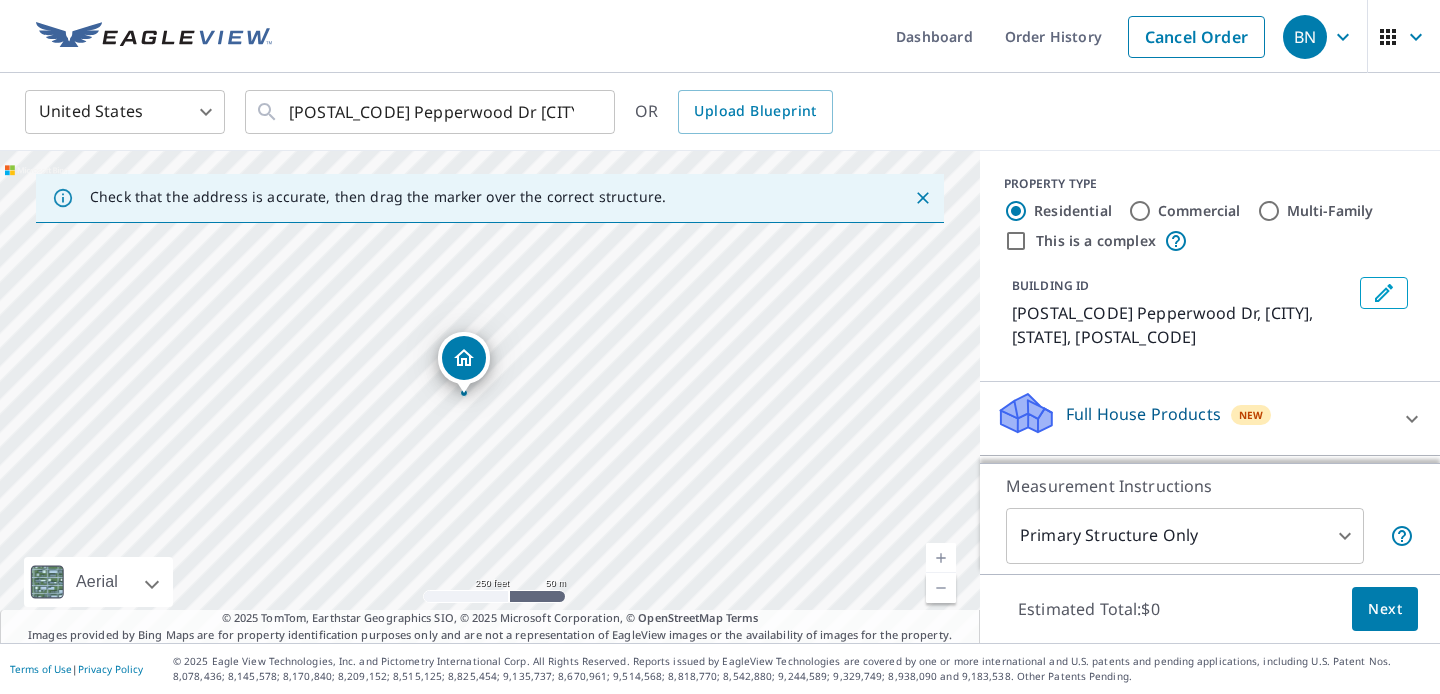 click 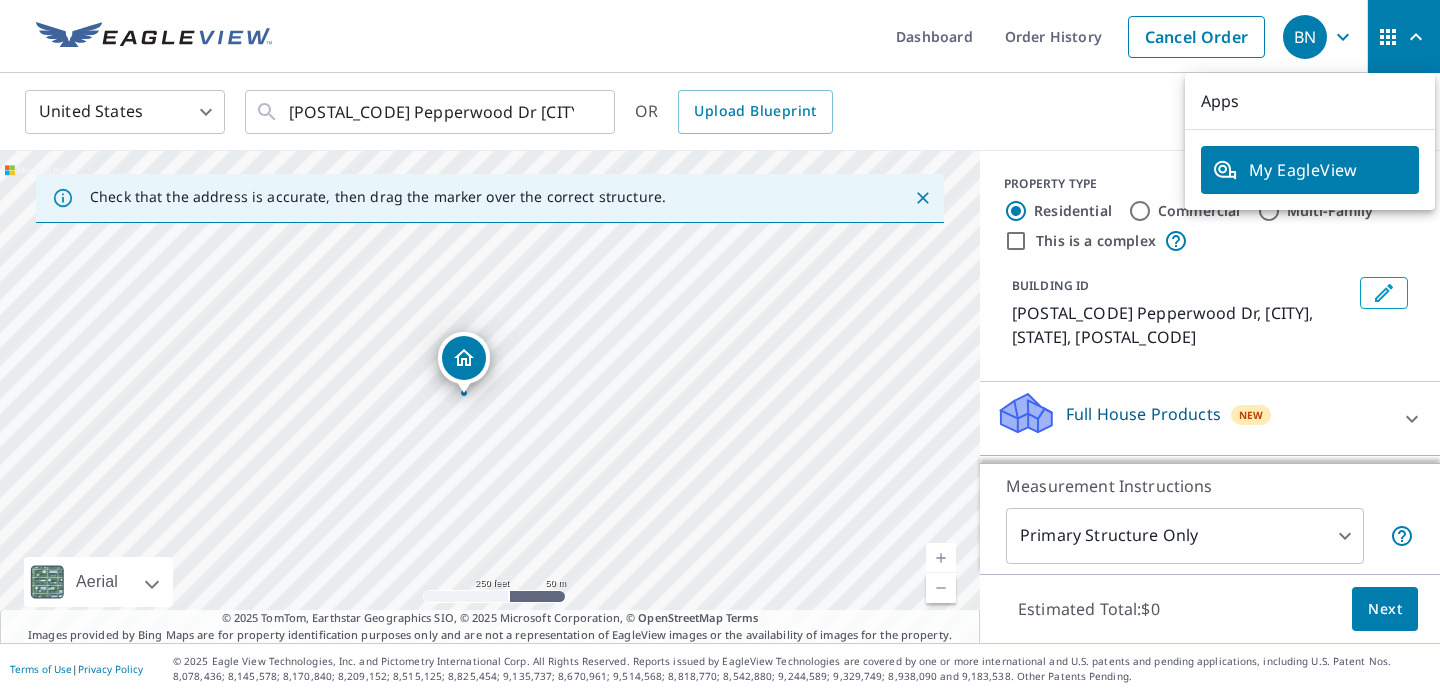 click on "Apps" at bounding box center (1310, 101) 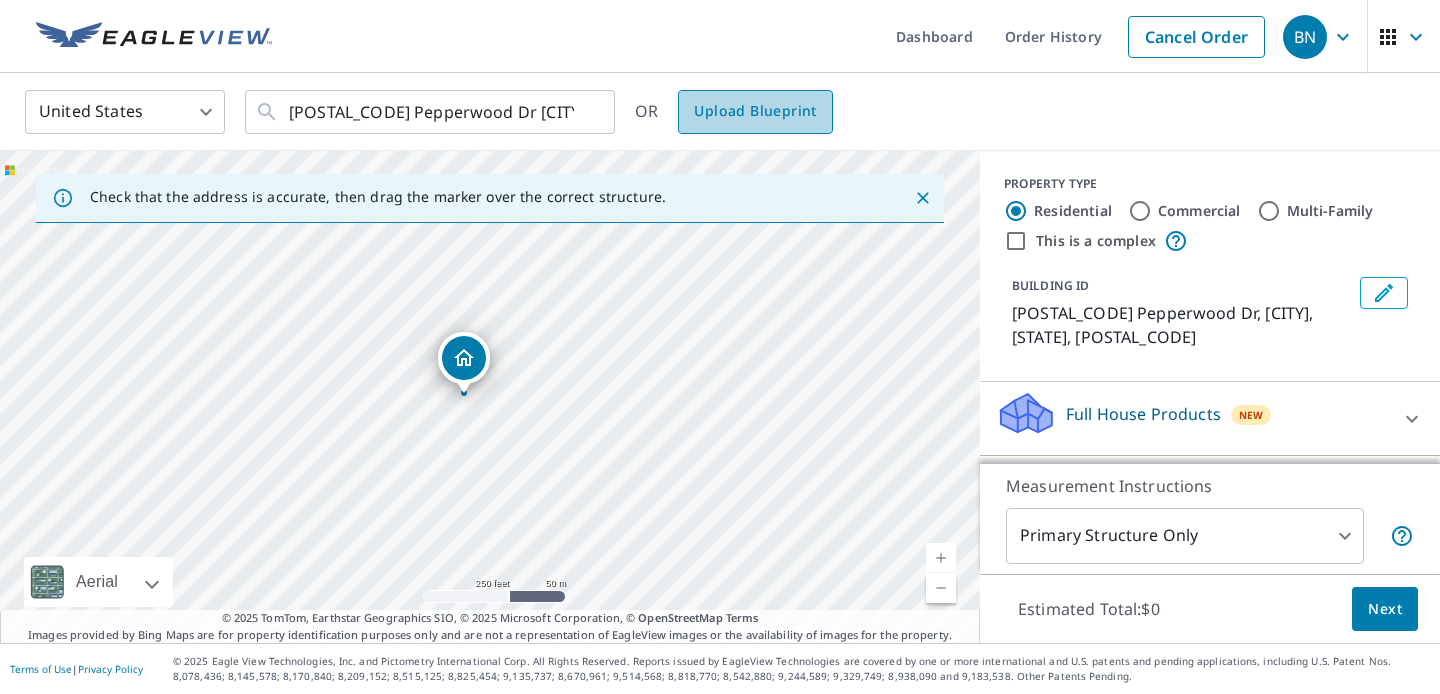 click on "Upload Blueprint" at bounding box center (755, 111) 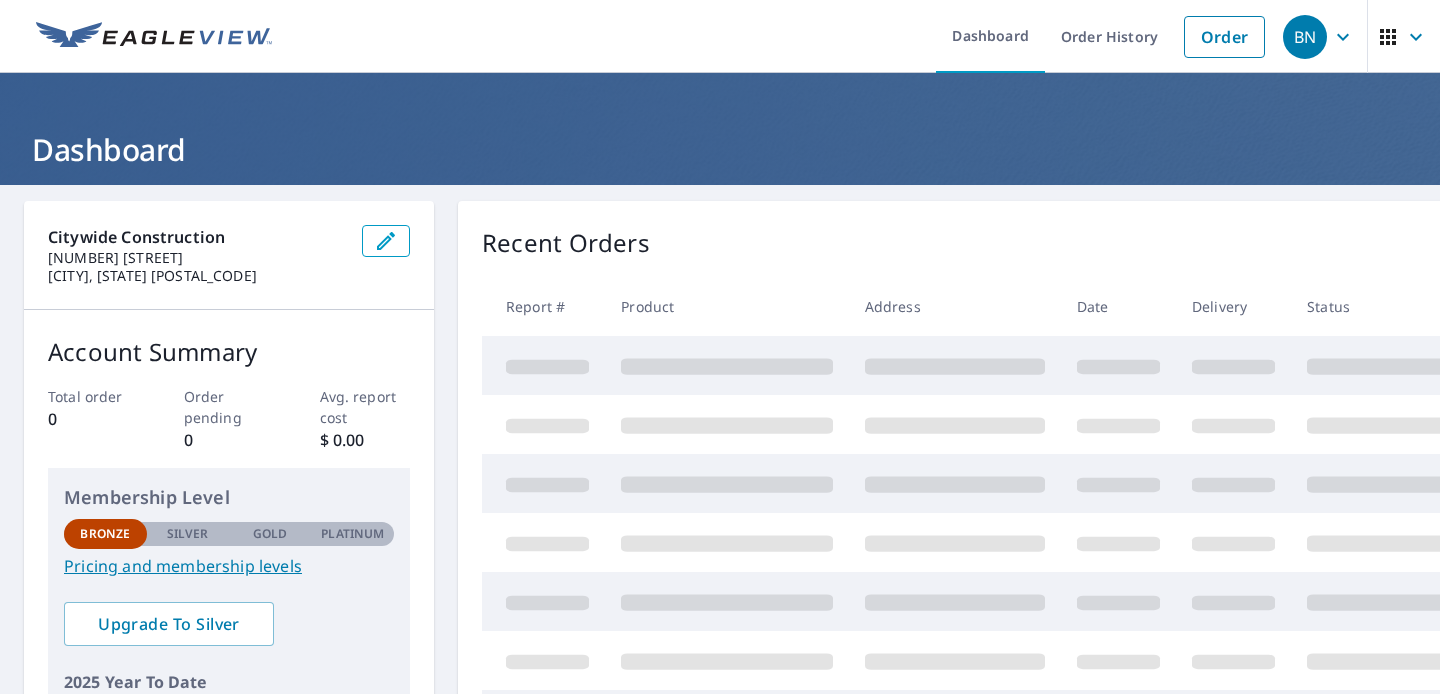 scroll, scrollTop: 0, scrollLeft: 0, axis: both 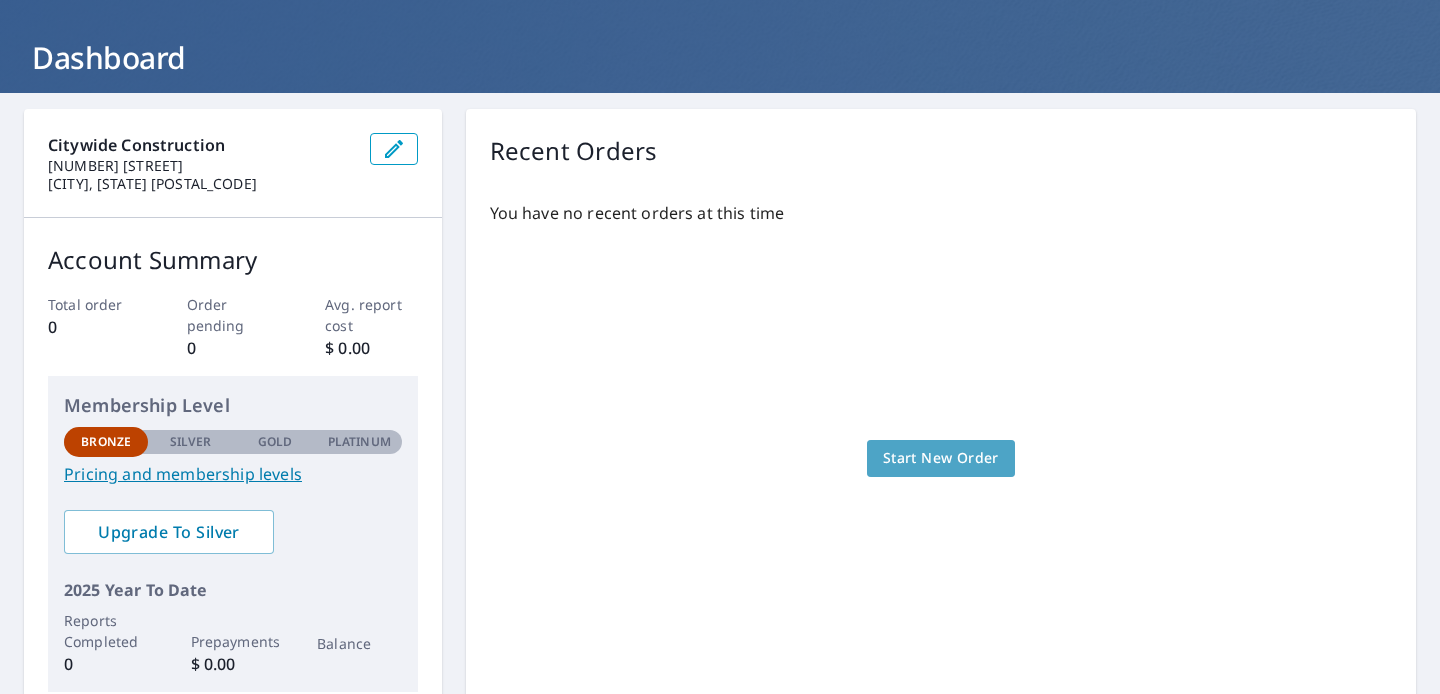 click on "Start New Order" at bounding box center (941, 458) 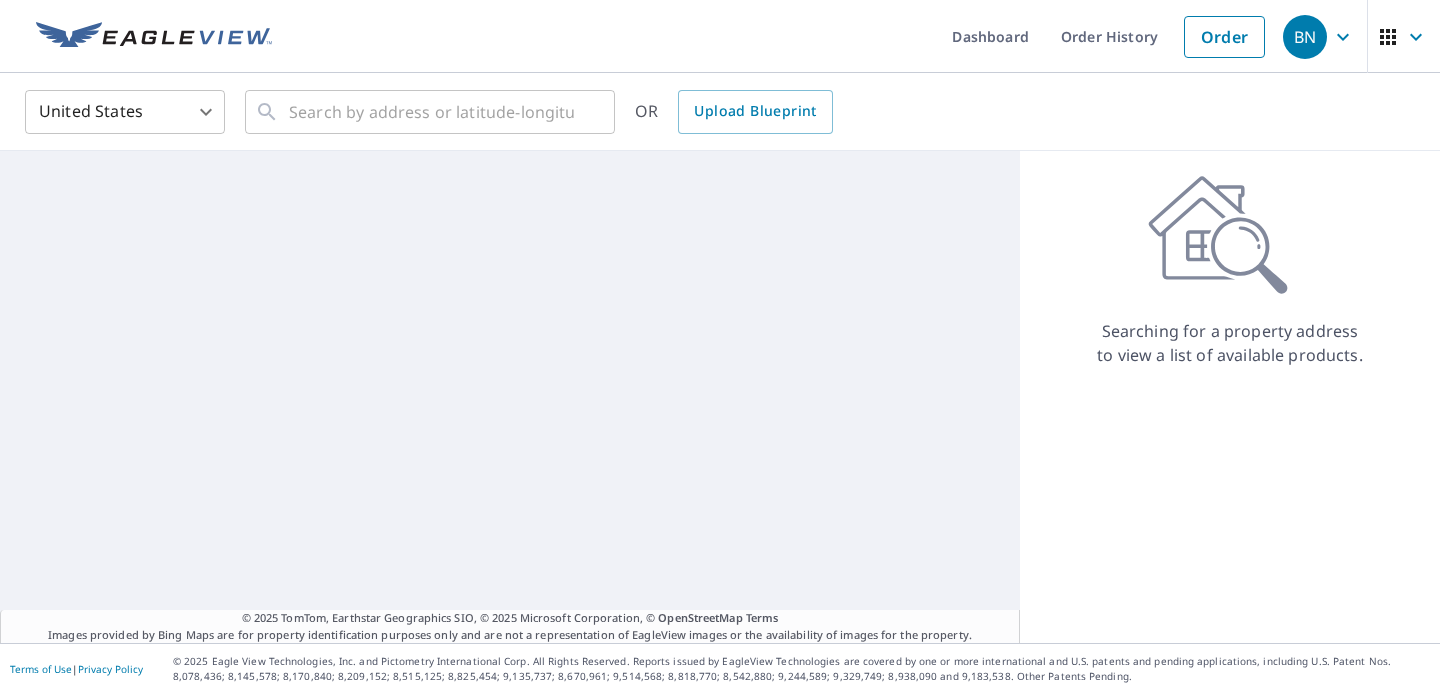 scroll, scrollTop: 0, scrollLeft: 0, axis: both 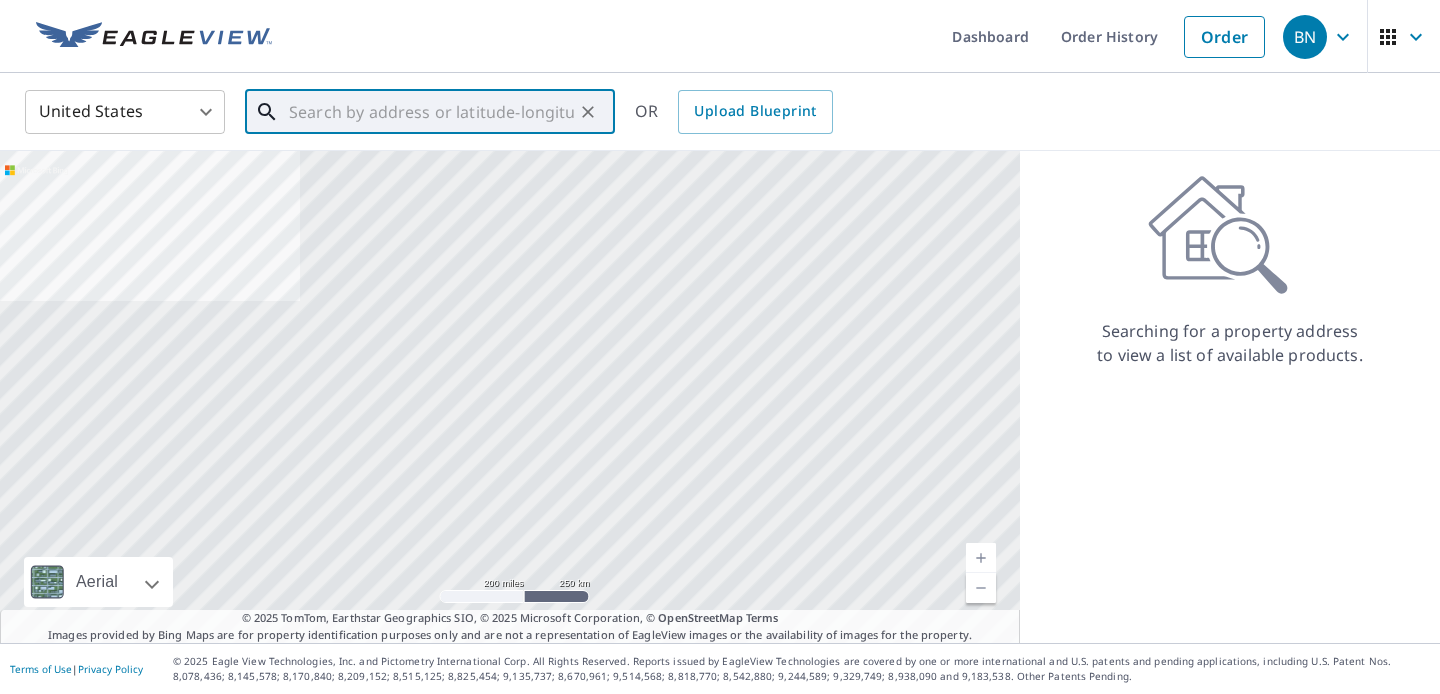 click at bounding box center (431, 112) 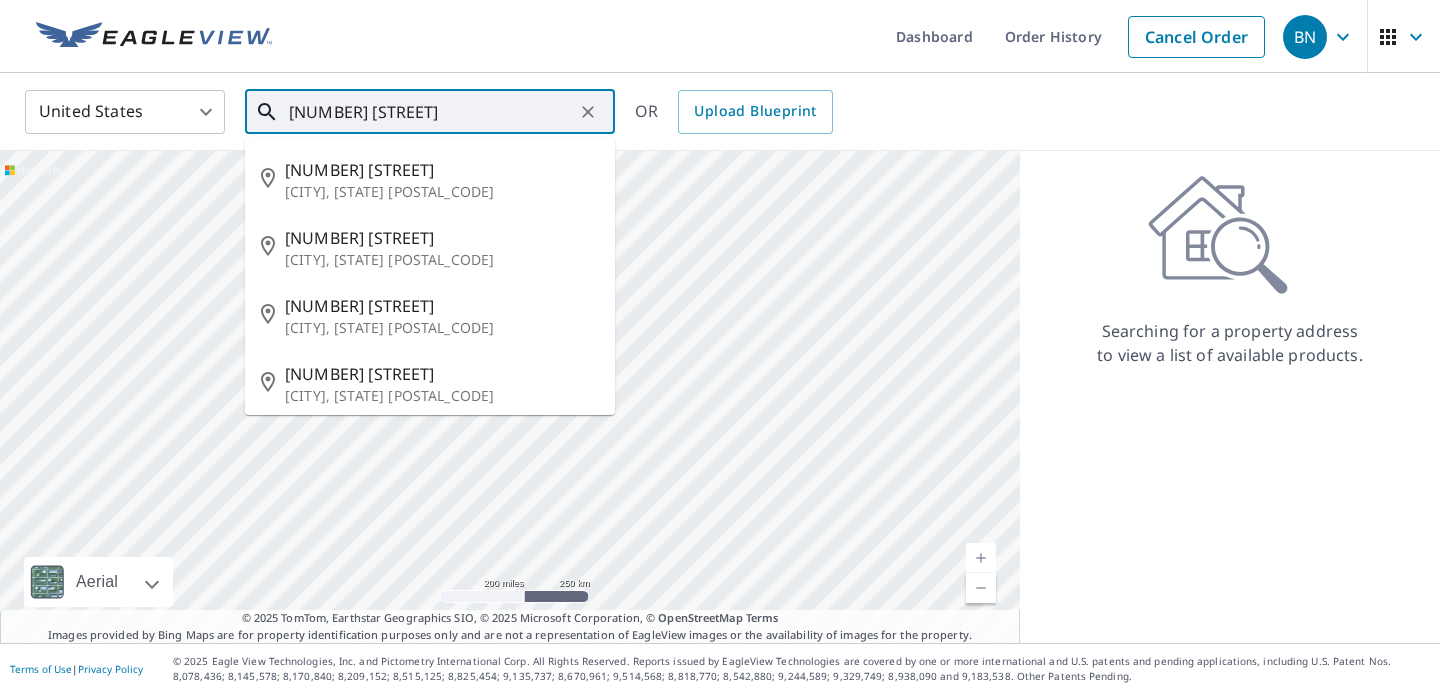 click on "[NUMBER] [STREET]" at bounding box center [431, 112] 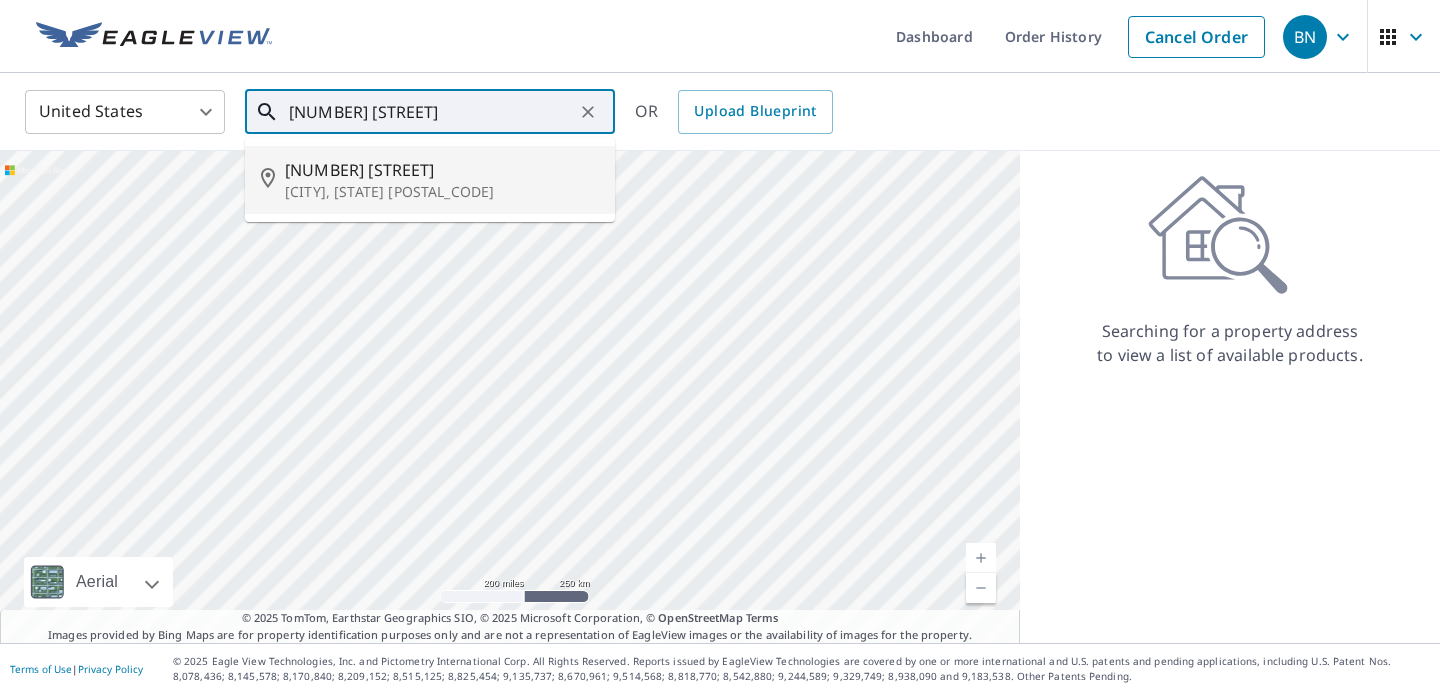 click on "[NUMBER] [STREET]" at bounding box center (442, 170) 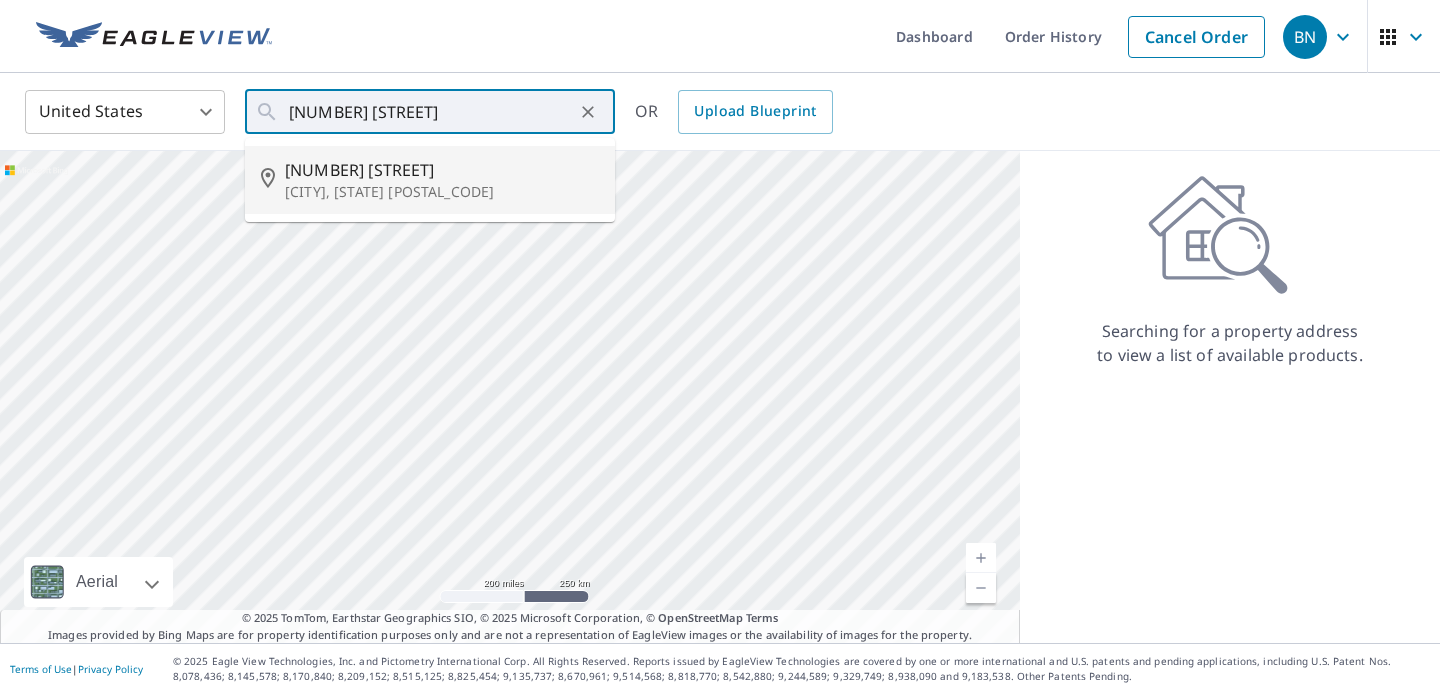 type on "[NUMBER] [STREET] [CITY], [STATE] [POSTAL_CODE]" 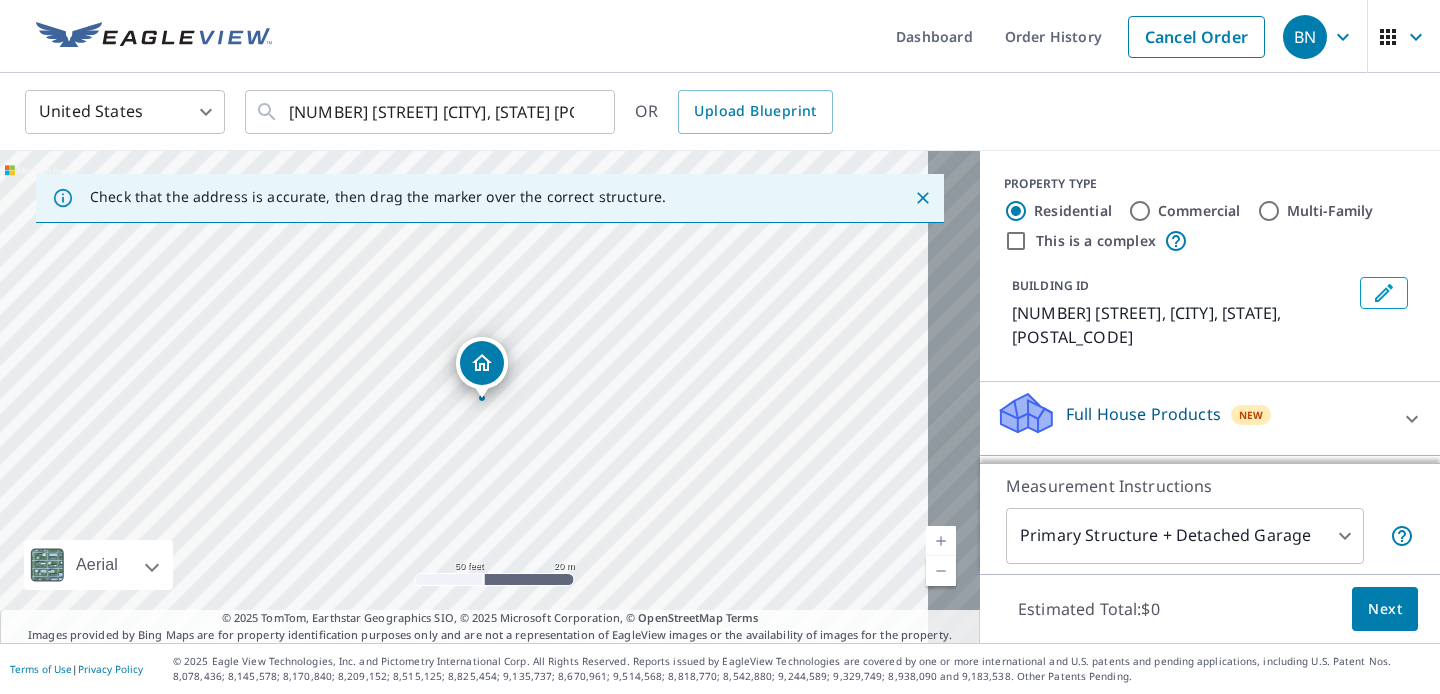 drag, startPoint x: 474, startPoint y: 494, endPoint x: 492, endPoint y: 332, distance: 162.99693 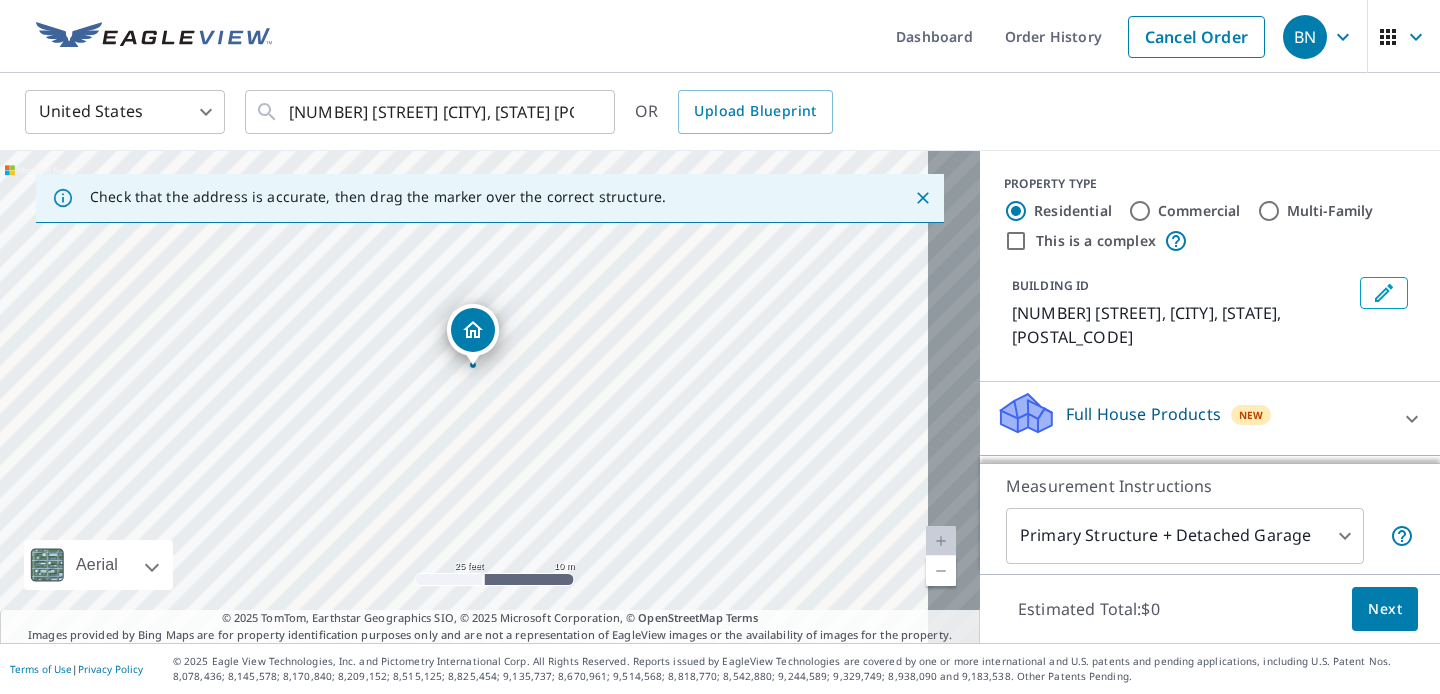 drag, startPoint x: 492, startPoint y: 332, endPoint x: 493, endPoint y: 216, distance: 116.00431 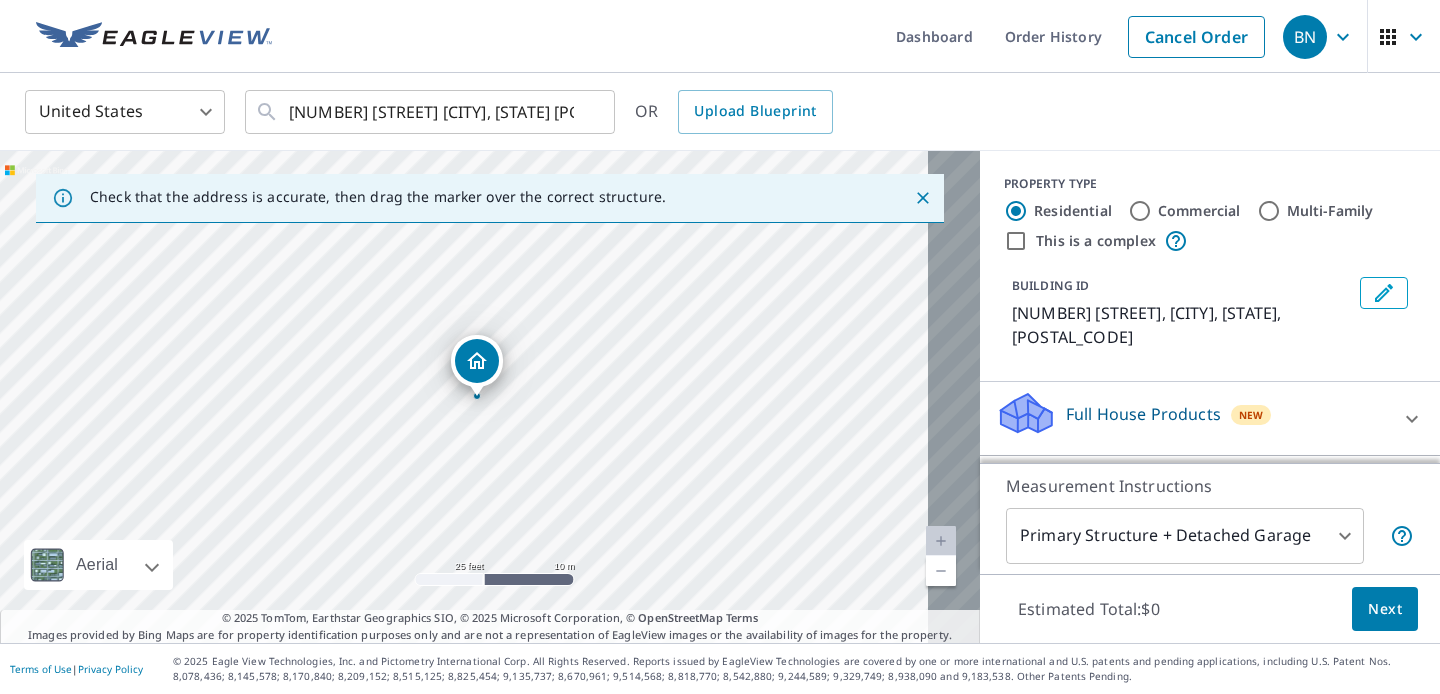 click on "[NUMBER] [STREET] [CITY], [STATE] [POSTAL_CODE]" at bounding box center (490, 397) 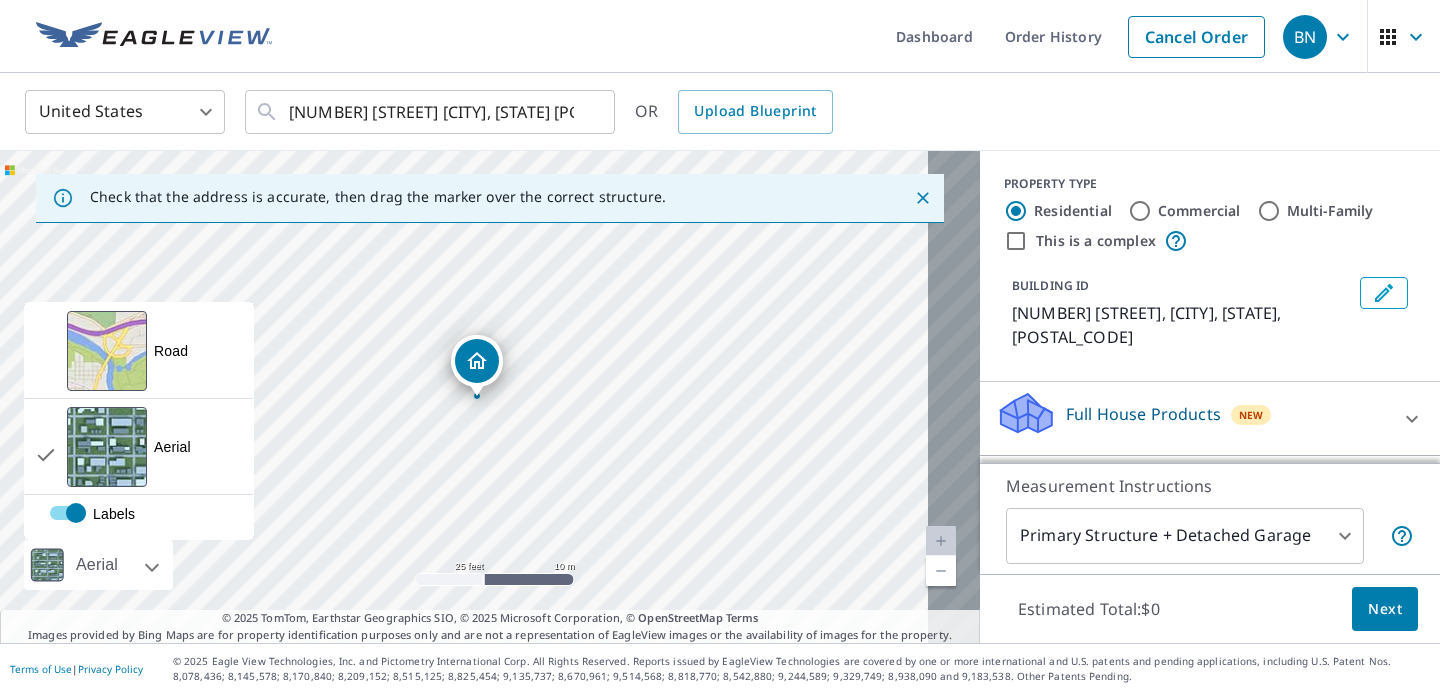 click at bounding box center [130, 565] 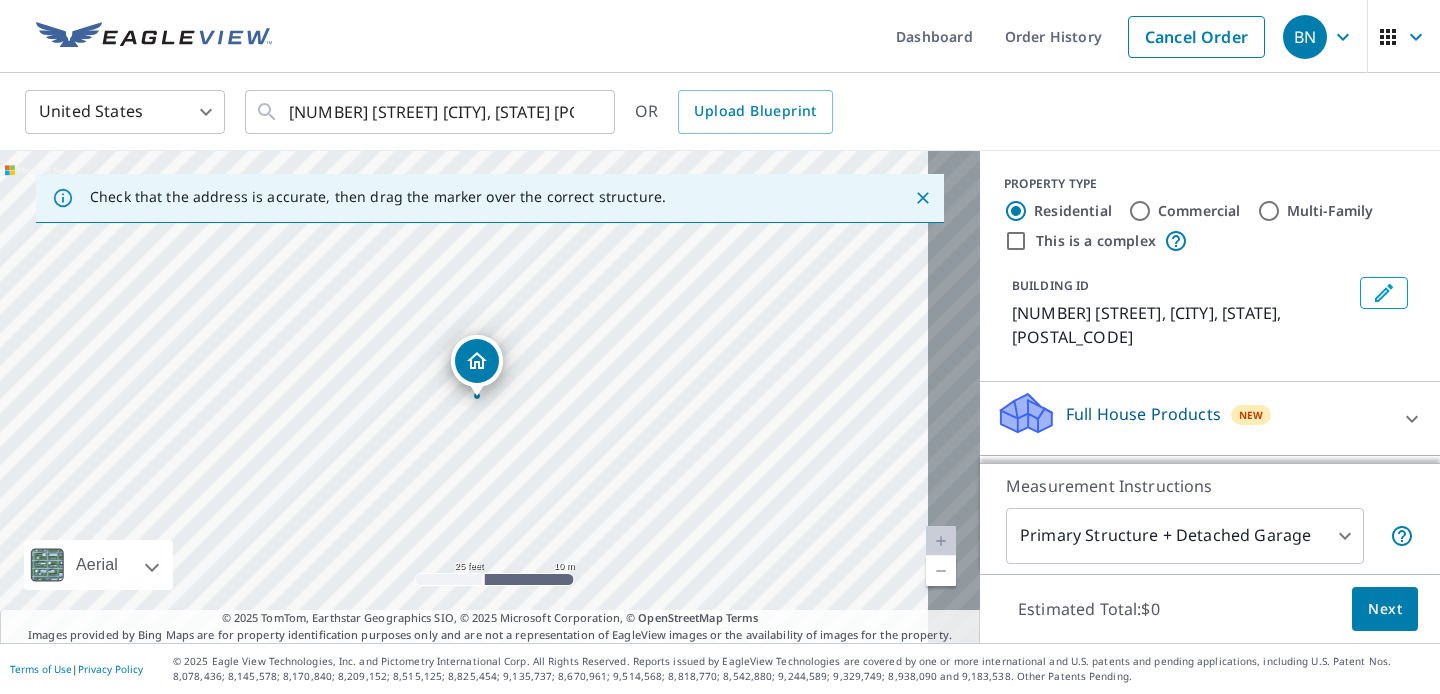 click on "Aerial" at bounding box center [98, 565] 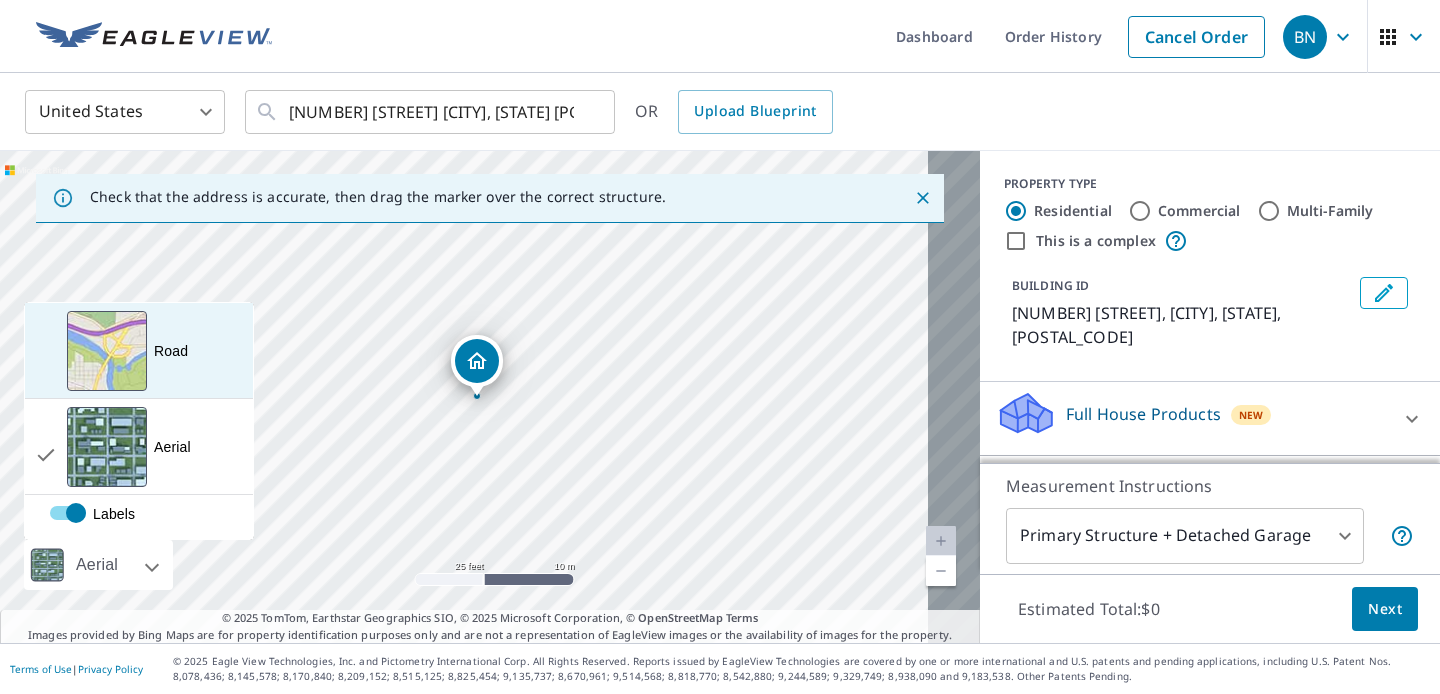click at bounding box center [107, 351] 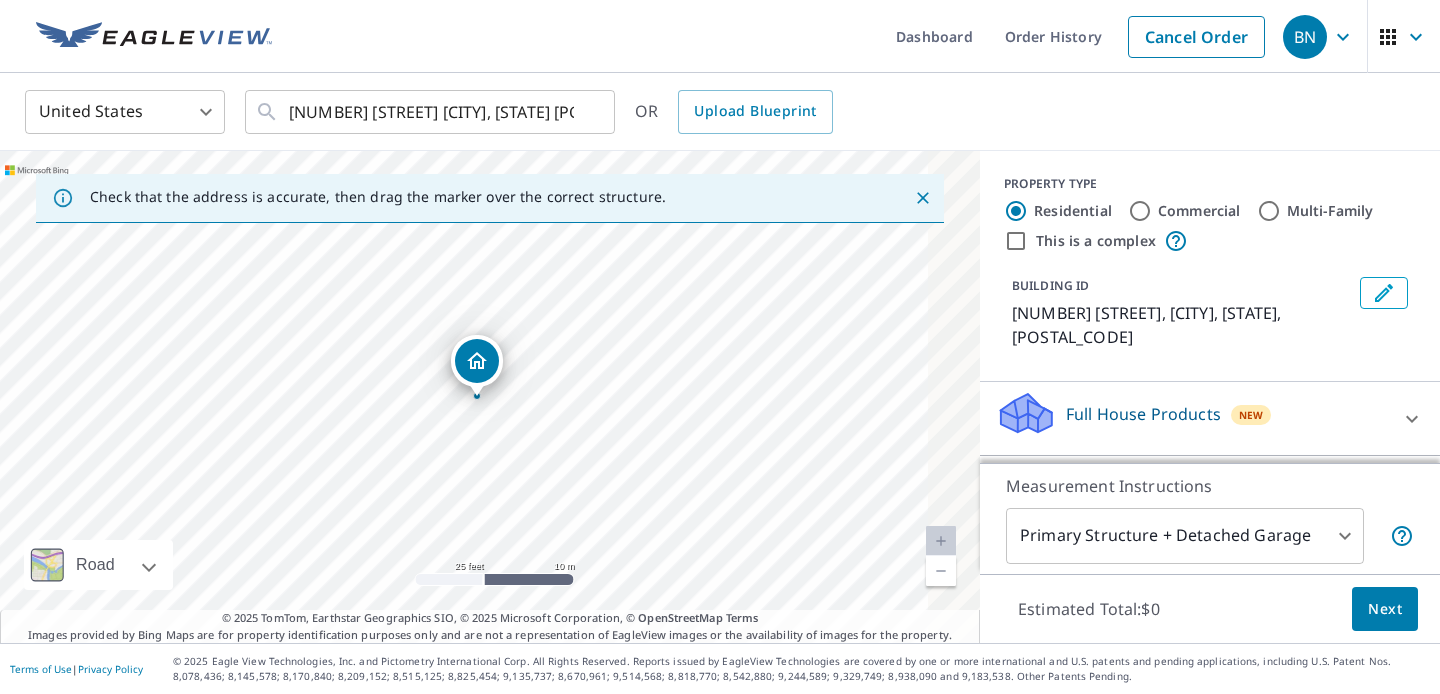 click at bounding box center [477, 361] 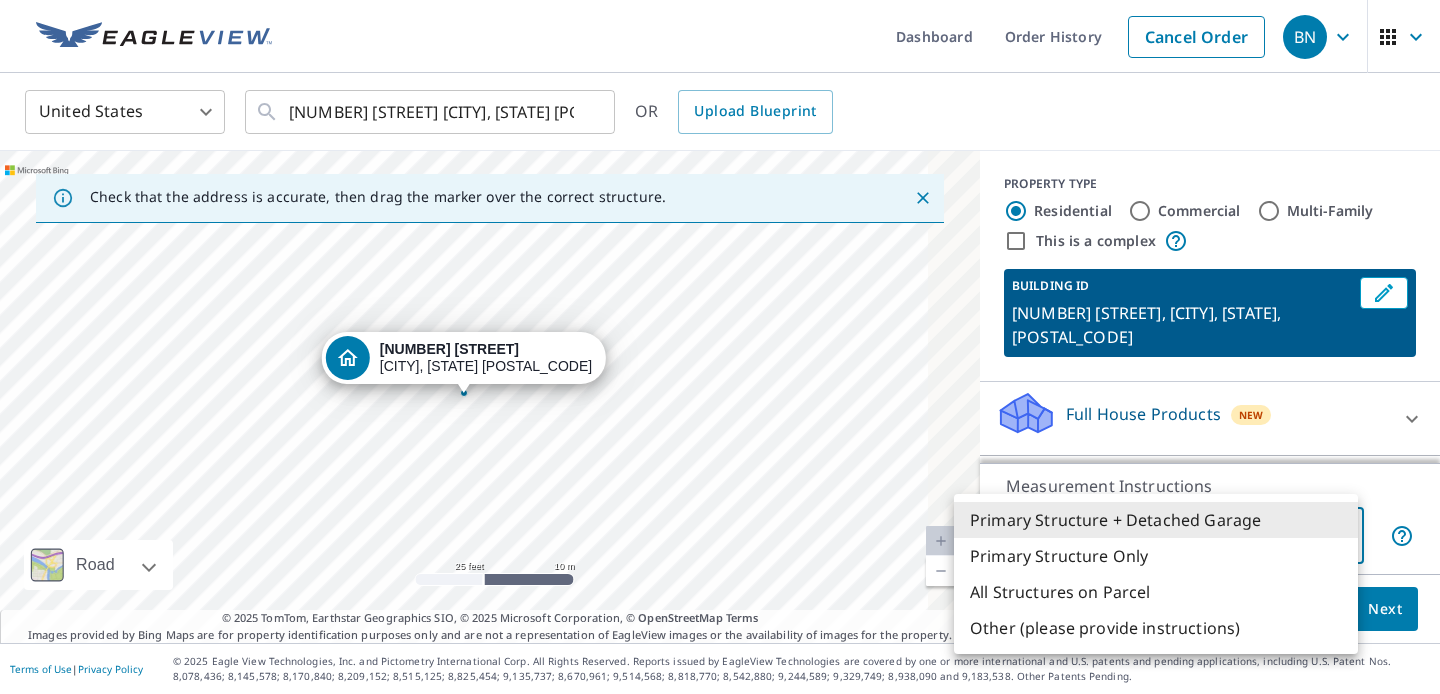 click on "BN BN
Dashboard Order History Cancel Order BN United States US ​ [NUMBER] [STREET] [CITY], [STATE] [POSTAL_CODE] ​ OR Upload Blueprint Check that the address is accurate, then drag the marker over the correct structure. [NUMBER] [STREET] [CITY], [STATE] [POSTAL_CODE] Road Road A standard road map Aerial A detailed look from above Labels Labels 25 feet 10 m © 2025 TomTom, © 2025 Microsoft Corporation,  © OpenStreetMap Terms © 2025 TomTom, Earthstar Geographics SIO, © 2025 Microsoft Corporation, ©   OpenStreetMap   Terms Images provided by Bing Maps are for property identification purposes only and are not a representation of EagleView images or the availability of images for the property. PROPERTY TYPE Residential Commercial Multi-Family This is a complex BUILDING ID [NUMBER] [STREET], [CITY], [STATE], [POSTAL_CODE] Full House Products New Full House™ $105 Roof Products New Premium $32.75 - $87 QuickSquares™ $18 Gutter $13.75 Bid Perfect™ $18 Solar Products New Inform Essentials+ $63.25 Inform Advanced $79 $30 $105.5 New 1" at bounding box center (720, 347) 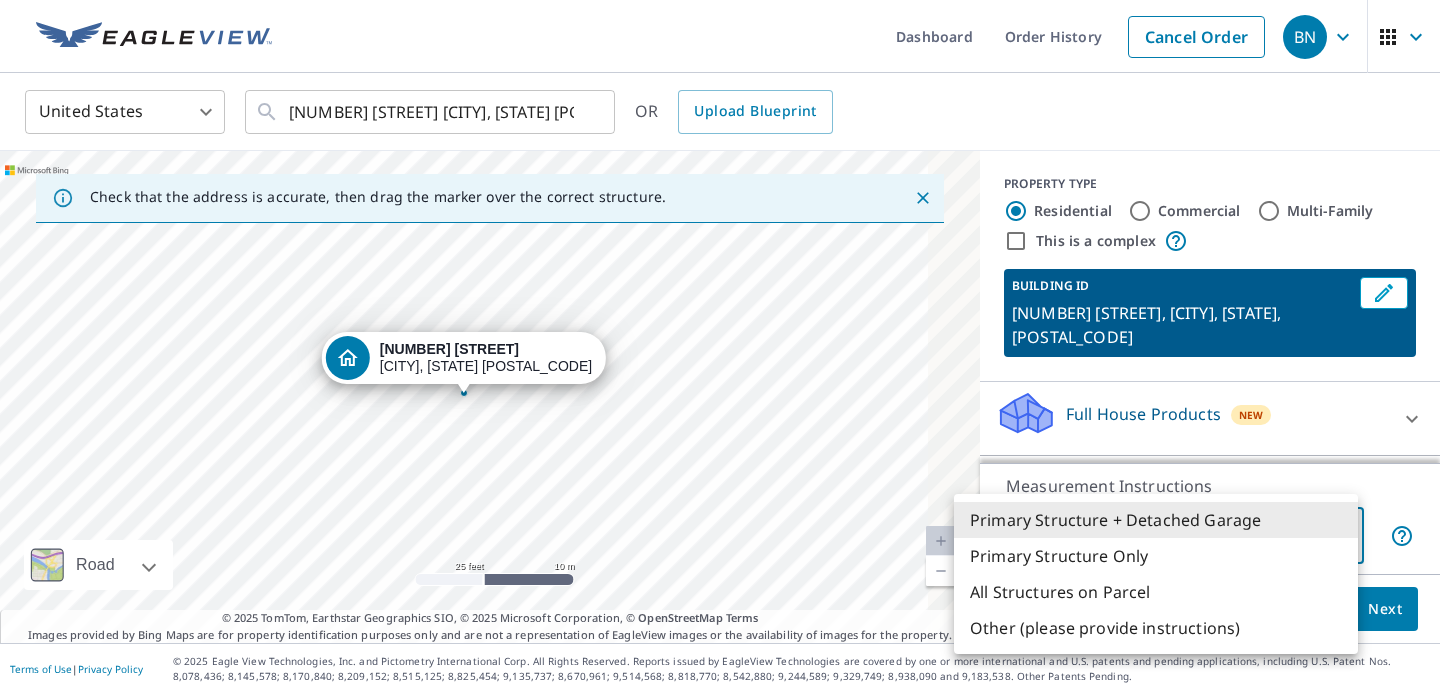 type on "2" 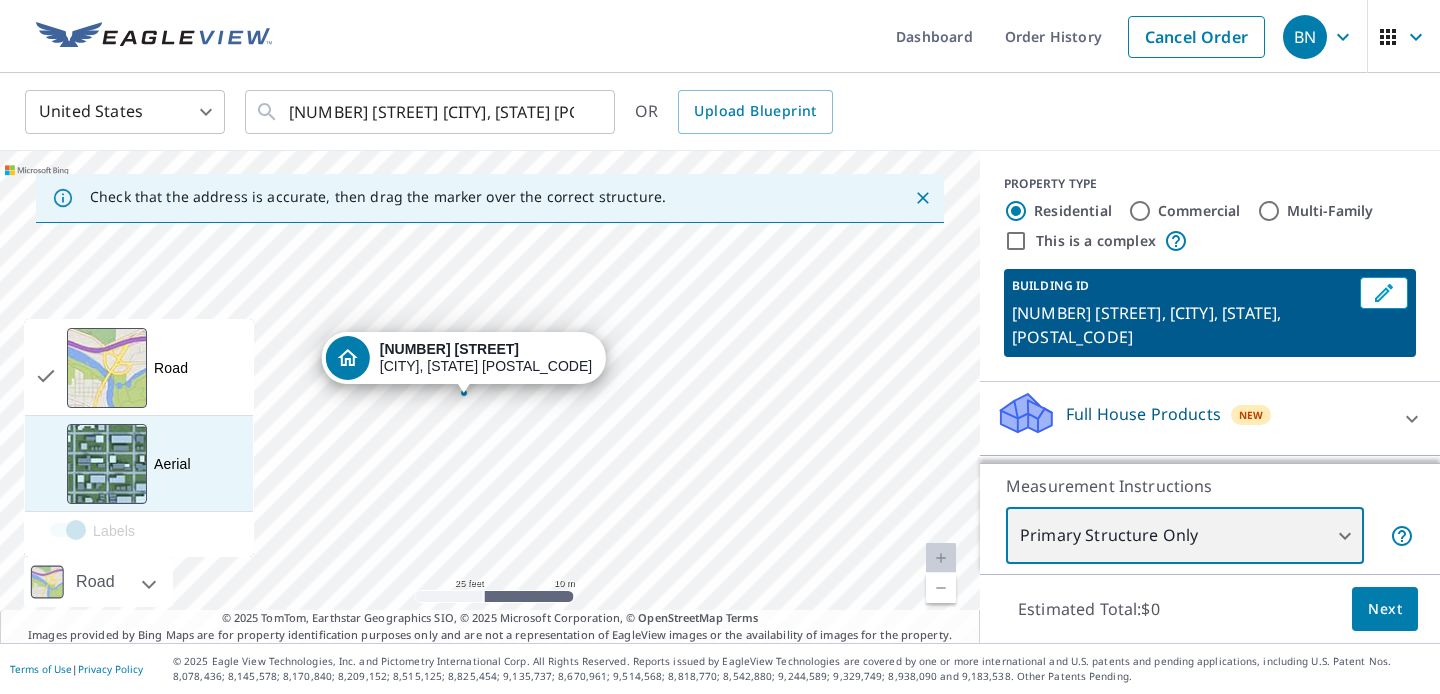 click at bounding box center [107, 464] 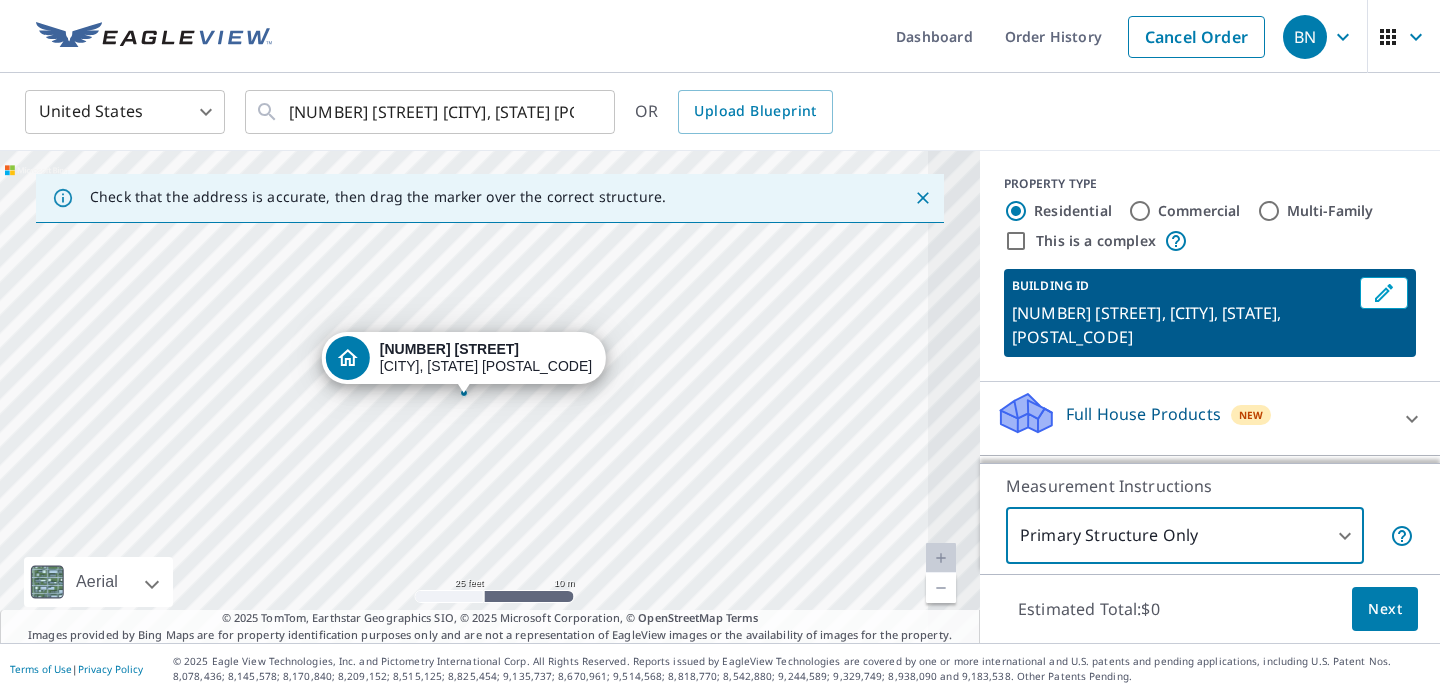 click on "[NUMBER] [STREET]" at bounding box center (449, 349) 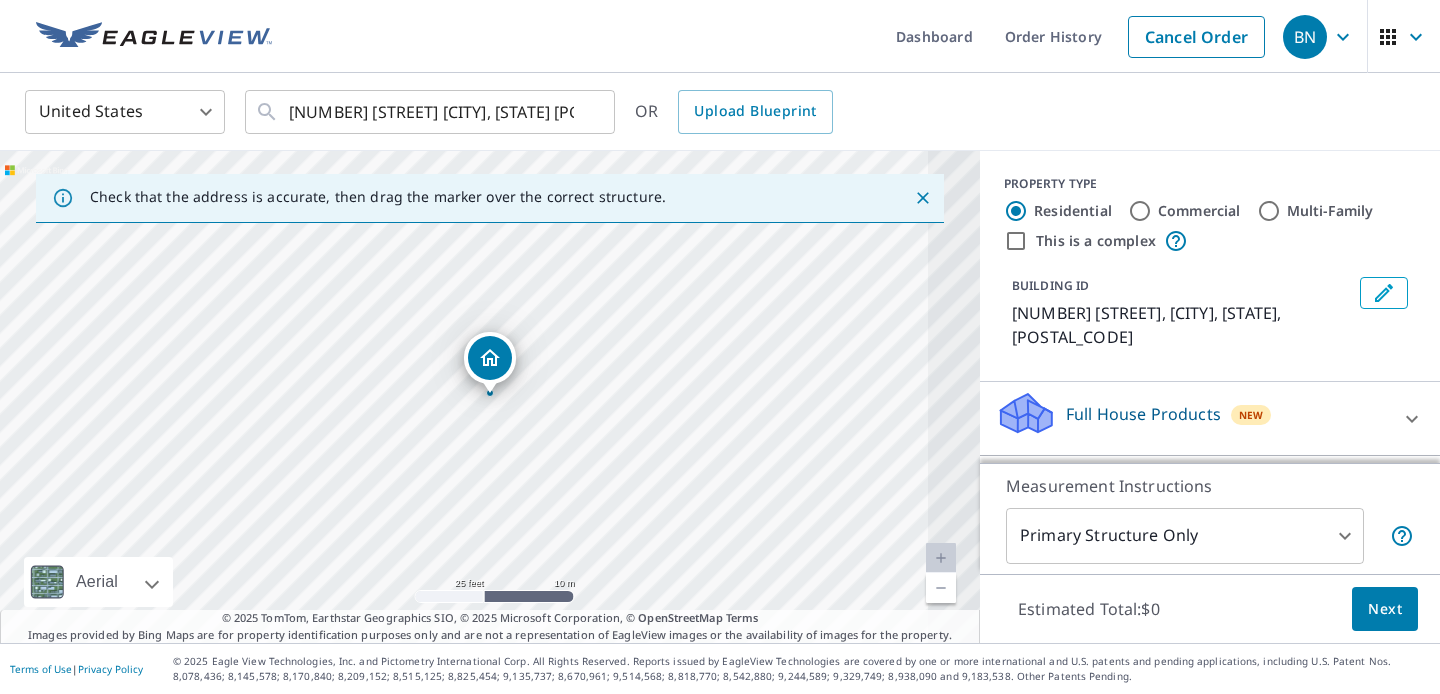 click at bounding box center (490, 393) 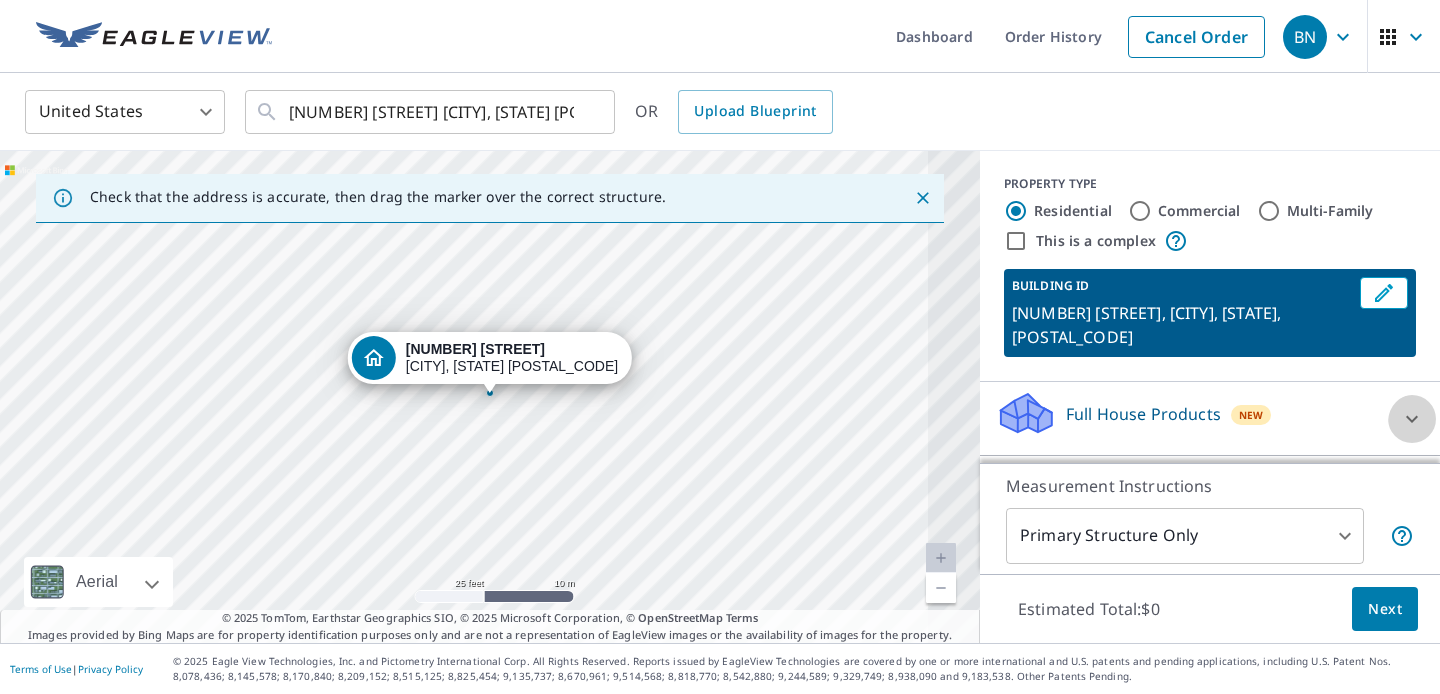 click 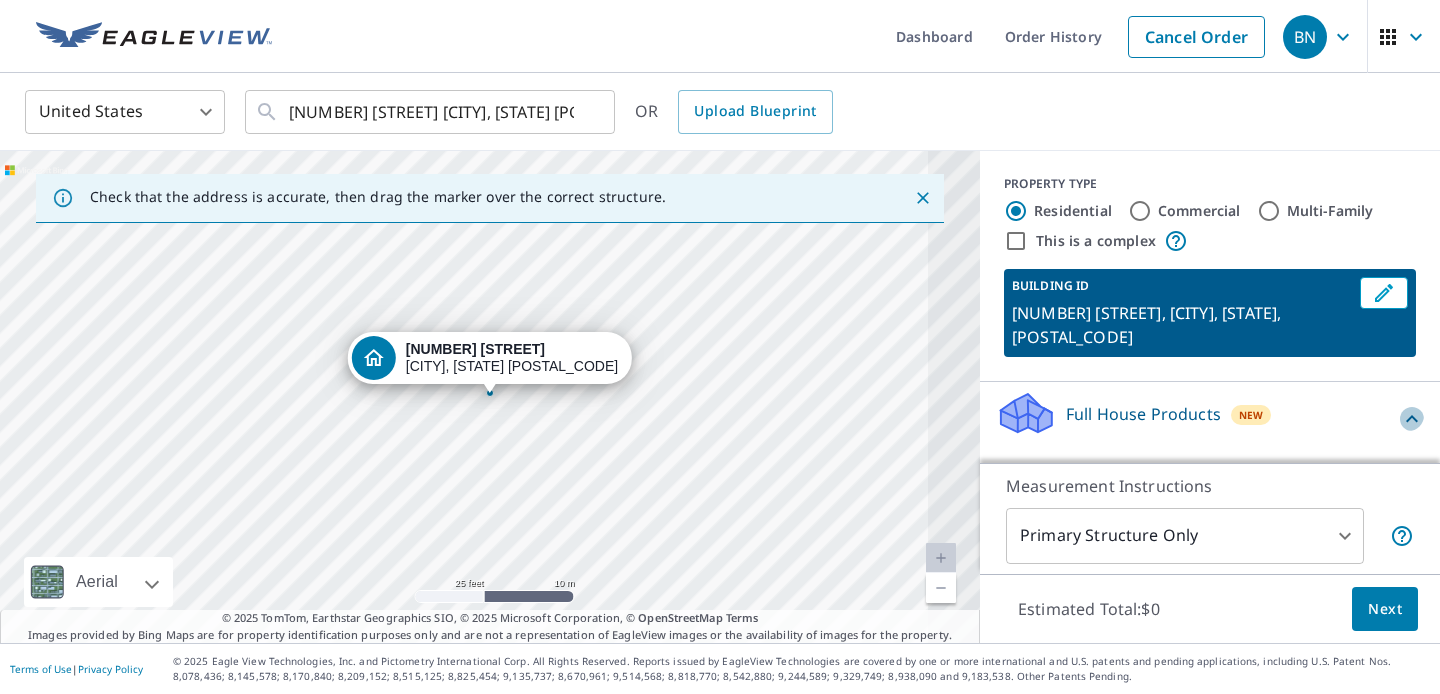 click 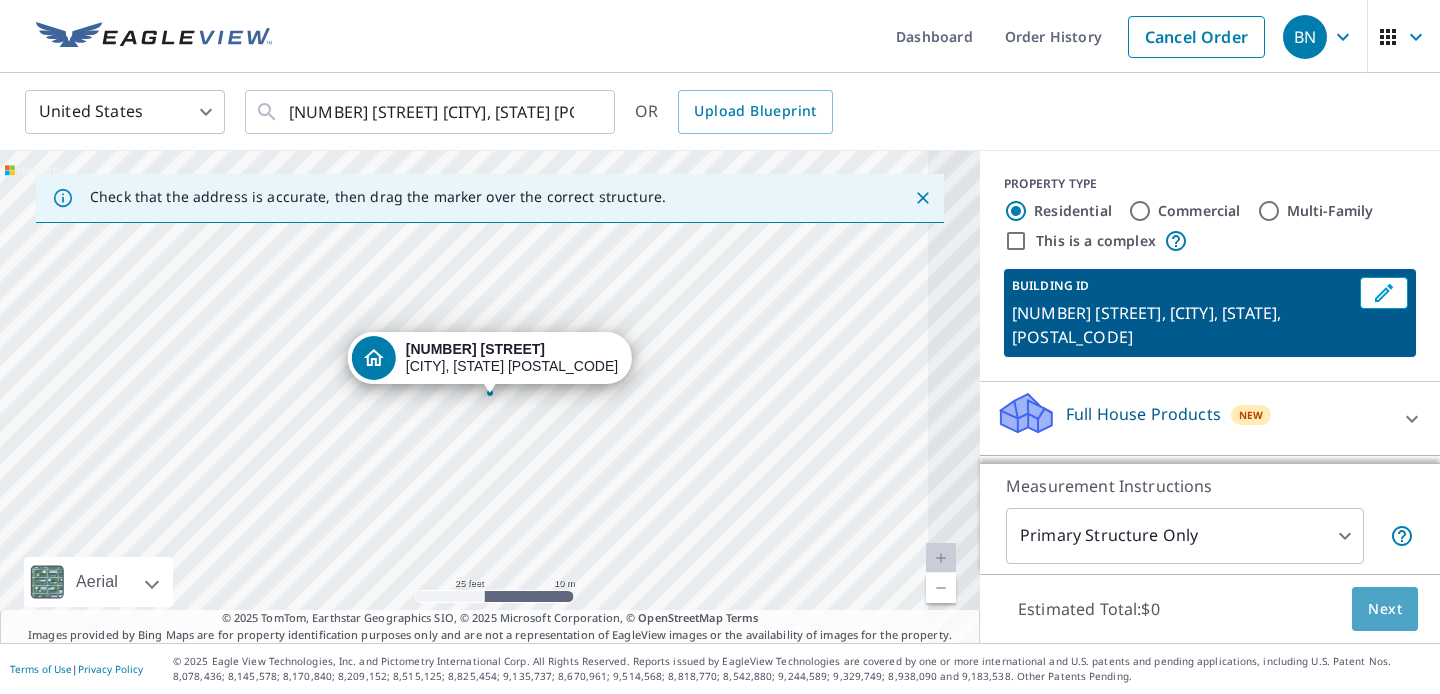 click on "Next" at bounding box center (1385, 609) 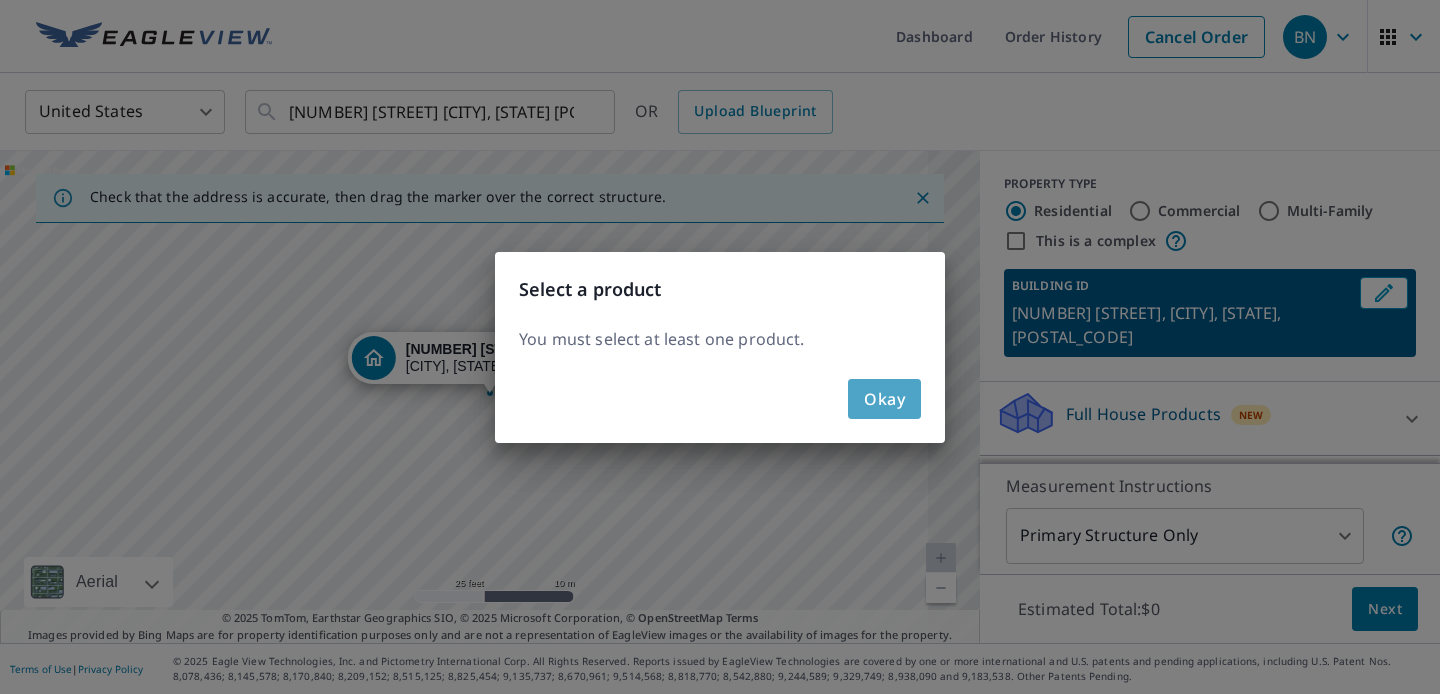 click on "Okay" at bounding box center (884, 399) 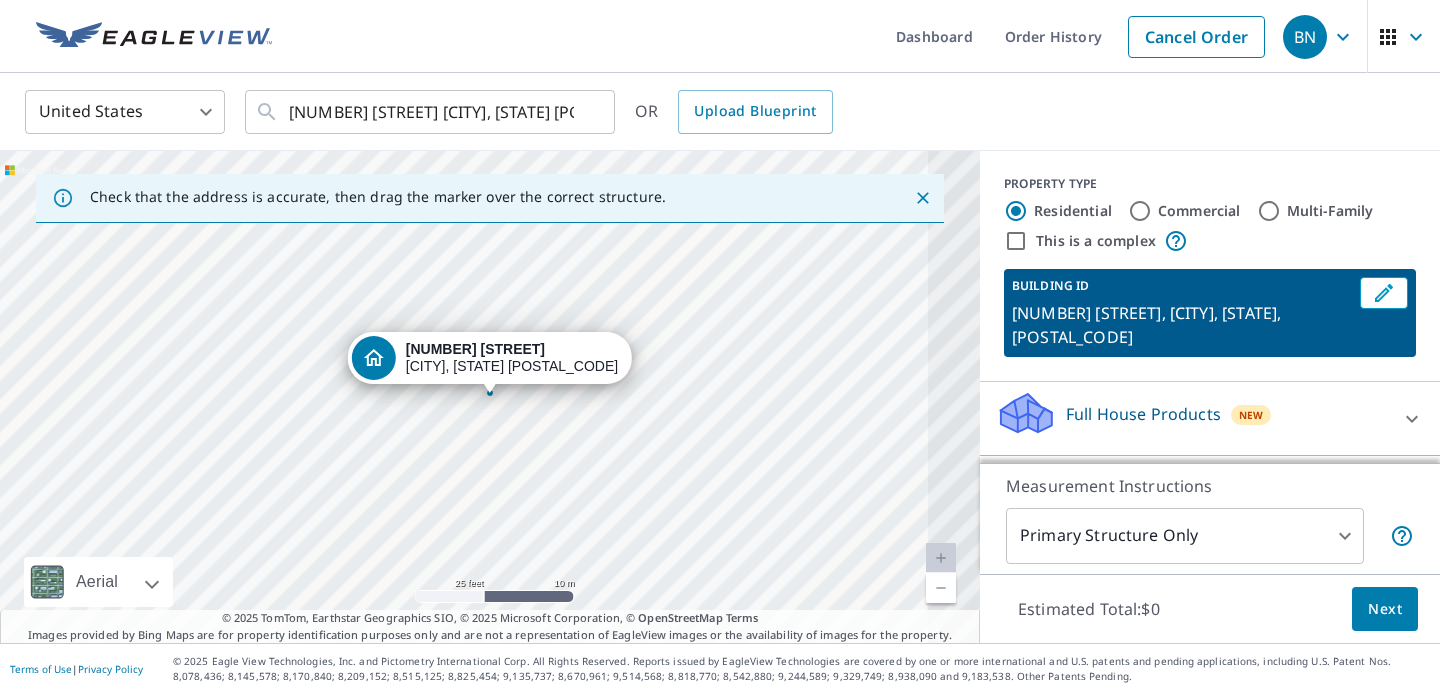 click at bounding box center (941, 558) 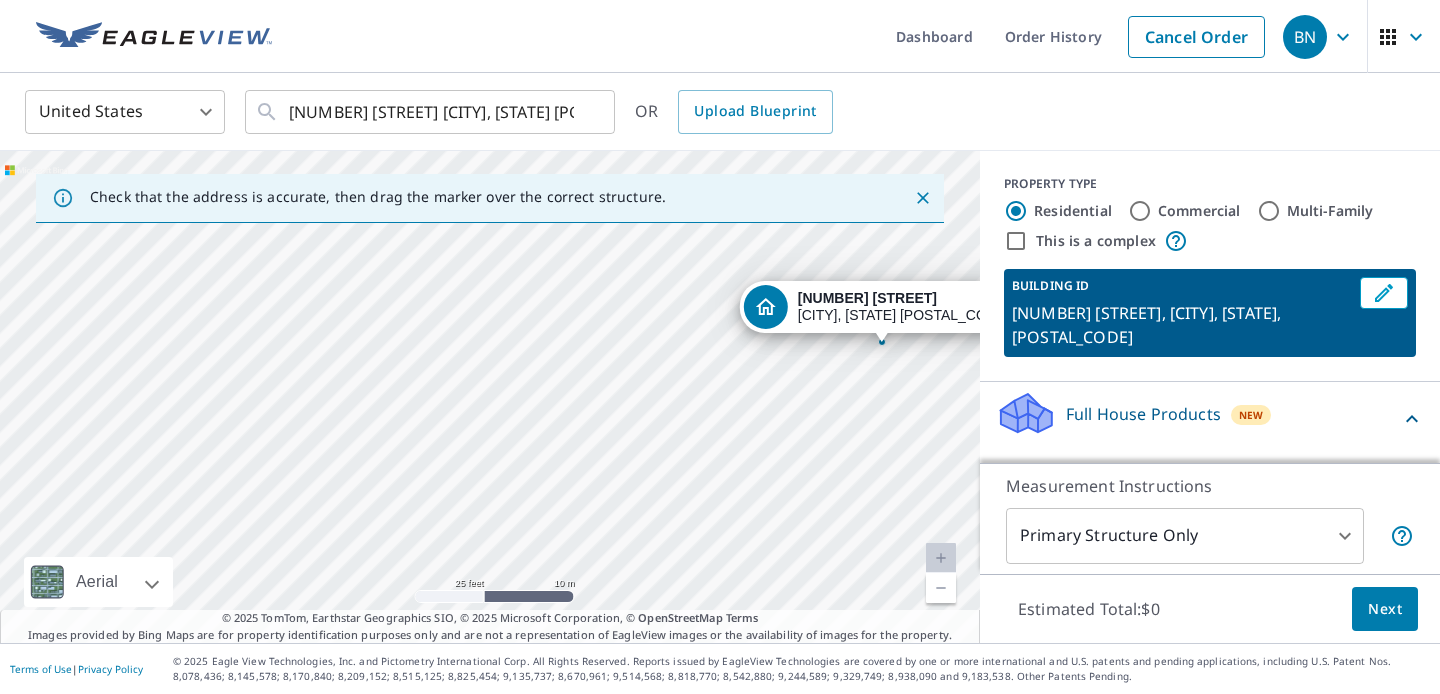 click on "[NUMBER] [STREET] [CITY], [STATE] [POSTAL_CODE]" at bounding box center (490, 397) 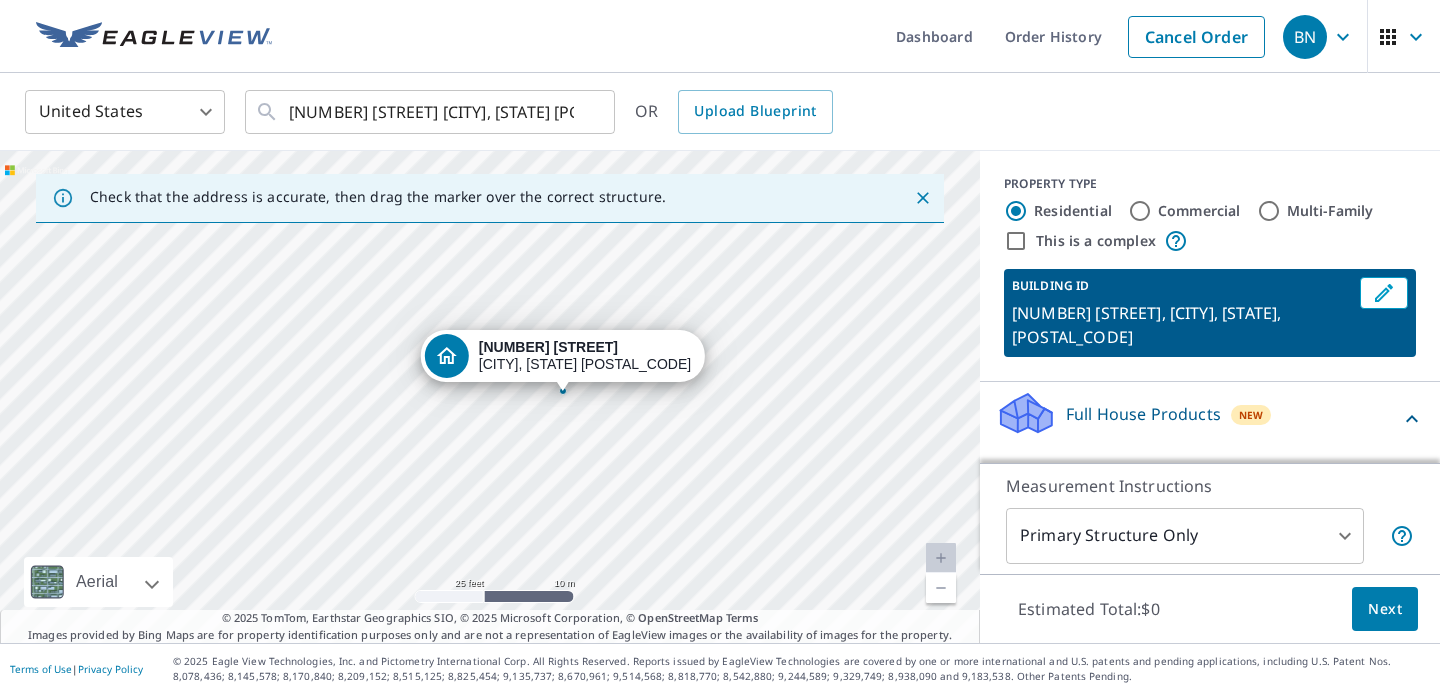 drag, startPoint x: 877, startPoint y: 360, endPoint x: 558, endPoint y: 409, distance: 322.7414 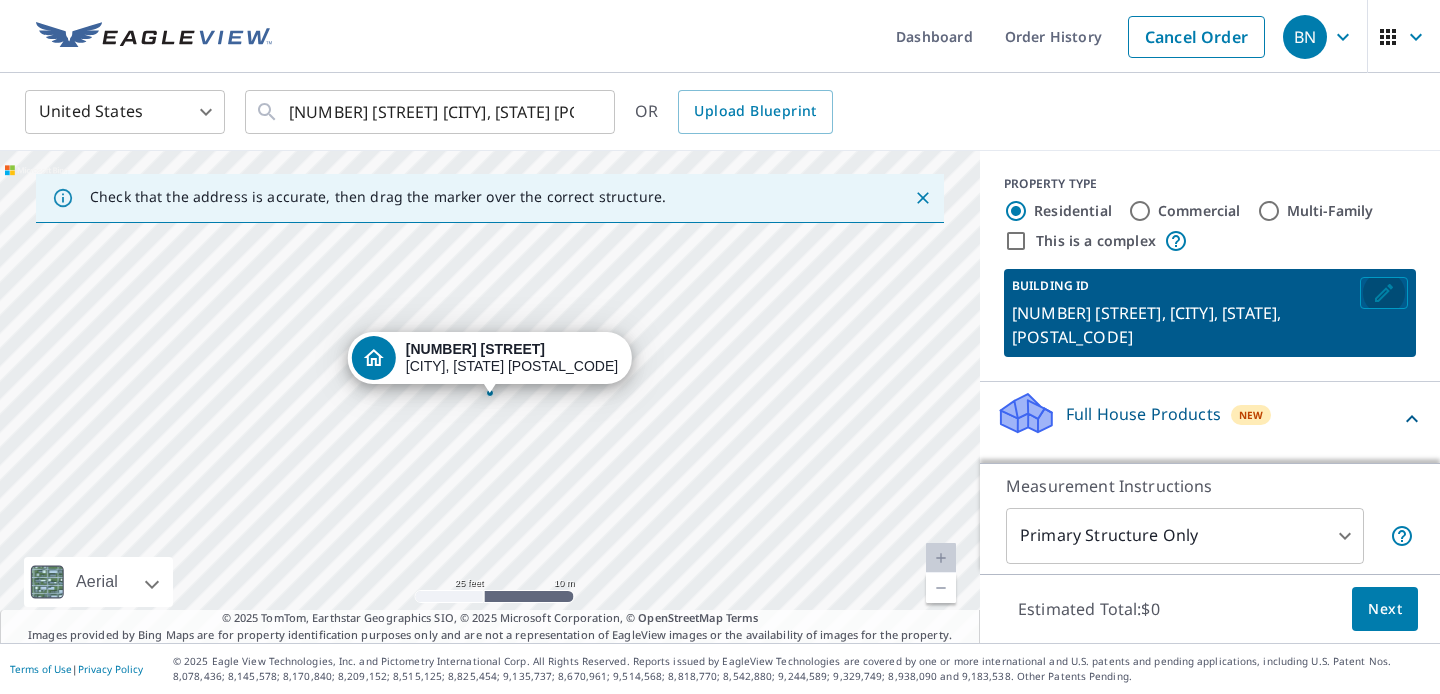 click 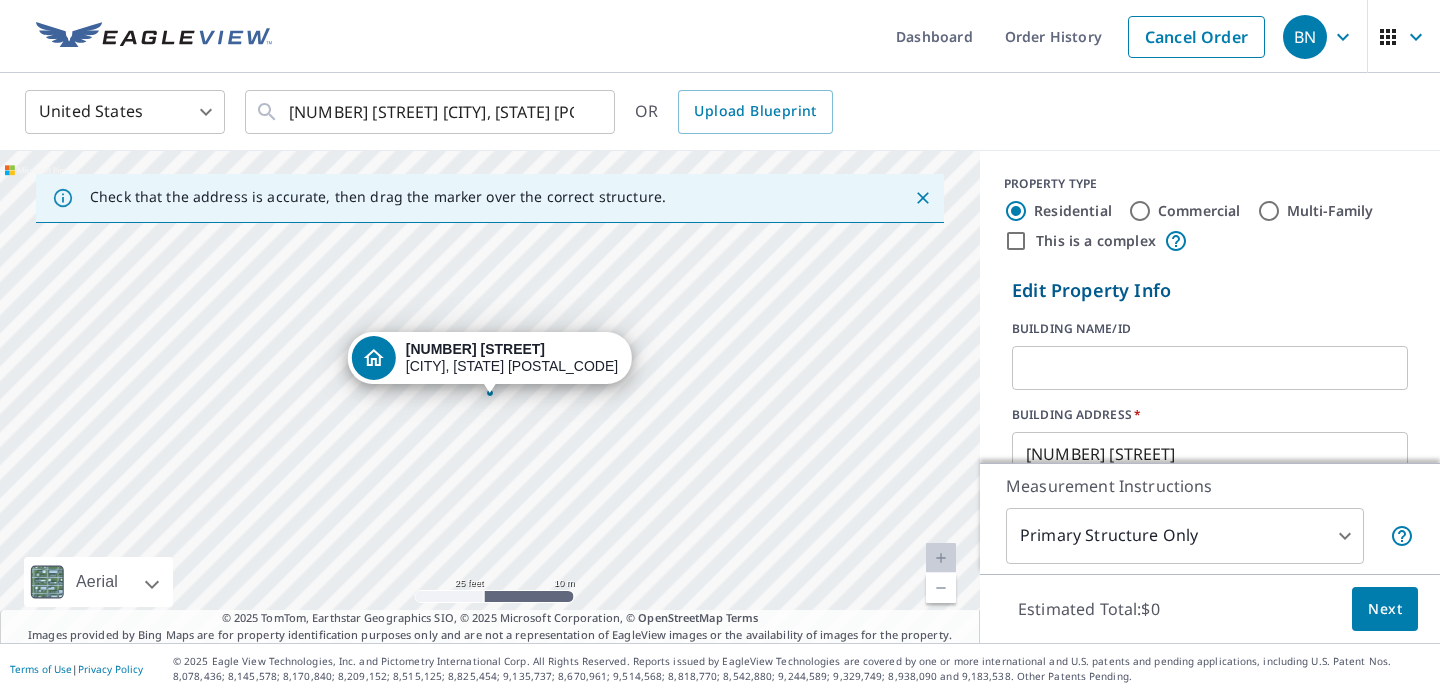 click at bounding box center (1210, 368) 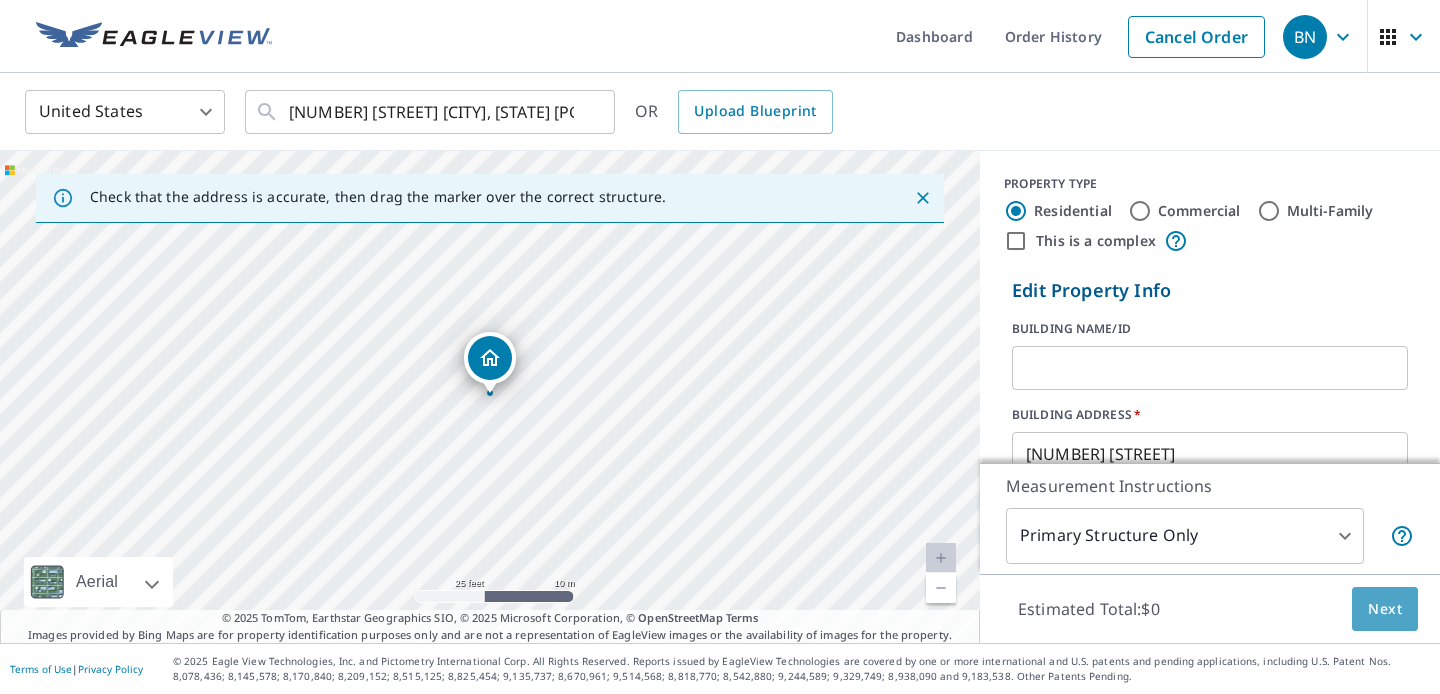 click on "Next" at bounding box center [1385, 609] 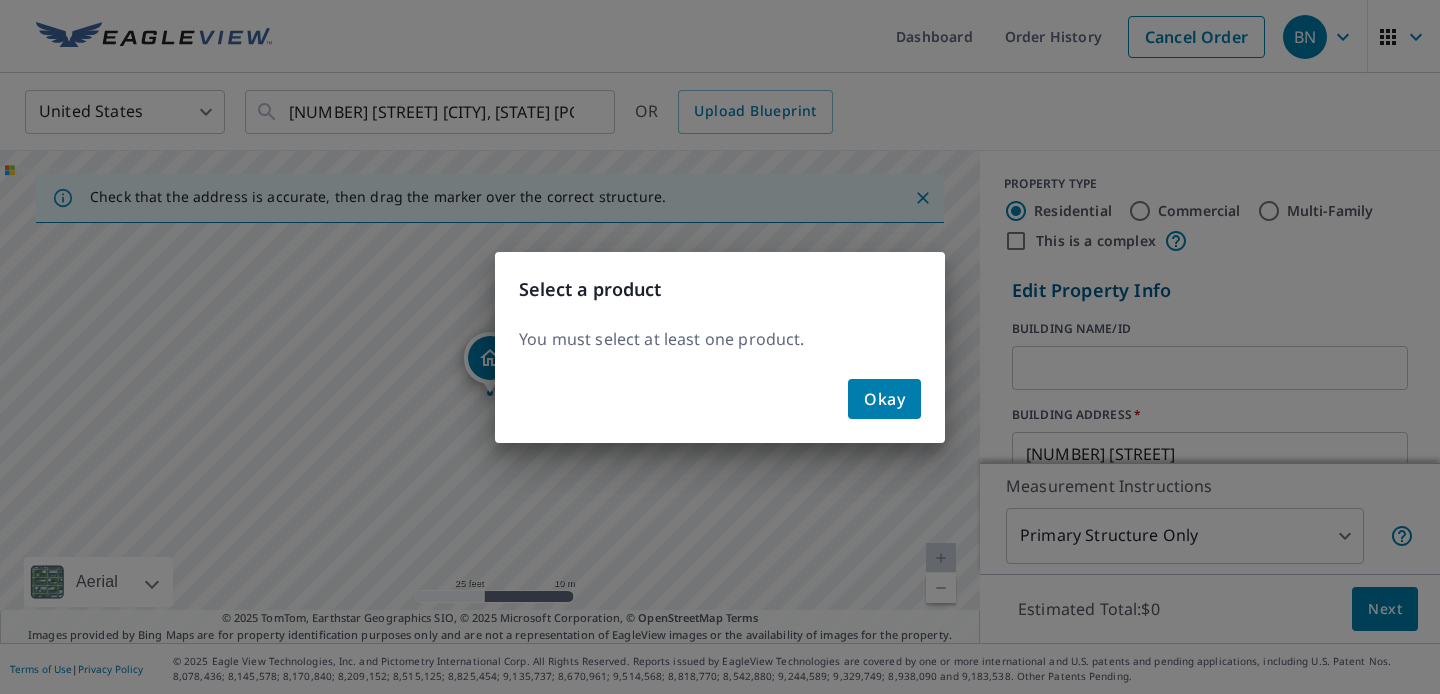 click on "Okay" at bounding box center [884, 399] 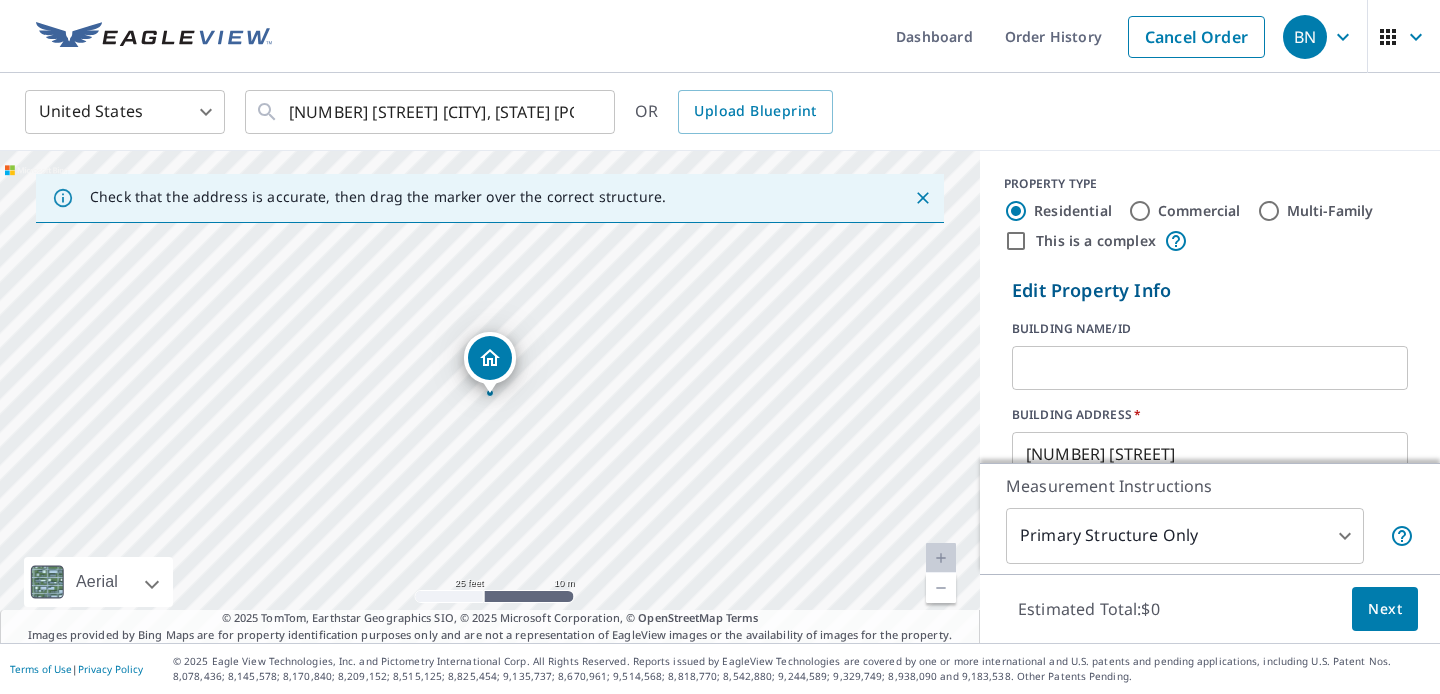 click on "Estimated Total:  $0 Next" at bounding box center (1210, 609) 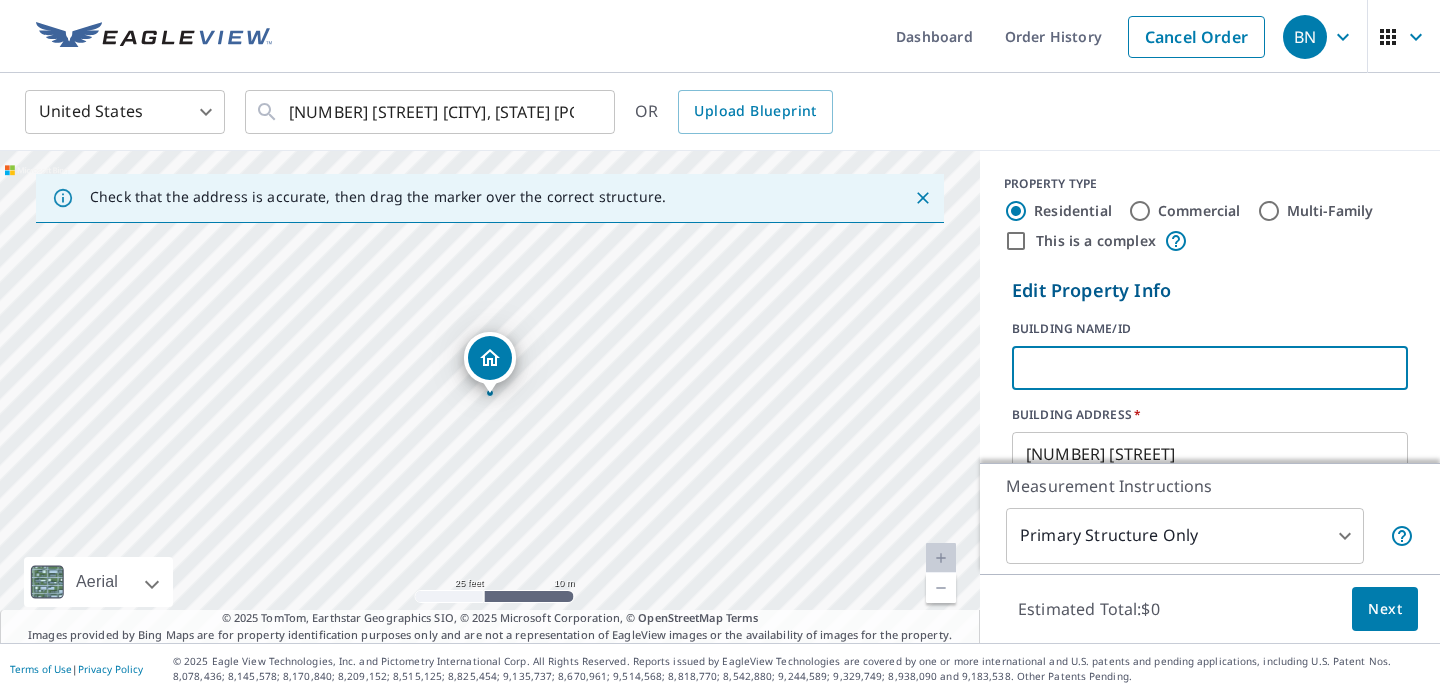 type on "1" 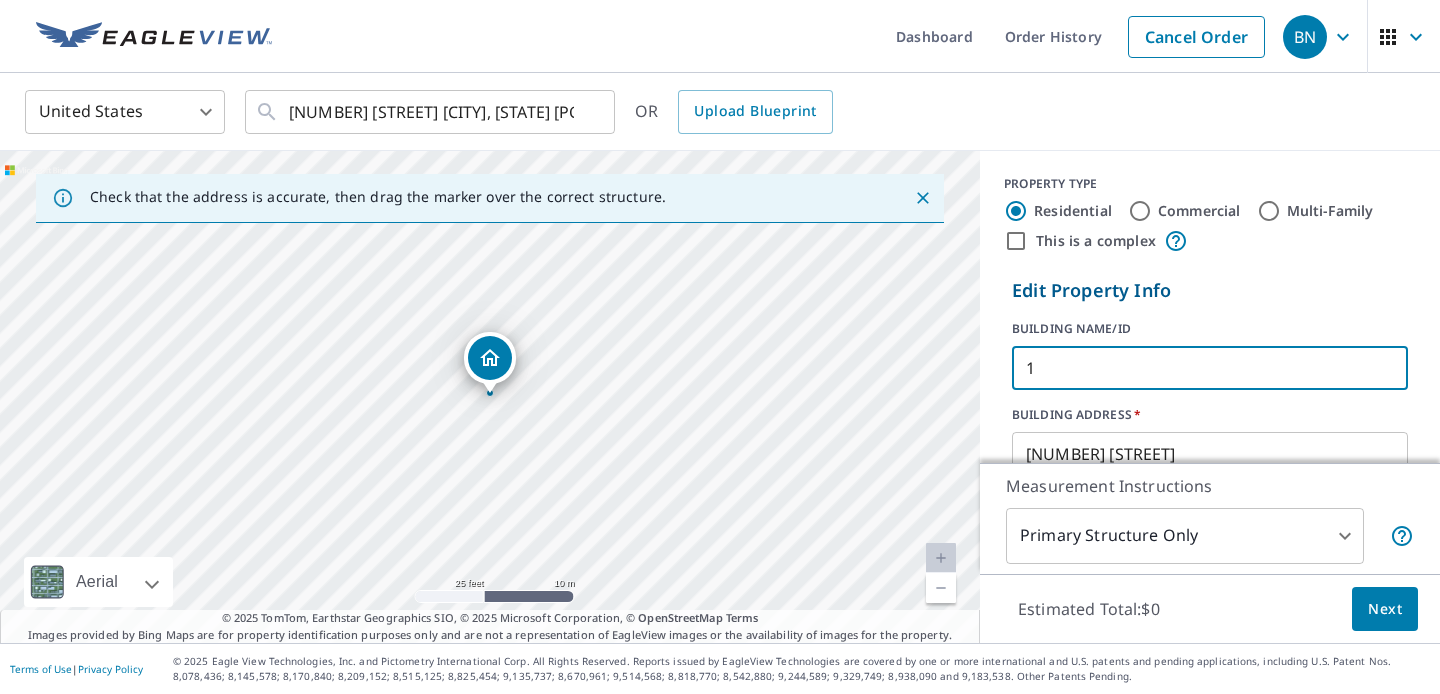 type 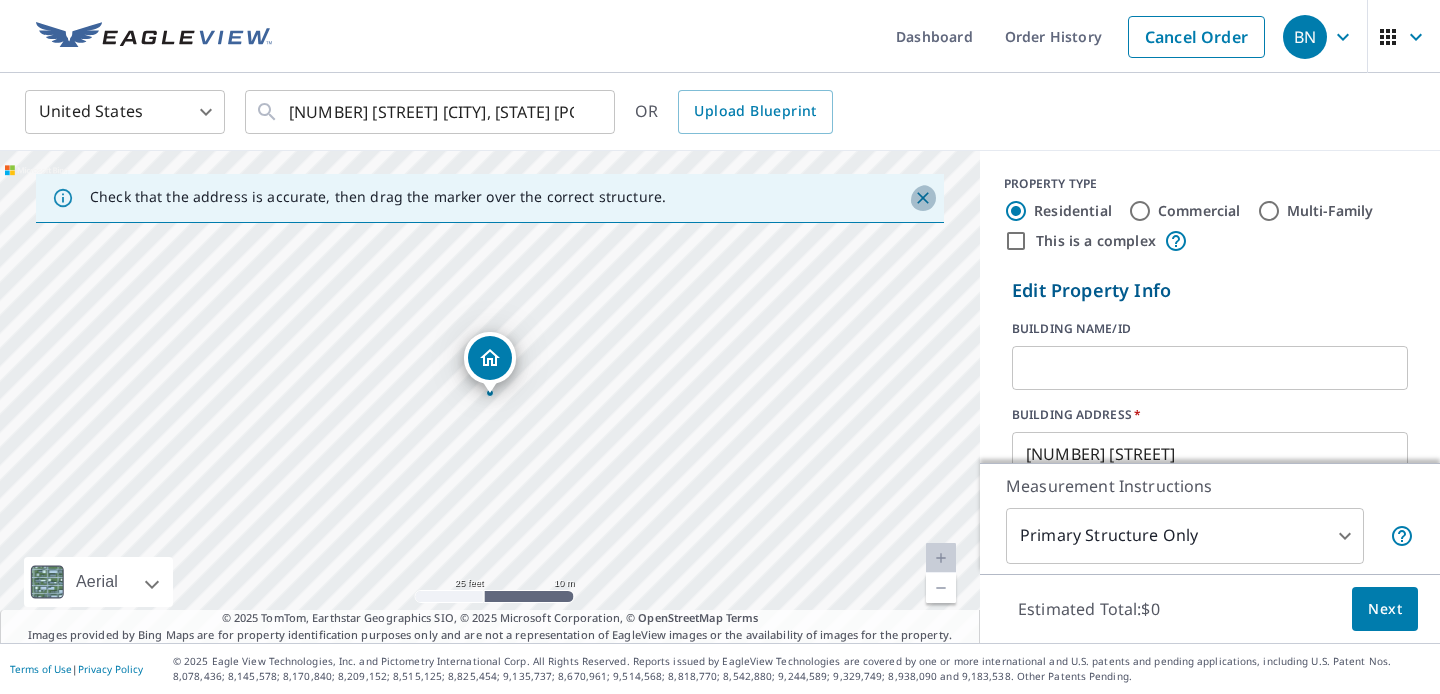 click 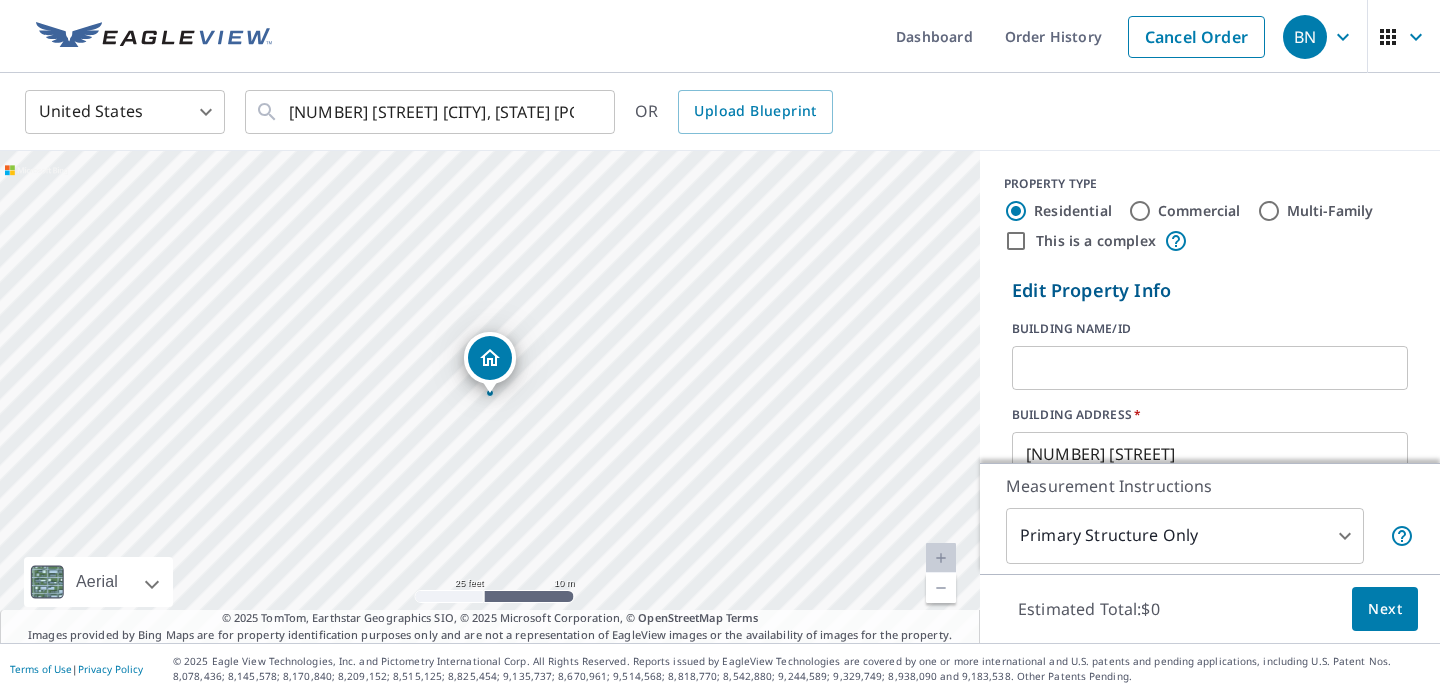 click 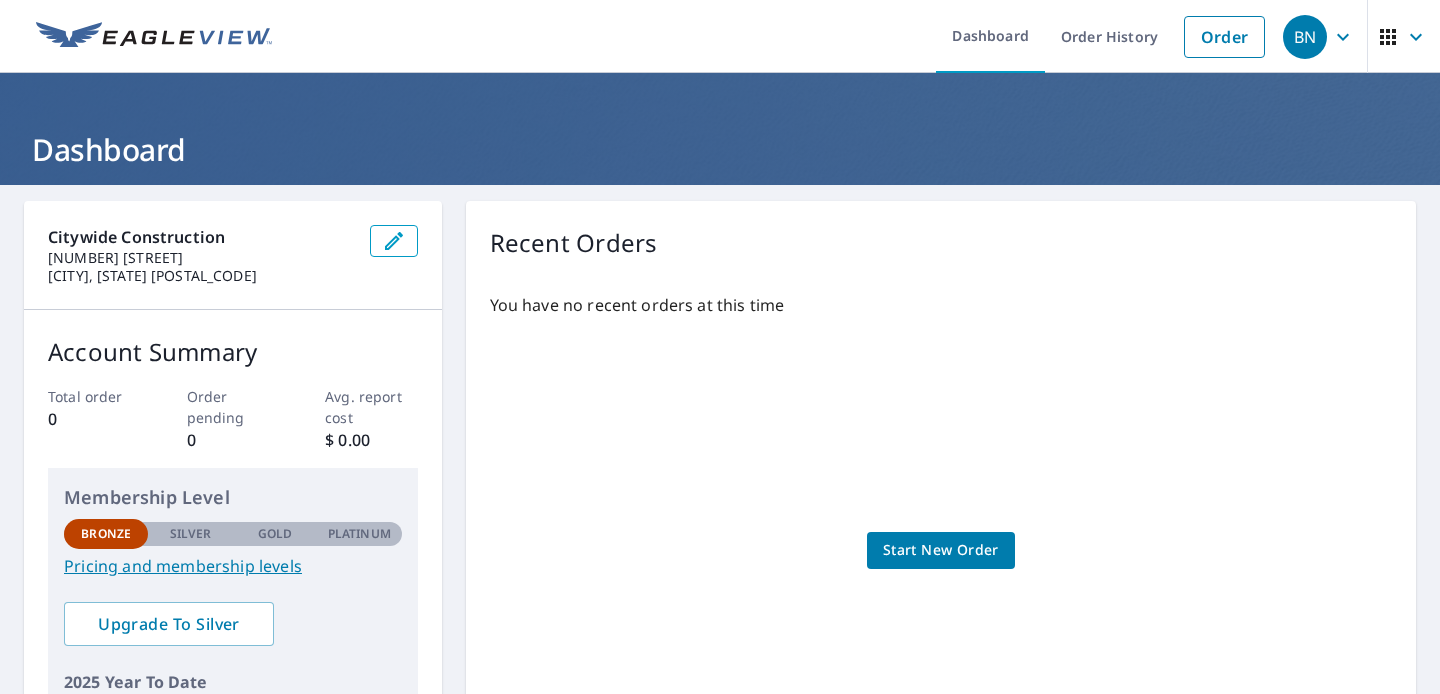 click on "Start New Order" at bounding box center [941, 550] 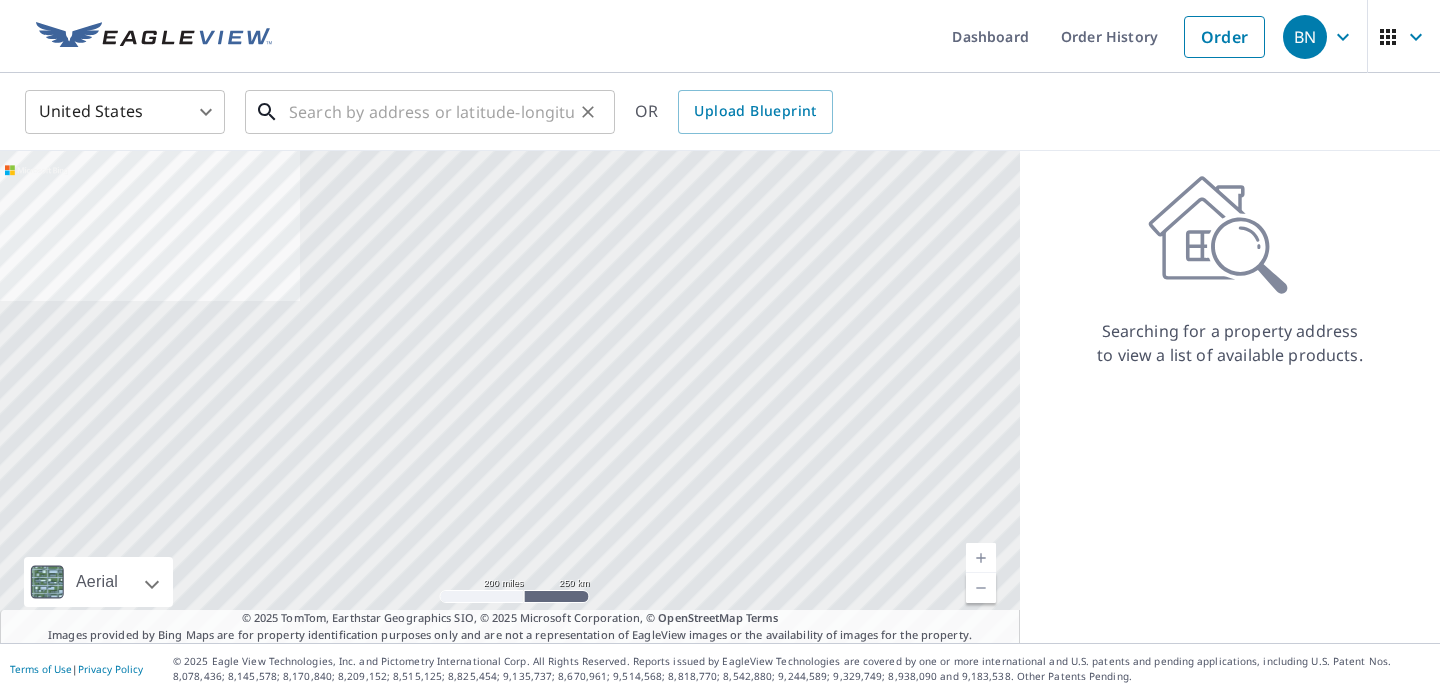 click at bounding box center (431, 112) 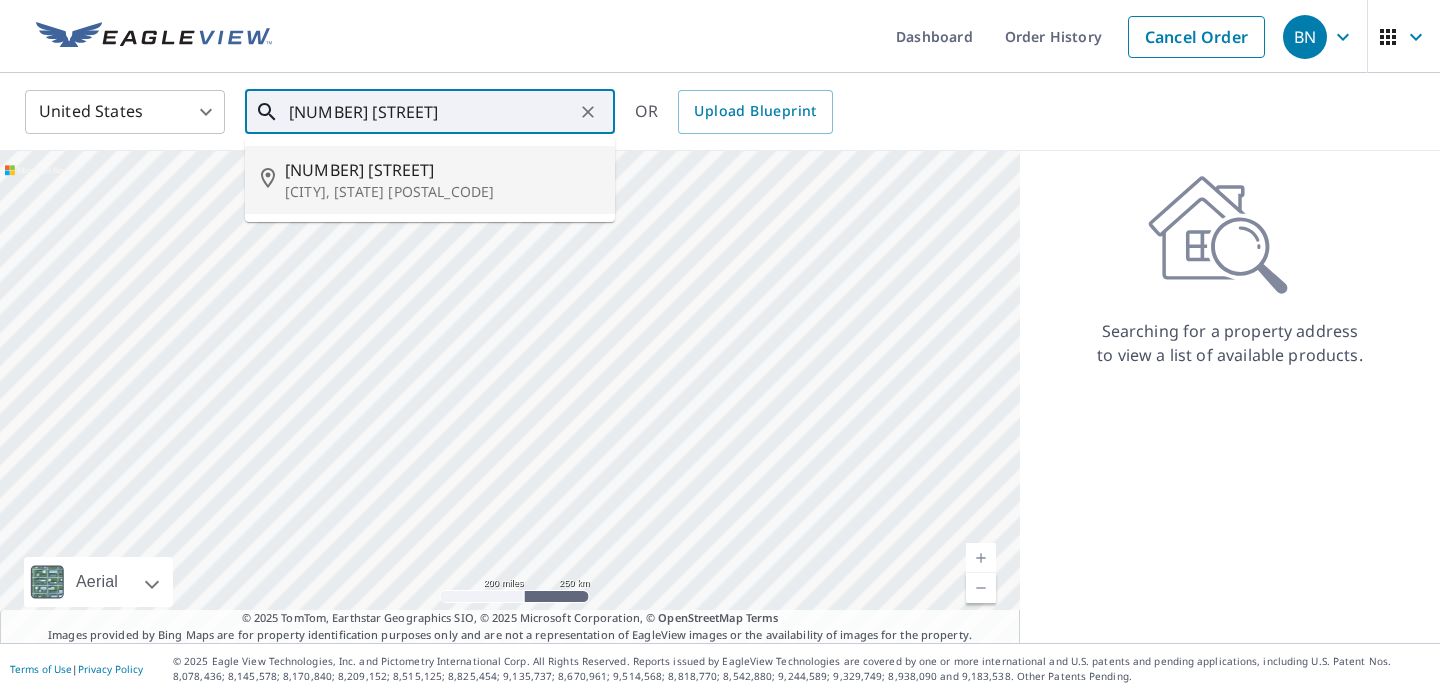 click on "[NUMBER] [STREET]" at bounding box center [442, 170] 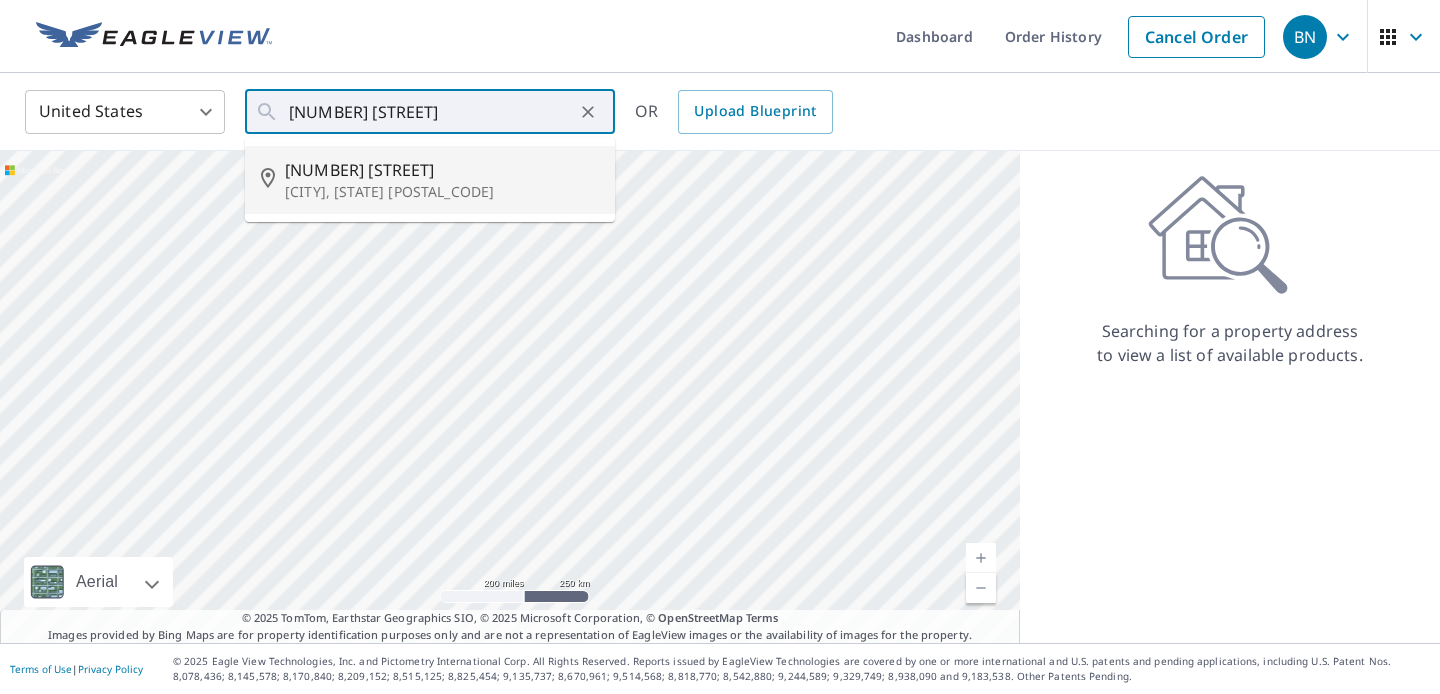type on "[NUMBER] [STREET] [CITY], [STATE] [POSTAL_CODE]" 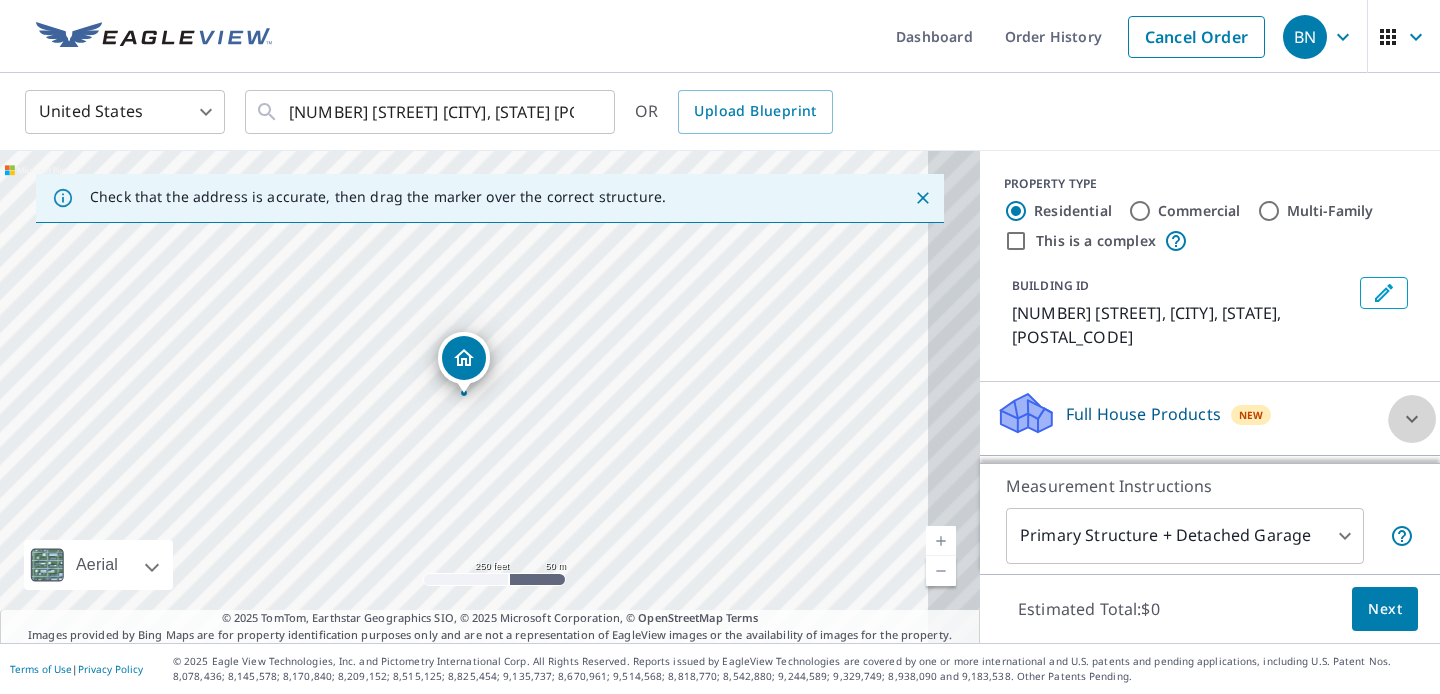 click 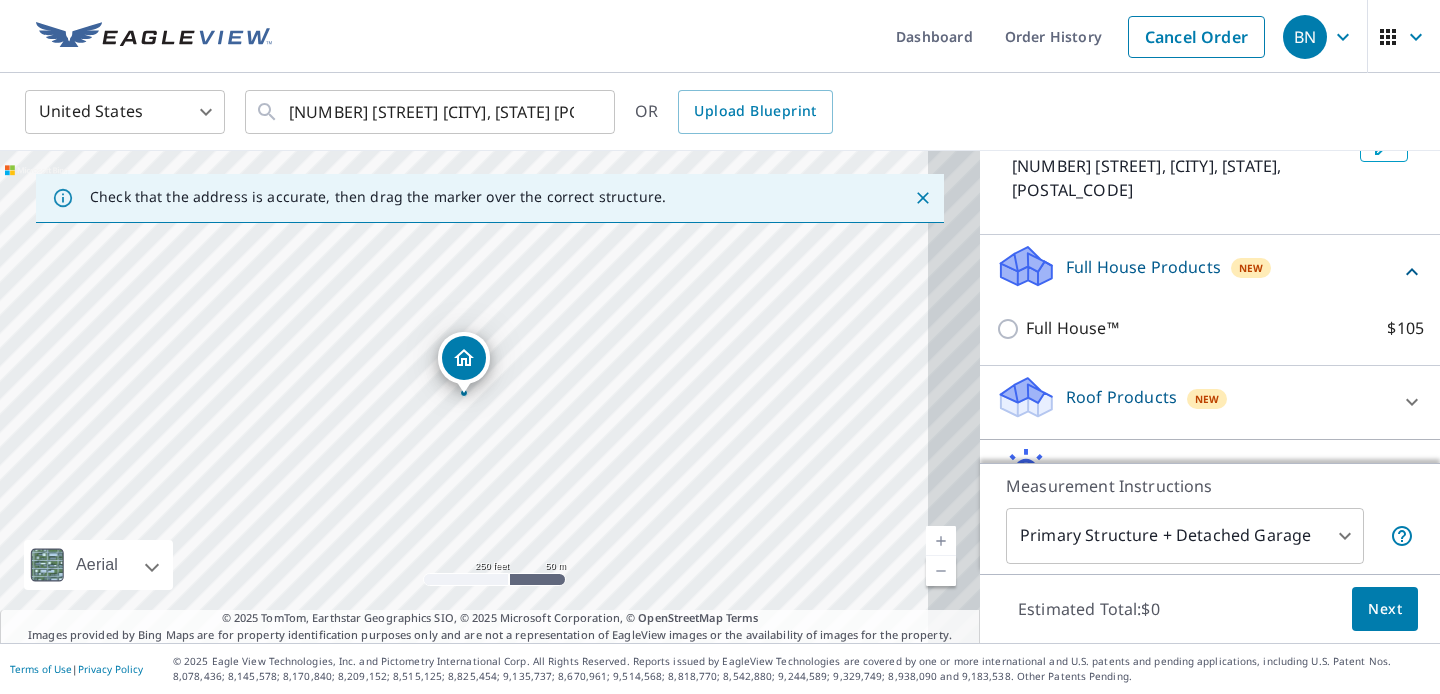 scroll, scrollTop: 284, scrollLeft: 0, axis: vertical 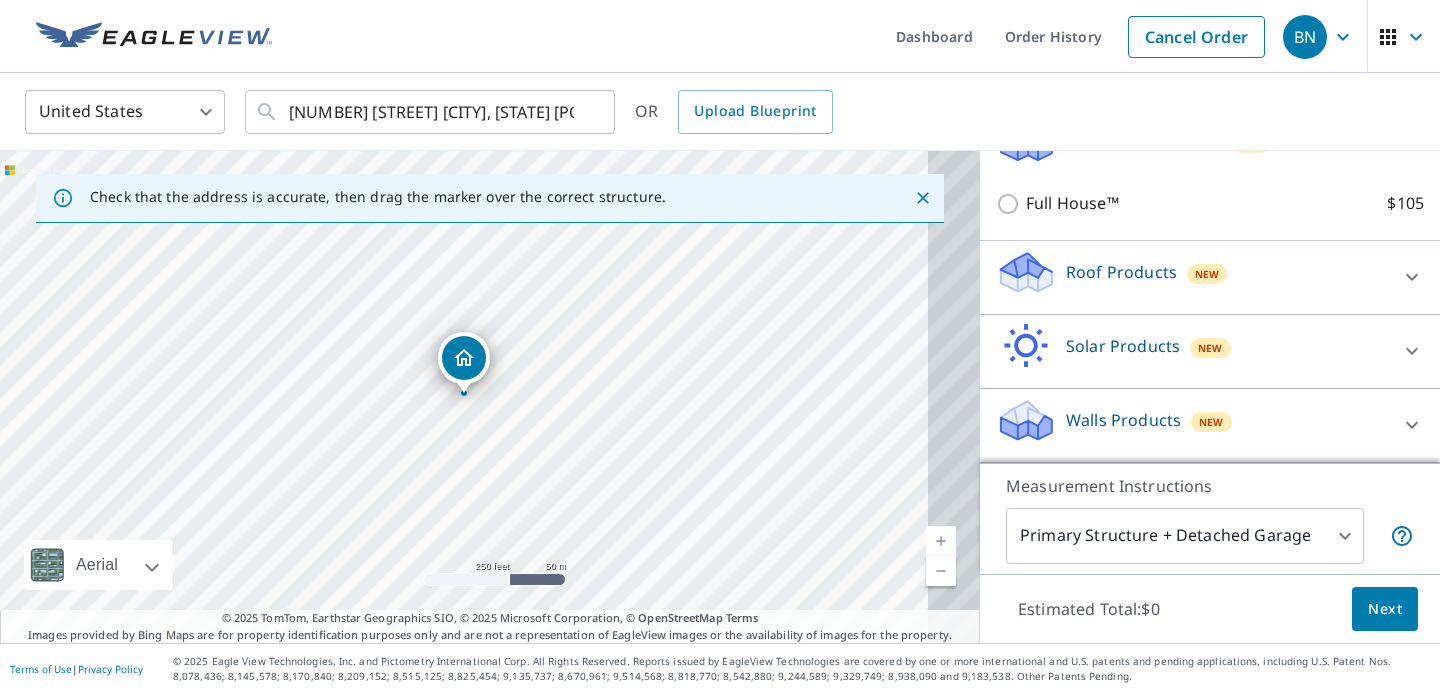 click on "Roof Products" at bounding box center [1121, 272] 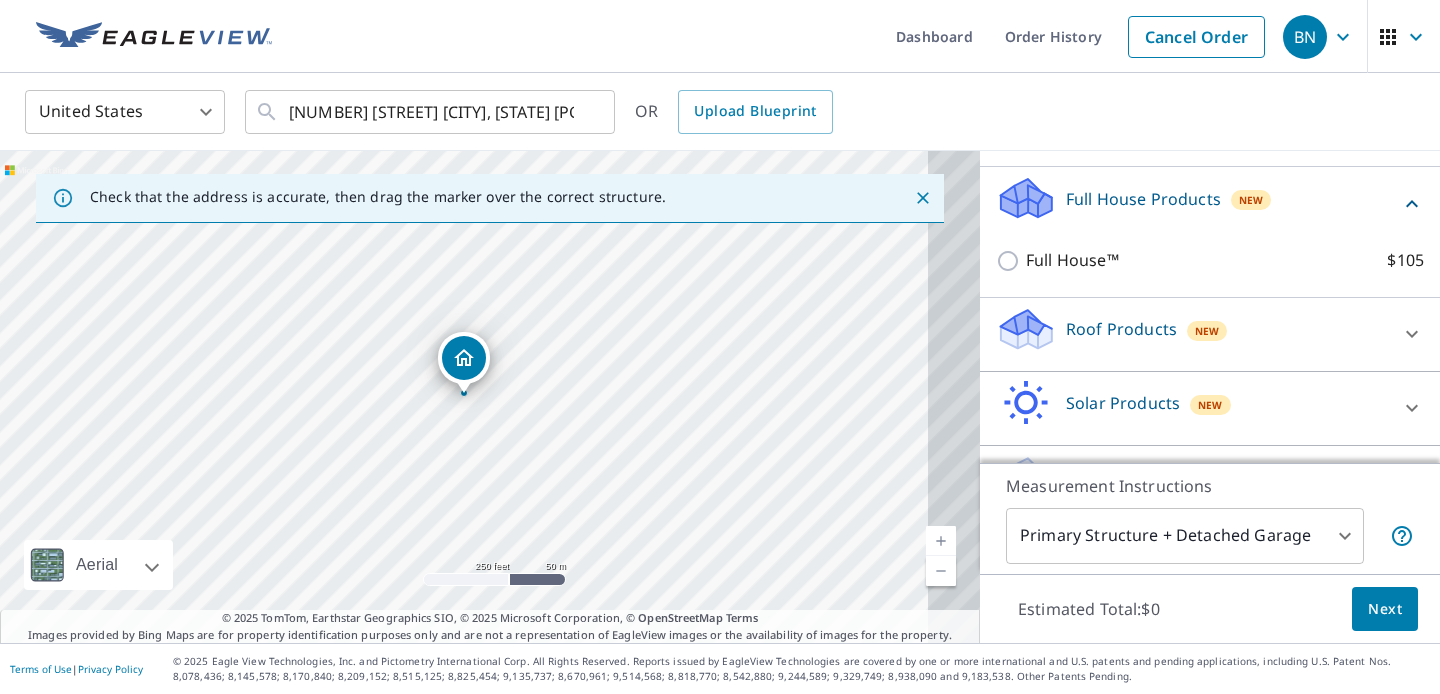 scroll, scrollTop: 207, scrollLeft: 0, axis: vertical 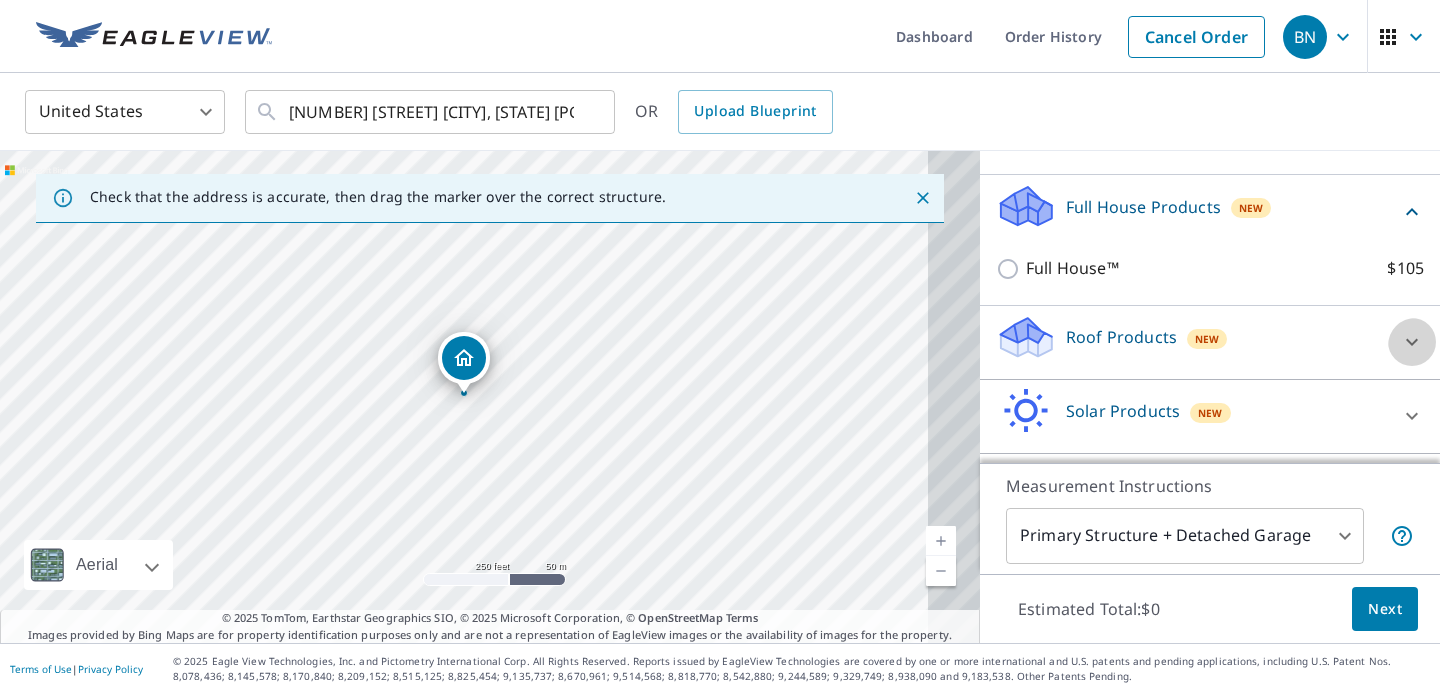 click 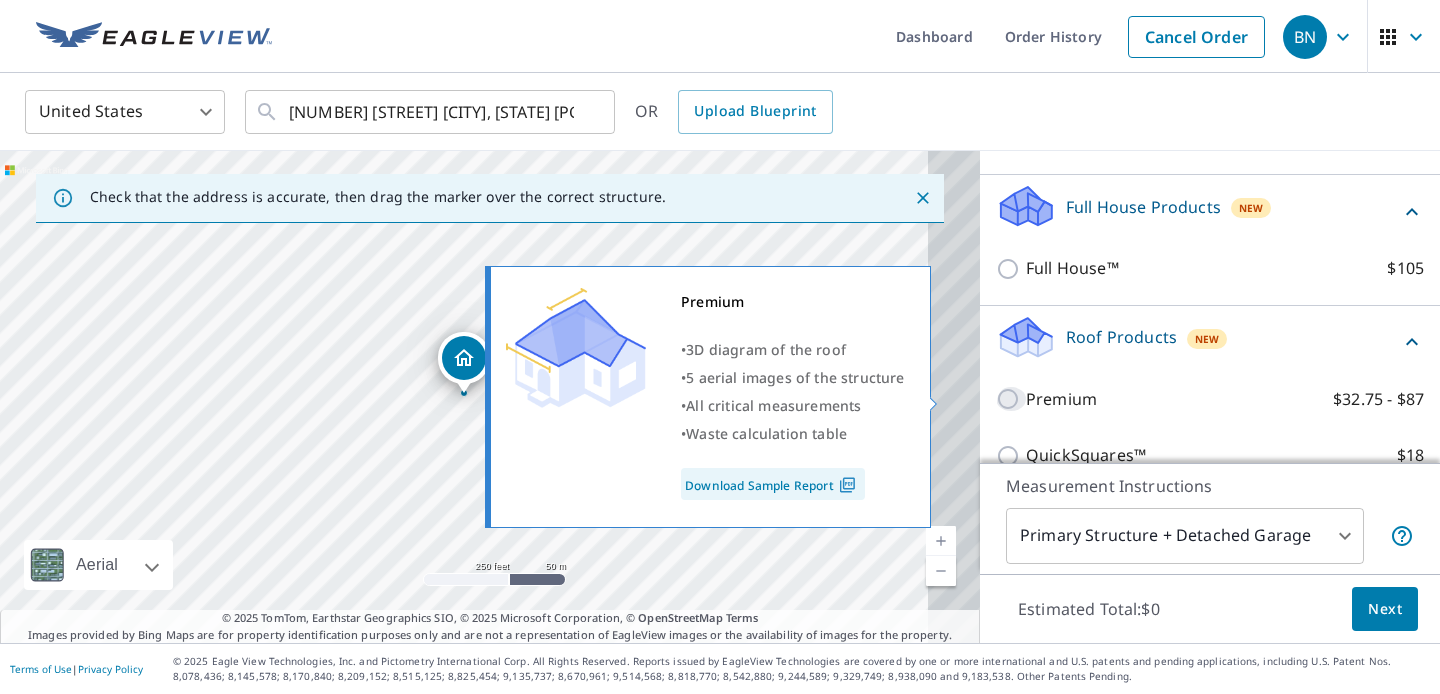 click on "Premium $32.75 - $87" at bounding box center [1011, 399] 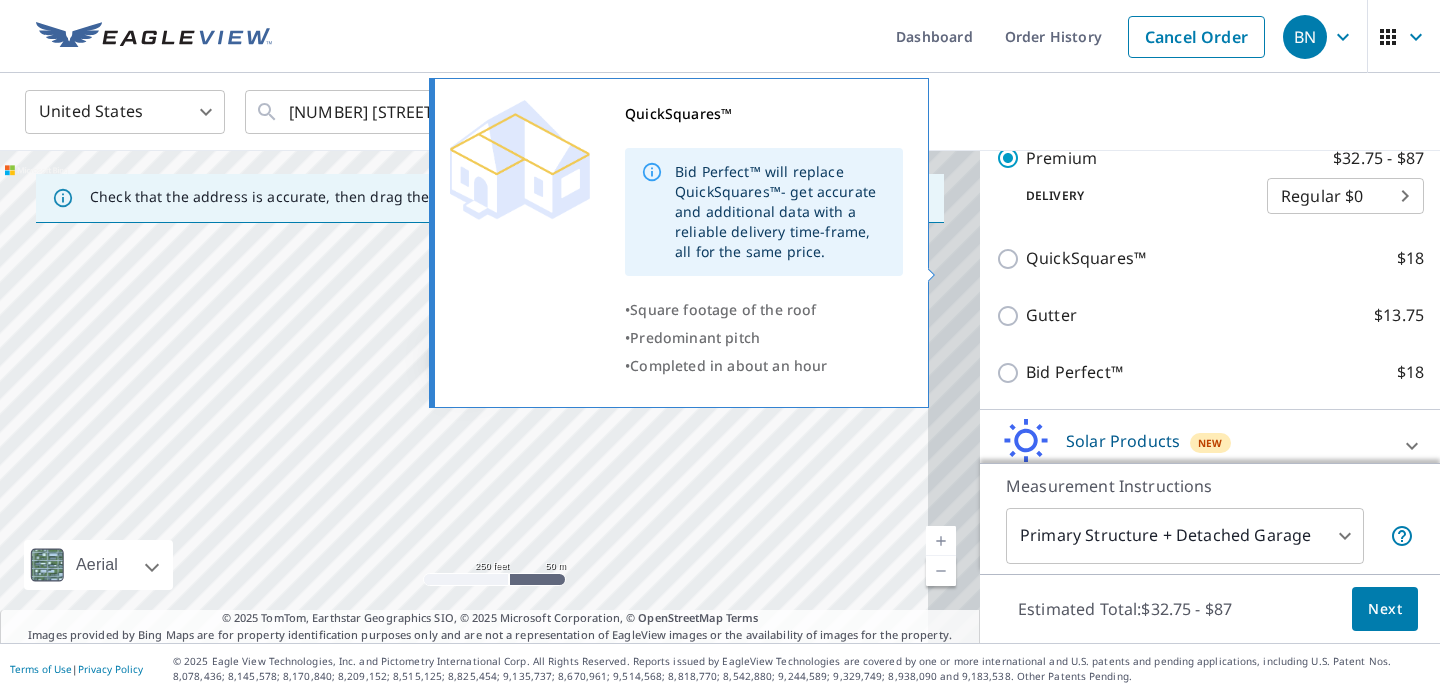 scroll, scrollTop: 463, scrollLeft: 0, axis: vertical 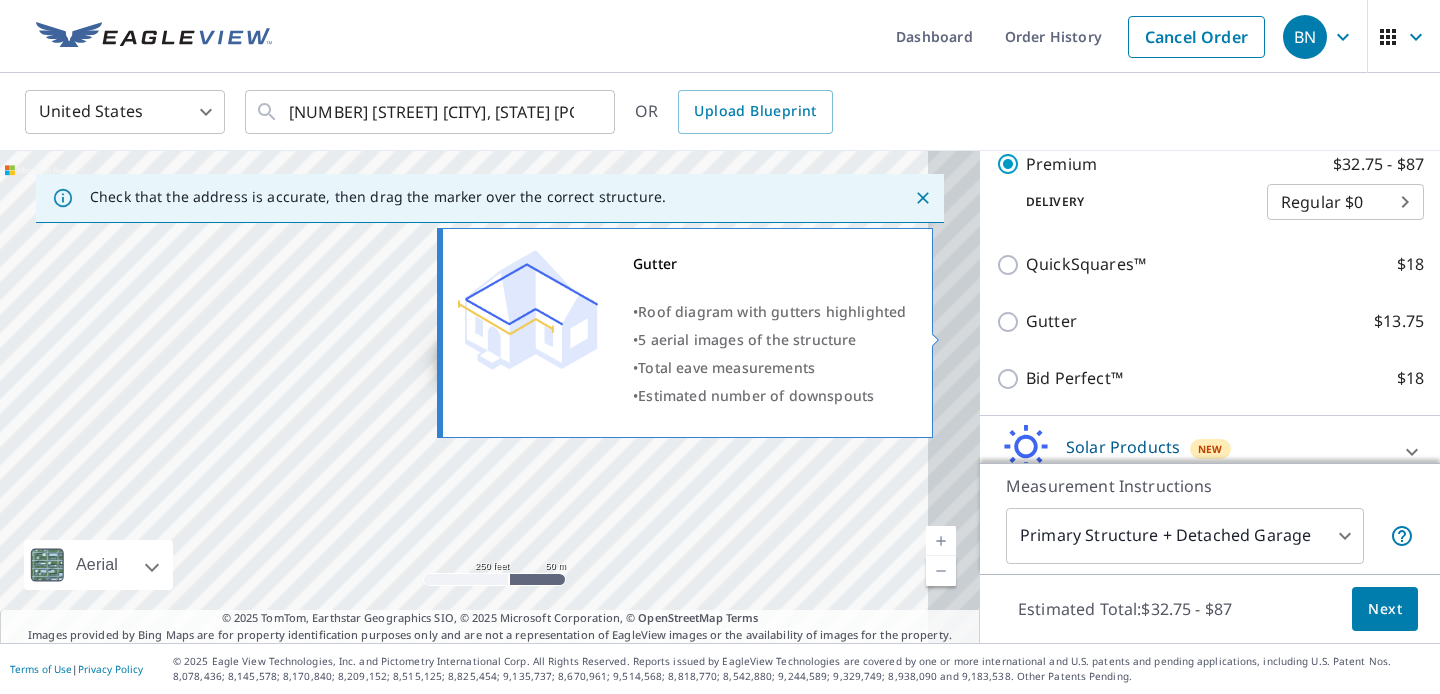 click on "Gutter $13.75" at bounding box center [1011, 322] 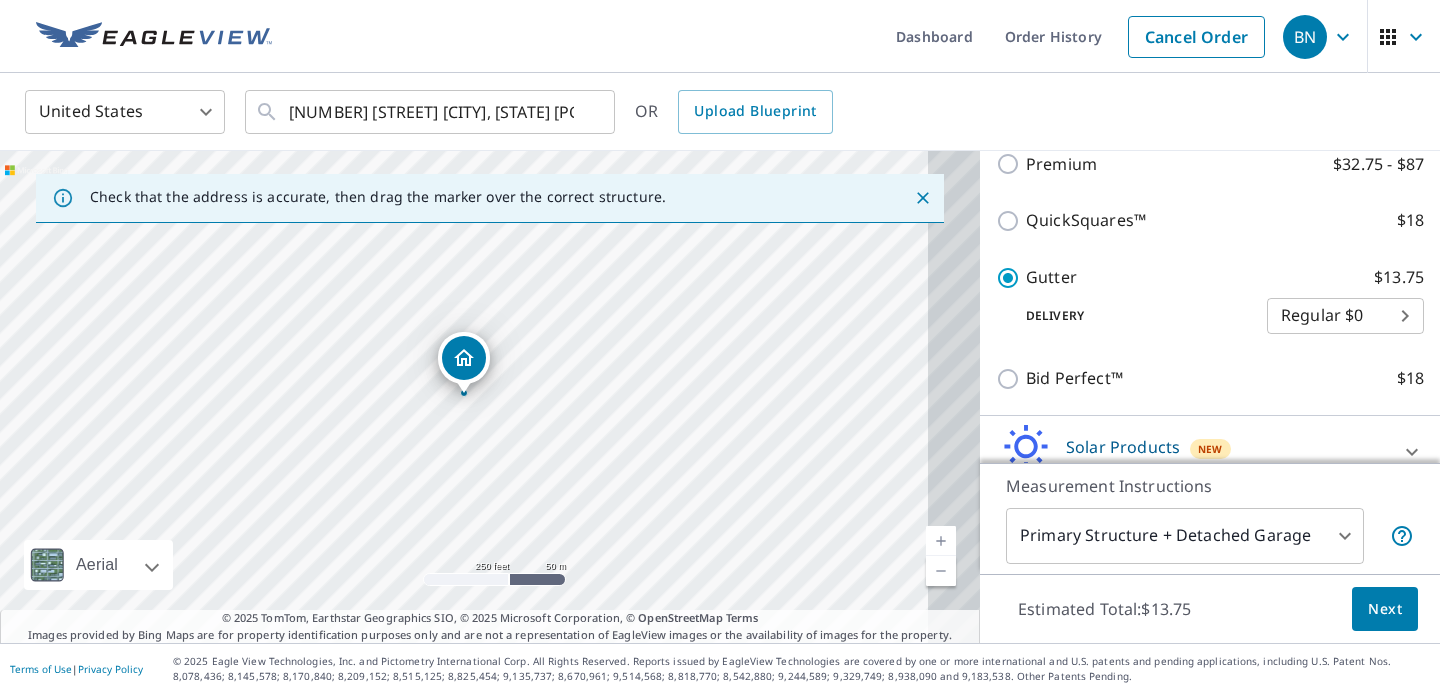 click on "BN BN
Dashboard Order History Cancel Order BN United States US ​ [NUMBER] [STREET] [CITY], [STATE] [POSTAL_CODE] ​ OR Upload Blueprint Check that the address is accurate, then drag the marker over the correct structure. [NUMBER] [STREET] [CITY], [STATE] [POSTAL_CODE] Aerial Road A standard road map Aerial A detailed look from above Labels Labels 250 feet 50 m © 2025 TomTom, © Vexcel Imaging, © 2025 Microsoft Corporation, © OpenStreetMap Terms © 2025 TomTom, Earthstar Geographics SIO, © 2025 Microsoft Corporation, ©   OpenStreetMap   Terms Images provided by Bing Maps are for property identification purposes only and are not a representation of EagleView images or the availability of images for the property. PROPERTY TYPE Residential Commercial Multi-Family This is a complex BUILDING ID [NUMBER] [STREET], [CITY], [STATE], [POSTAL_CODE] Full House Products New Full House™ $105 Roof Products New Gutter with Regular Delivery Premium $32.75 - $87 QuickSquares™ $18 Gutter $13.75 Delivery Regular $0 8 ​ Bid Perfect™ $18 New 1" at bounding box center [720, 347] 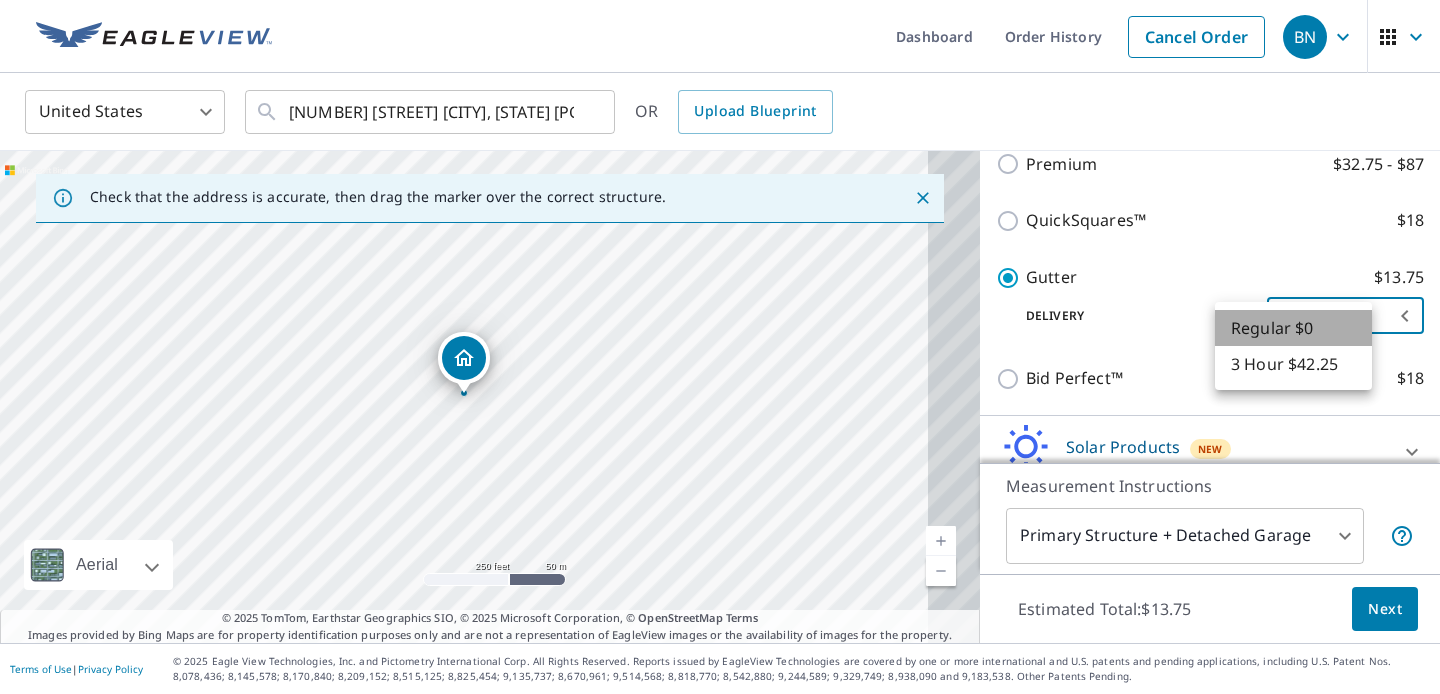 click on "Regular $0" at bounding box center [1293, 328] 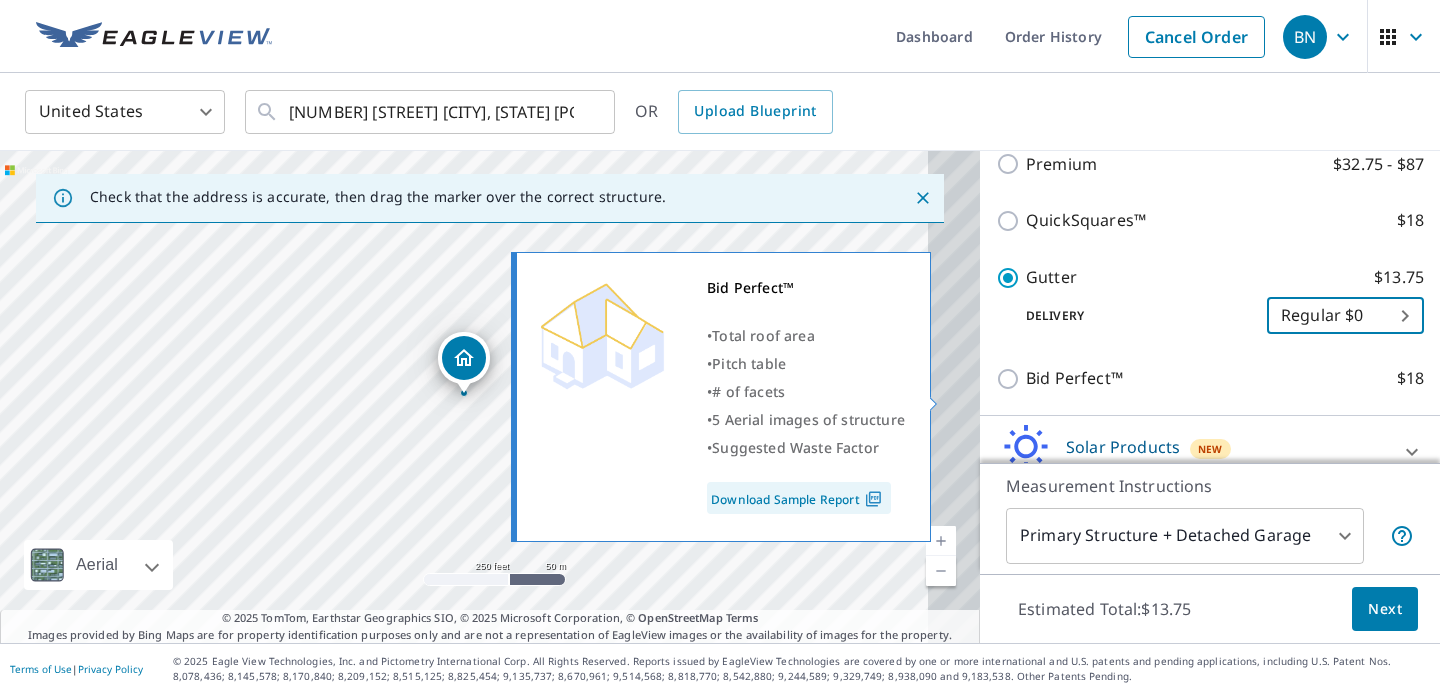 click on "Bid Perfect™ $18" at bounding box center [1011, 379] 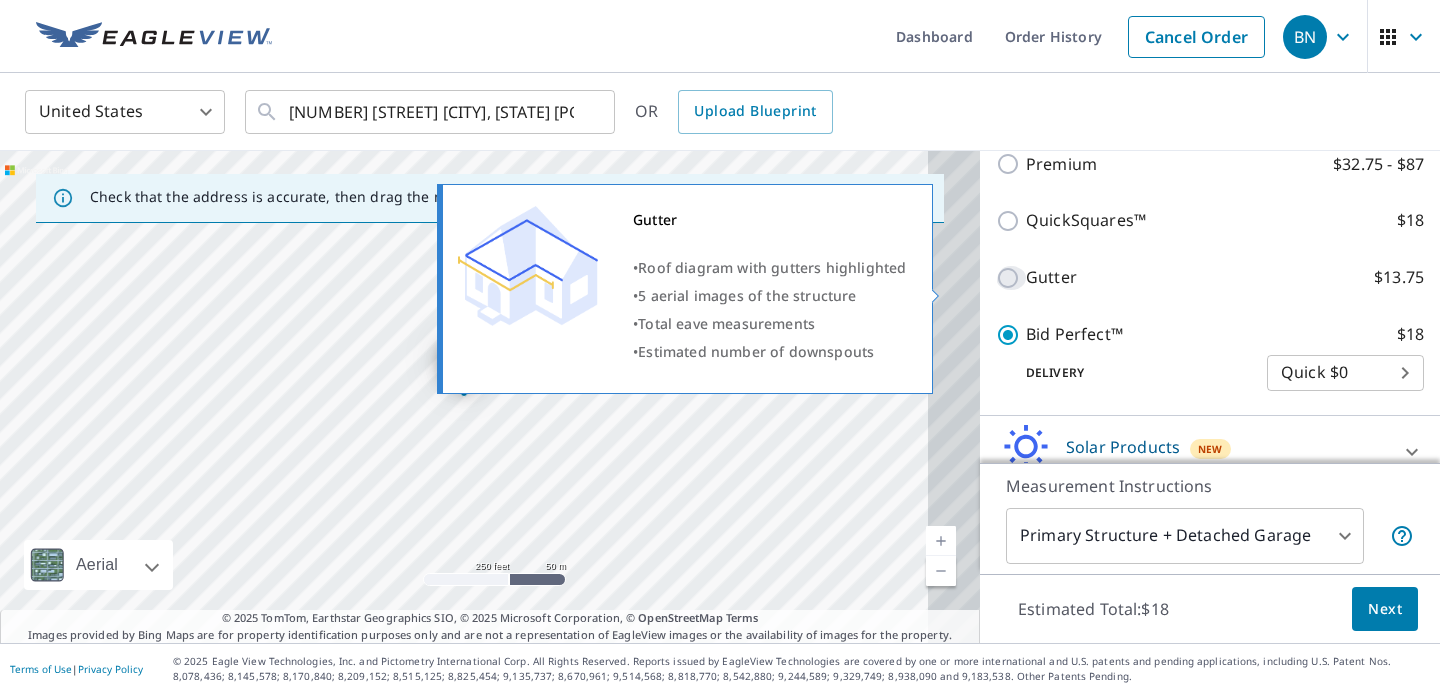 click on "Gutter $13.75" at bounding box center (1011, 278) 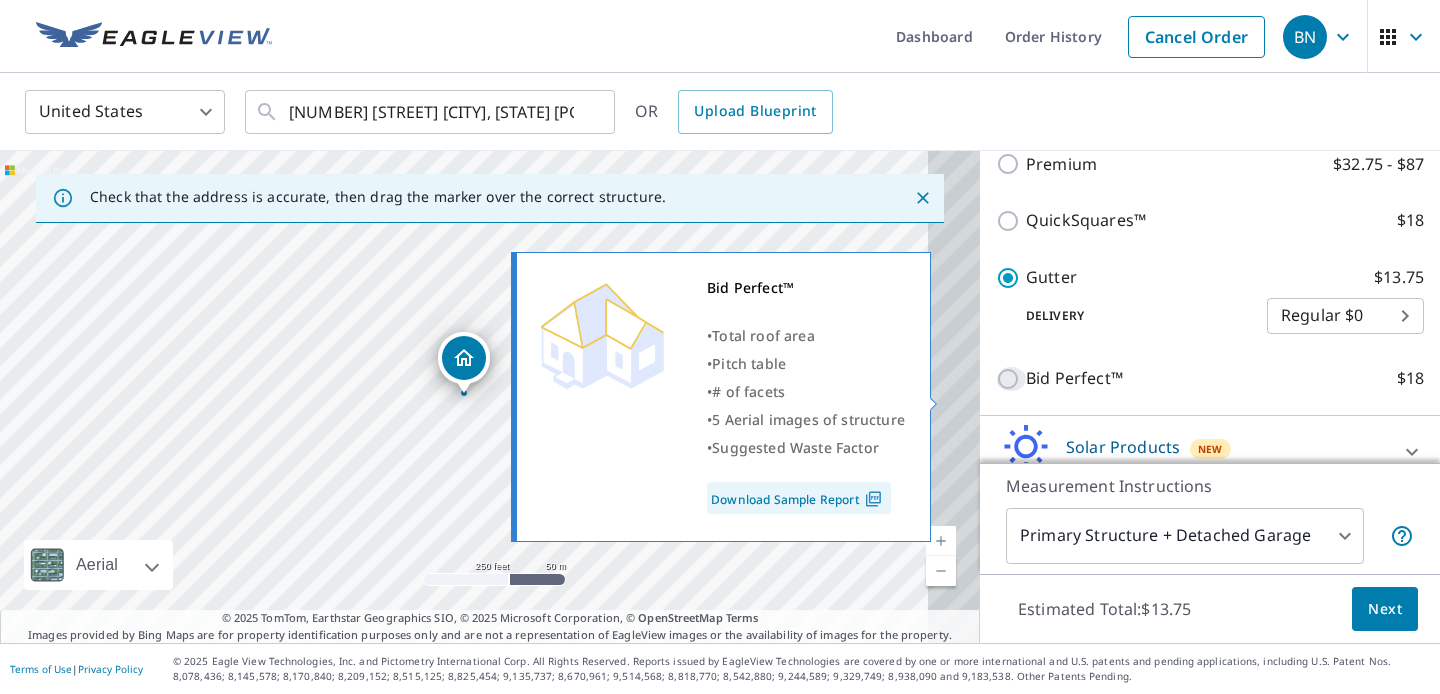 click on "Bid Perfect™ $18" at bounding box center (1011, 379) 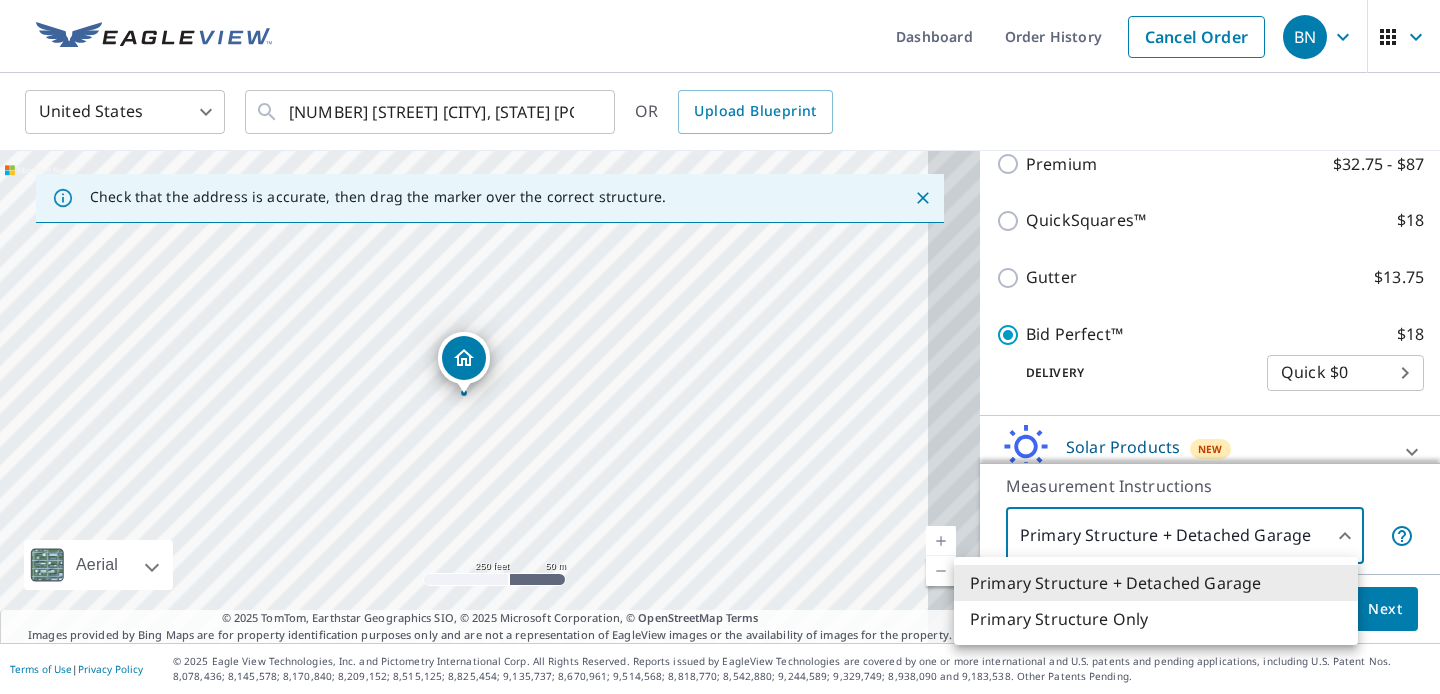 click on "BN BN
Dashboard Order History Cancel Order BN United States US ​ [NUMBER] [STREET] [CITY], [STATE] [POSTAL_CODE] ​ OR Upload Blueprint Check that the address is accurate, then drag the marker over the correct structure. [NUMBER] [STREET] [CITY], [STATE] [POSTAL_CODE] Aerial Road A standard road map Aerial A detailed look from above Labels Labels 250 feet 50 m © 2025 TomTom, © Vexcel Imaging, © 2025 Microsoft Corporation, © OpenStreetMap Terms © 2025 TomTom, Earthstar Geographics SIO, © 2025 Microsoft Corporation, ©   OpenStreetMap   Terms Images provided by Bing Maps are for property identification purposes only and are not a representation of EagleView images or the availability of images for the property. PROPERTY TYPE Residential Commercial Multi-Family This is a complex BUILDING ID [NUMBER] [STREET], [CITY], [STATE], [POSTAL_CODE] Full House Products New Full House™ $105 Roof Products New Bid Perfect™ with Quick Delivery Premium $32.75 - $87 QuickSquares™ $18 Gutter $13.75 Bid Perfect™ $18 Delivery Quick $0 45 ​" at bounding box center (720, 347) 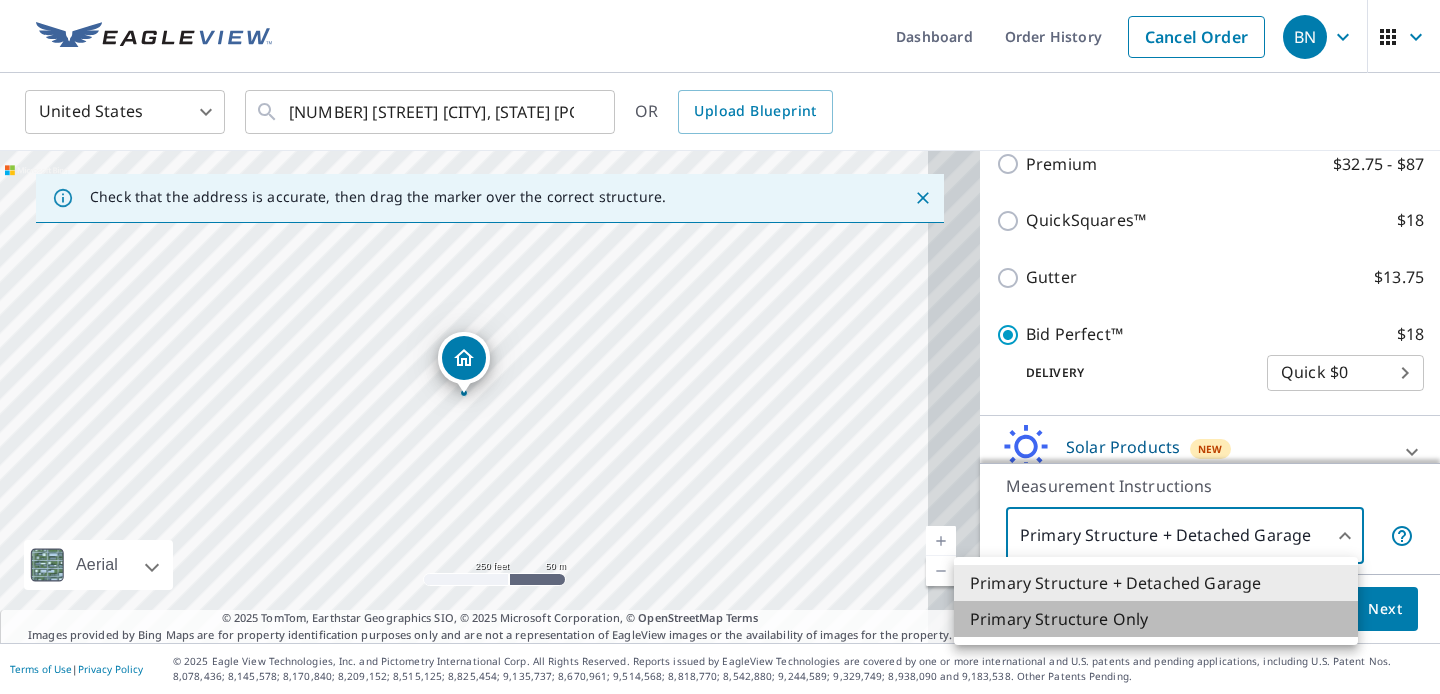 click on "Primary Structure Only" at bounding box center [1156, 619] 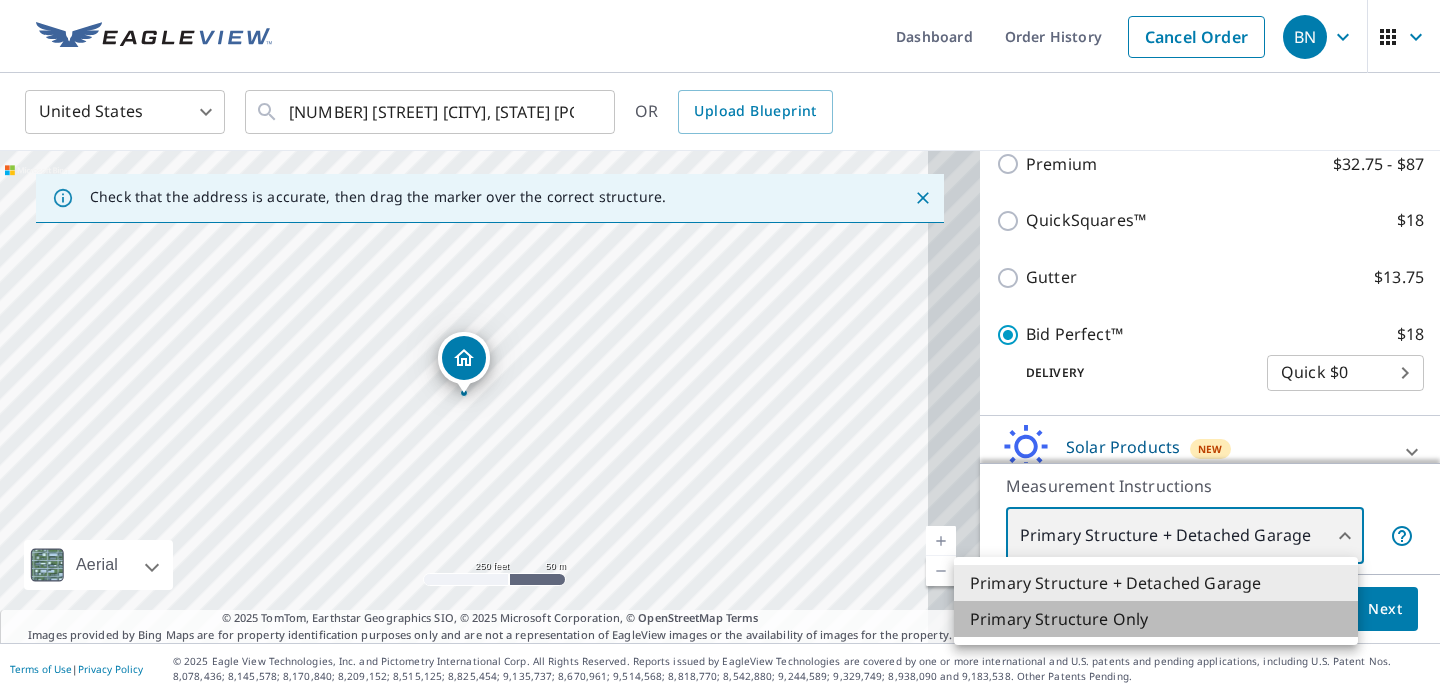 type on "2" 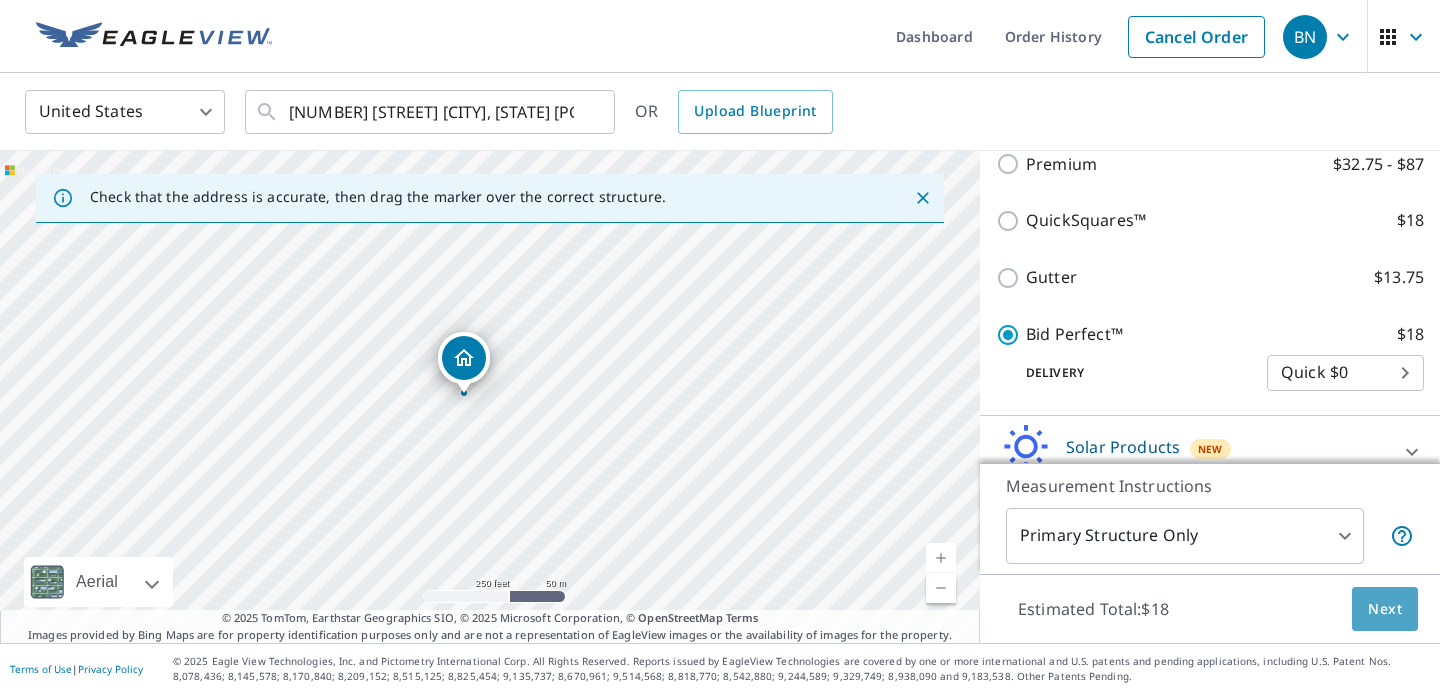 click on "Next" at bounding box center (1385, 609) 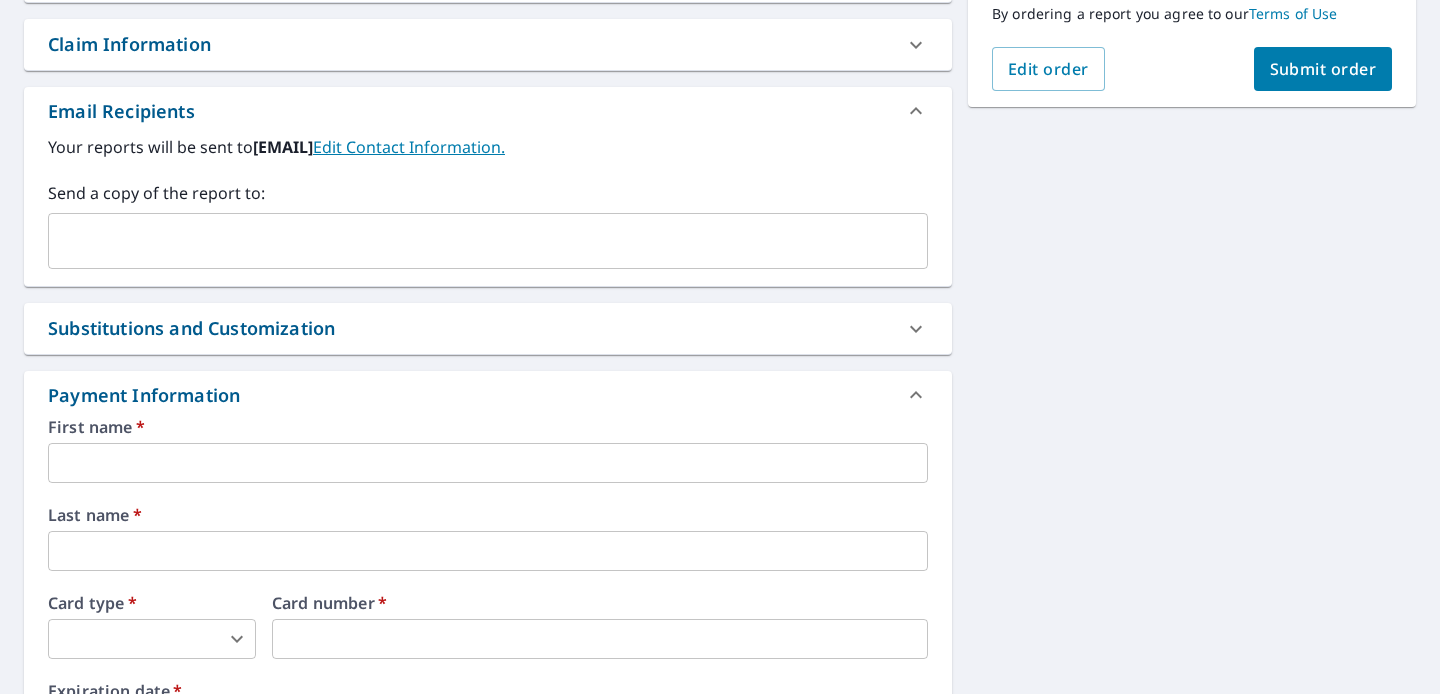 scroll, scrollTop: 551, scrollLeft: 0, axis: vertical 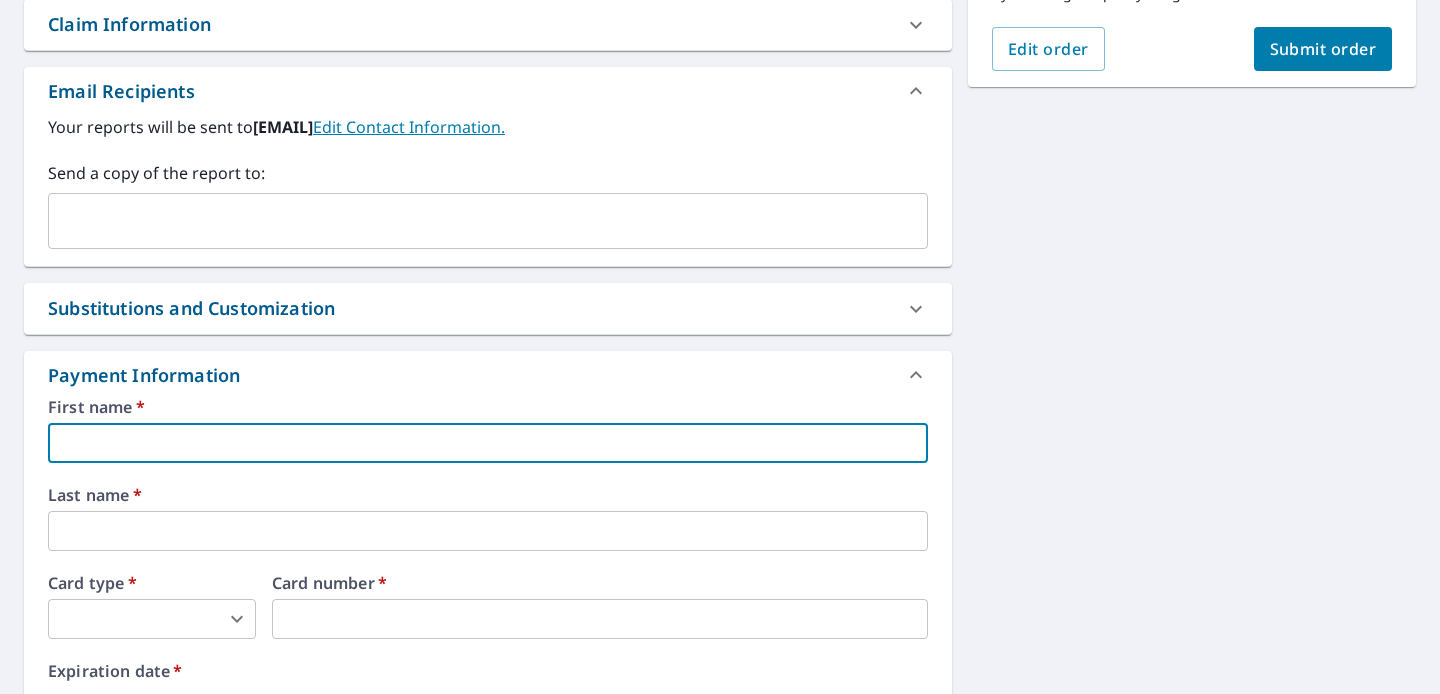 click at bounding box center (488, 443) 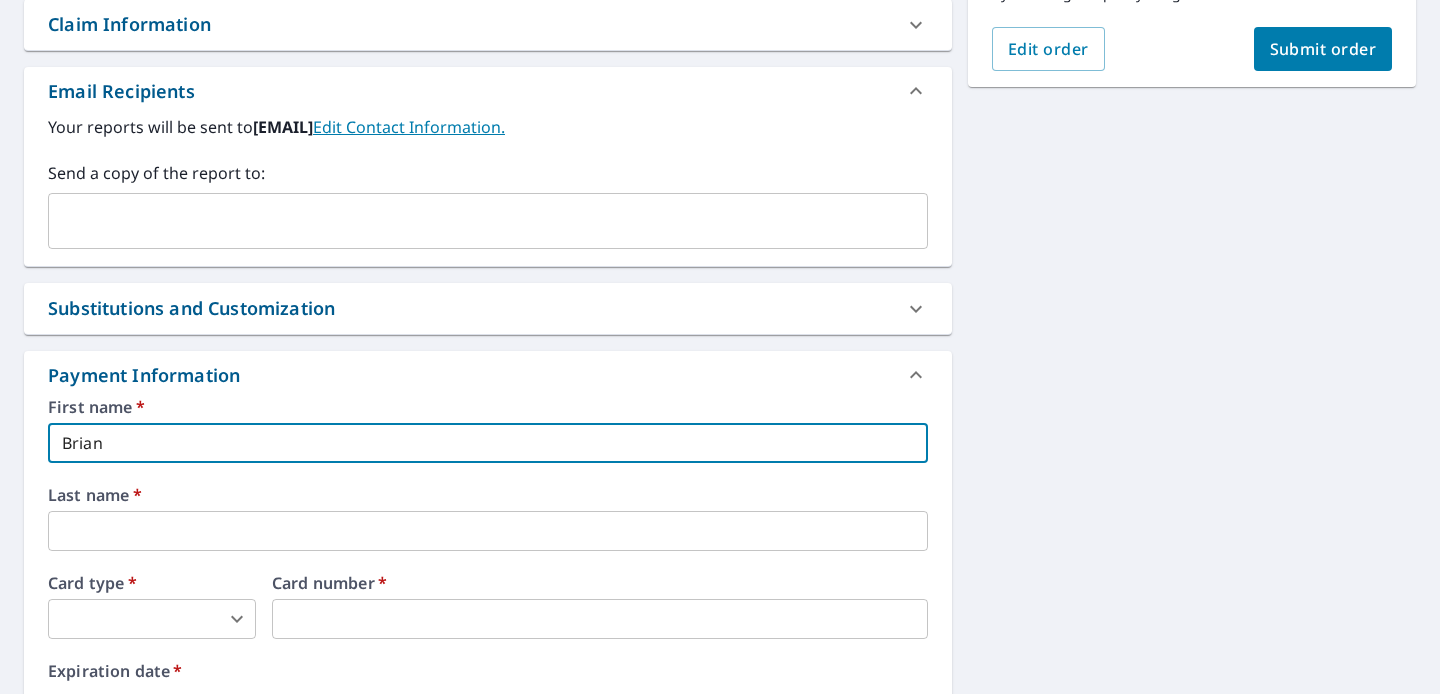 type on "[EMAIL]" 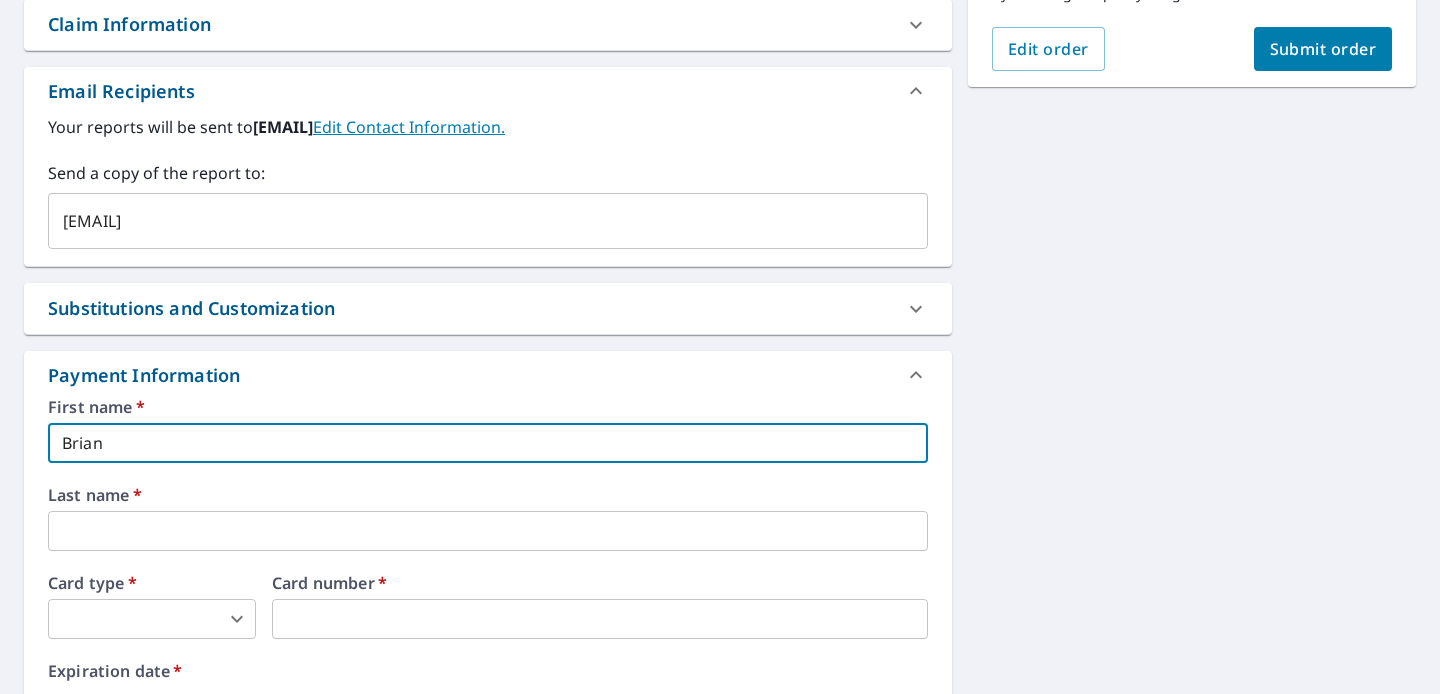 type on "[LAST]" 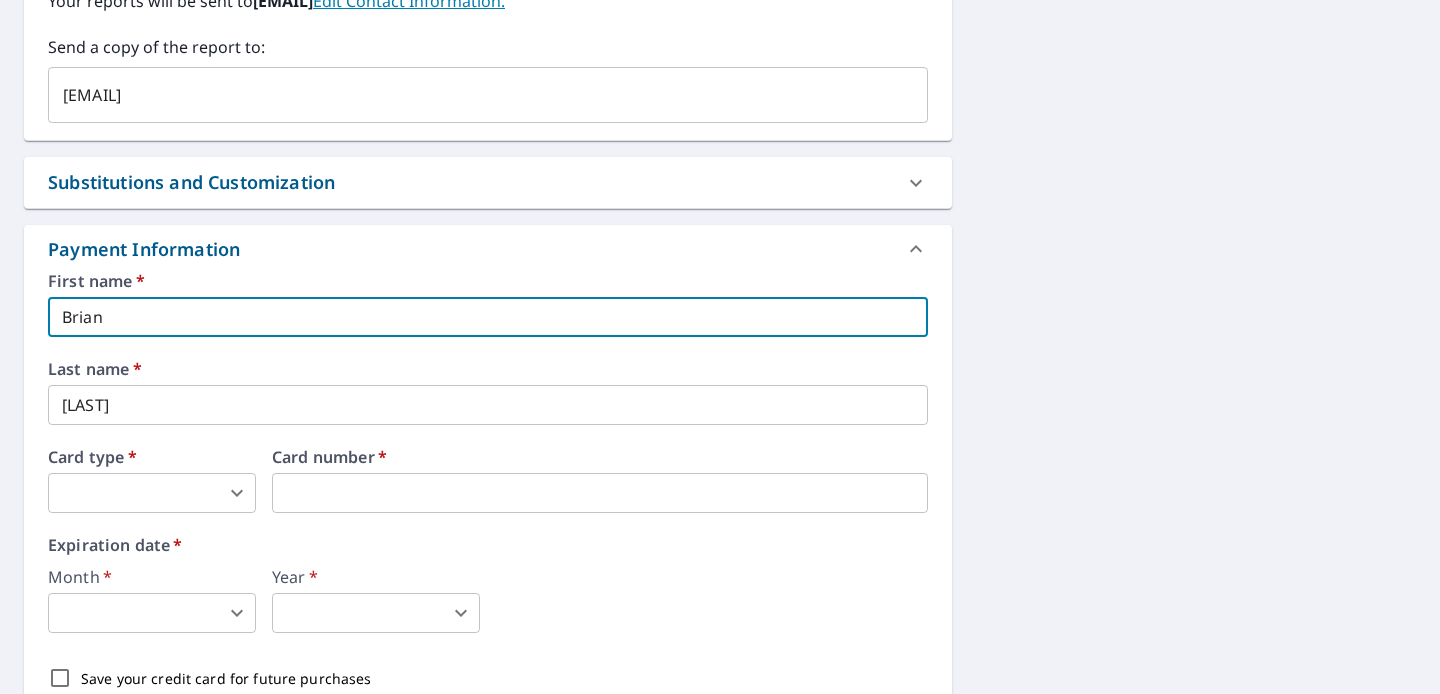 scroll, scrollTop: 689, scrollLeft: 0, axis: vertical 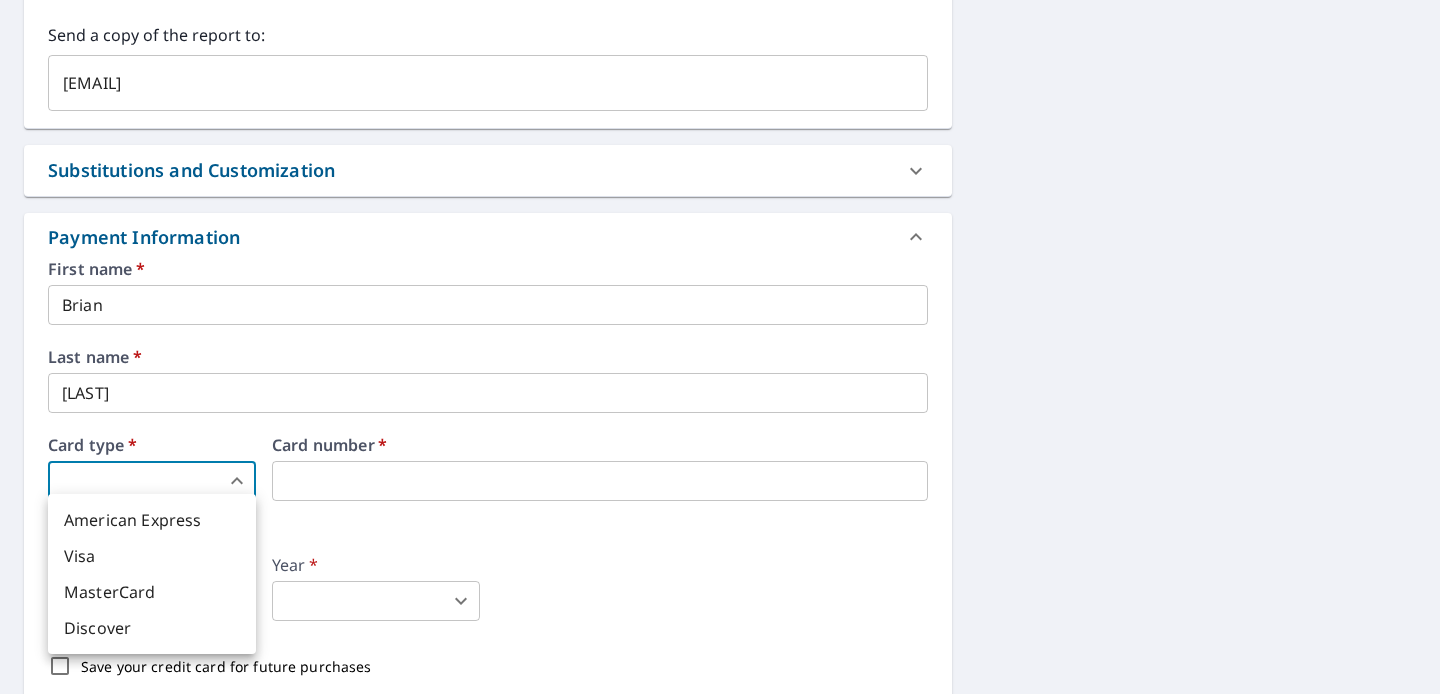 click on "BN BN
Dashboard Order History Cancel Order BN Dashboard / Finalize Order Finalize Order [NUMBER] [STREET], [CITY], [STATE] [POSTAL_CODE] Aerial Road A standard road map Aerial A detailed look from above Labels Labels 25 feet 10 m © 2025 TomTom, © Vexcel Imaging, © 2025 Microsoft Corporation,  © OpenStreetMap Terms PROPERTY TYPE Residential BUILDING ID [NUMBER] [STREET], [CITY], [STATE], [POSTAL_CODE] Changes to structures in last 4 years ( renovations, additions, etc. ) Claim Information Claim number ​ Claim information ​ PO number ​ Date of loss ​ Cat ID ​ Email Recipients Your reports will be sent to  [EMAIL].  Edit Contact Information. Send a copy of the report to: [EMAIL] ​ Substitutions and Customization Roof measurement report substitutions If a Bid Perfect - Residential Report is unavailable send me a QuickSquares Report: Yes No Ask If a QuickSquares Report is unavailable send me a QuickSquares Extended Coverage Report: Yes No Ask Yes No Ask Yes No Ask Yes No Ask Yes No Ask DXF *" at bounding box center [720, 347] 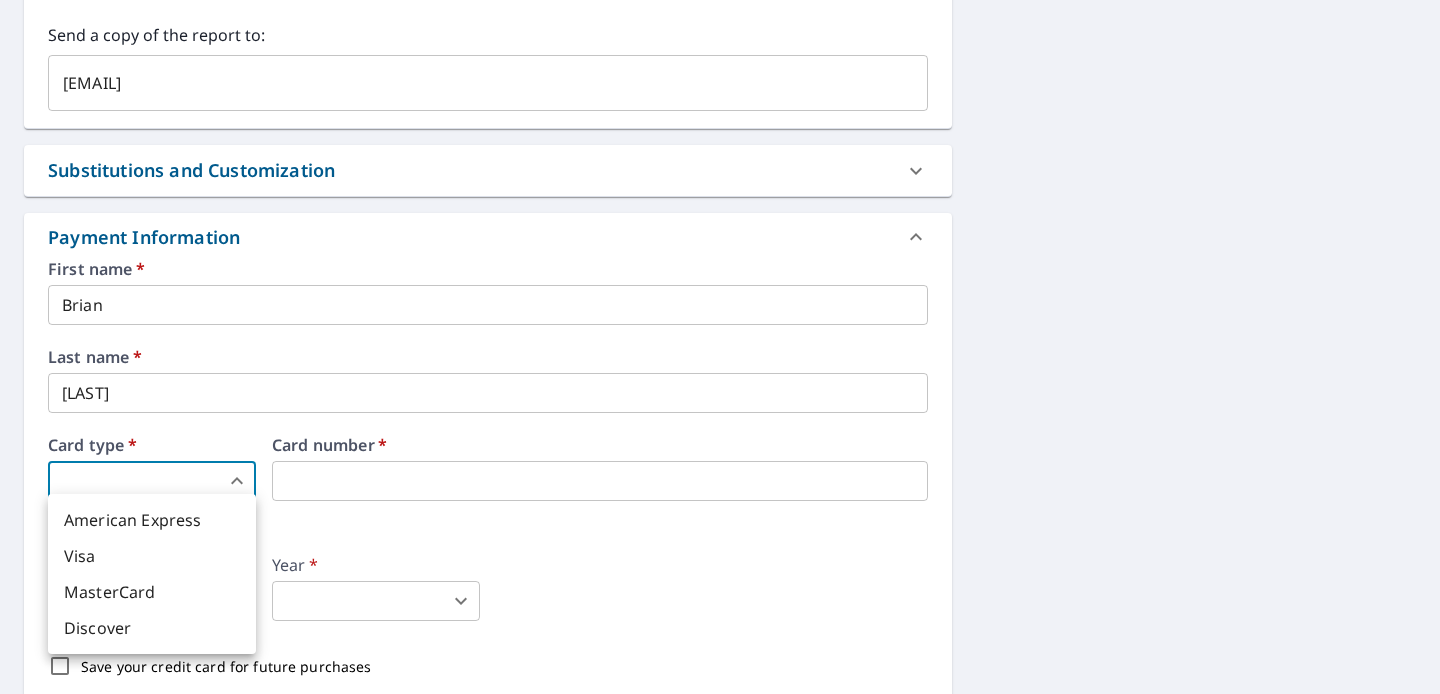 click on "Visa" at bounding box center [152, 556] 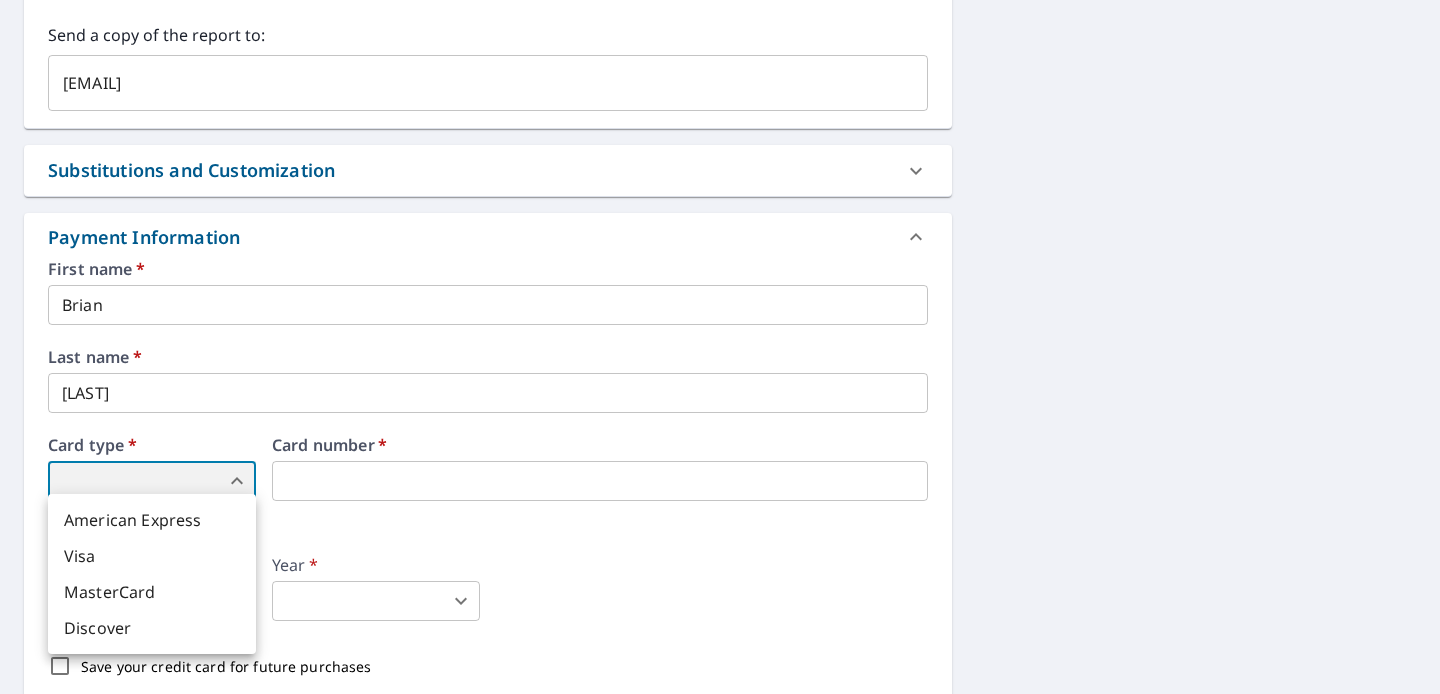 type on "2" 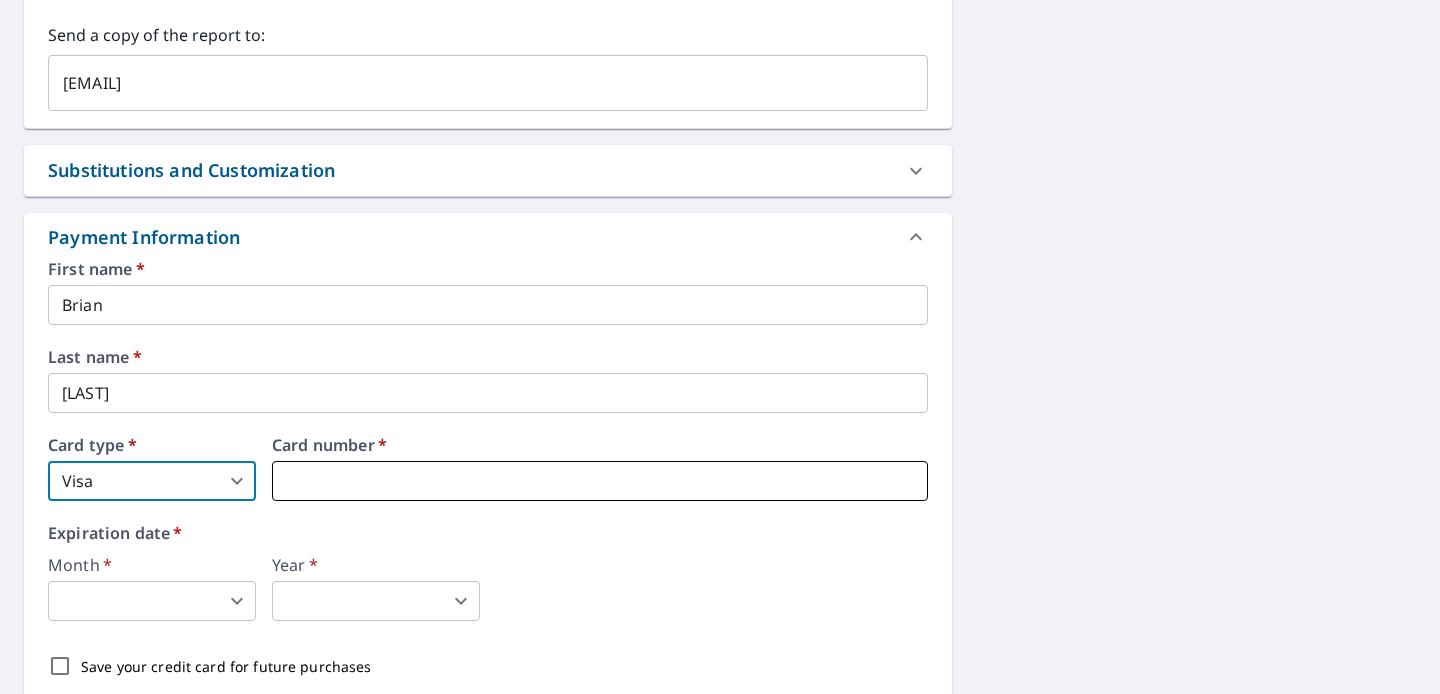 click at bounding box center (600, 481) 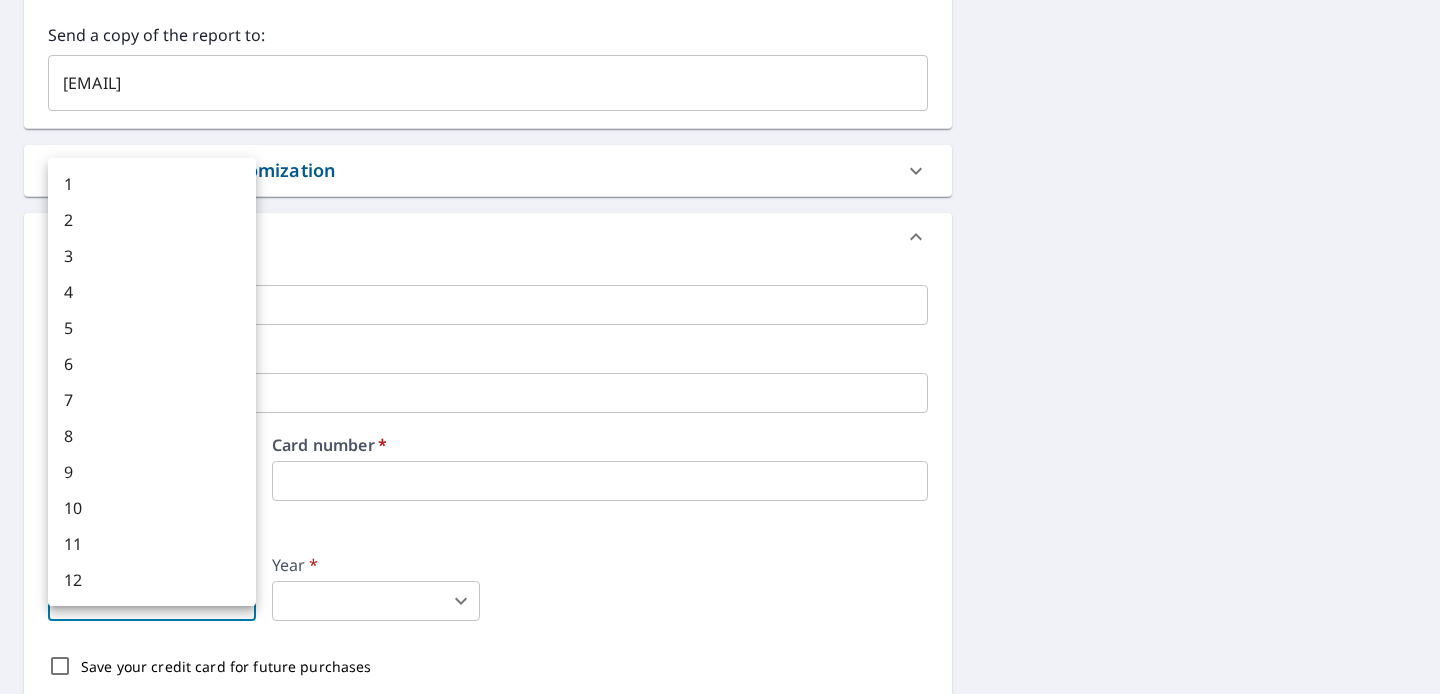 click on "BN BN
Dashboard Order History Cancel Order BN Dashboard / Finalize Order Finalize Order [NUMBER] [STREET], [CITY], [STATE] [POSTAL_CODE] Aerial Road A standard road map Aerial A detailed look from above Labels Labels 25 feet 10 m © 2025 TomTom, © Vexcel Imaging, © 2025 Microsoft Corporation,  © OpenStreetMap Terms PROPERTY TYPE Residential BUILDING ID [NUMBER] [STREET], [CITY], [STATE], [POSTAL_CODE] Changes to structures in last 4 years ( renovations, additions, etc. ) Claim Information Claim number ​ Claim information ​ PO number ​ Date of loss ​ Cat ID ​ Email Recipients Your reports will be sent to  [EMAIL].  Edit Contact Information. Send a copy of the report to: [EMAIL] ​ Substitutions and Customization Roof measurement report substitutions If a Bid Perfect - Residential Report is unavailable send me a QuickSquares Report: Yes No Ask If a QuickSquares Report is unavailable send me a QuickSquares Extended Coverage Report: Yes No Ask Yes No Ask Yes No Ask Yes No Ask Yes No Ask DXF *" at bounding box center [720, 347] 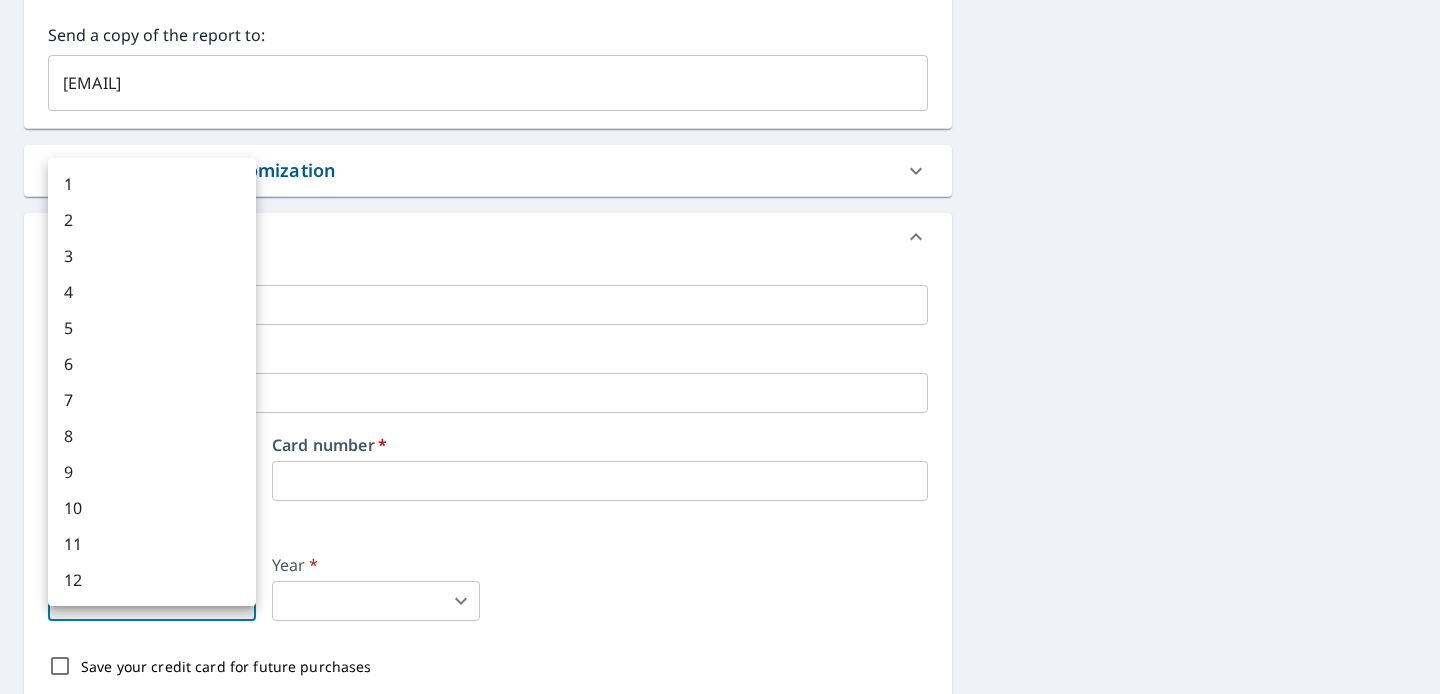 type on "2" 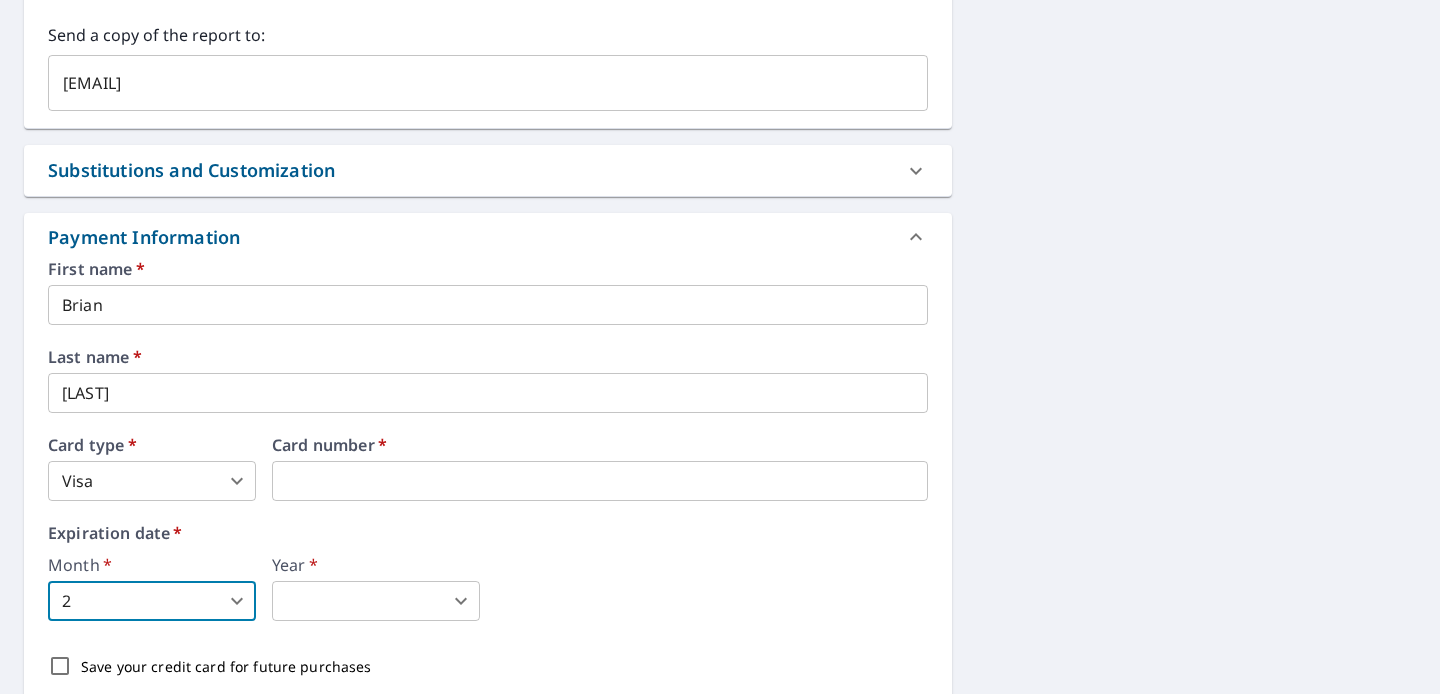 click on "BN BN
Dashboard Order History Cancel Order BN Dashboard / Finalize Order Finalize Order [NUMBER] [STREET], [CITY], [STATE] [POSTAL_CODE] Aerial Road A standard road map Aerial A detailed look from above Labels Labels 25 feet 10 m © 2025 TomTom, © Vexcel Imaging, © 2025 Microsoft Corporation,  © OpenStreetMap Terms PROPERTY TYPE Residential BUILDING ID [NUMBER] [STREET], [CITY], [STATE], [POSTAL_CODE] Changes to structures in last 4 years ( renovations, additions, etc. ) Claim Information Claim number ​ Claim information ​ PO number ​ Date of loss ​ Cat ID ​ Email Recipients Your reports will be sent to  [EMAIL].  Edit Contact Information. Send a copy of the report to: [EMAIL] ​ Substitutions and Customization Roof measurement report substitutions If a Bid Perfect - Residential Report is unavailable send me a QuickSquares Report: Yes No Ask If a QuickSquares Report is unavailable send me a QuickSquares Extended Coverage Report: Yes No Ask Yes No Ask Yes No Ask Yes No Ask Yes No Ask DXF *" at bounding box center [720, 347] 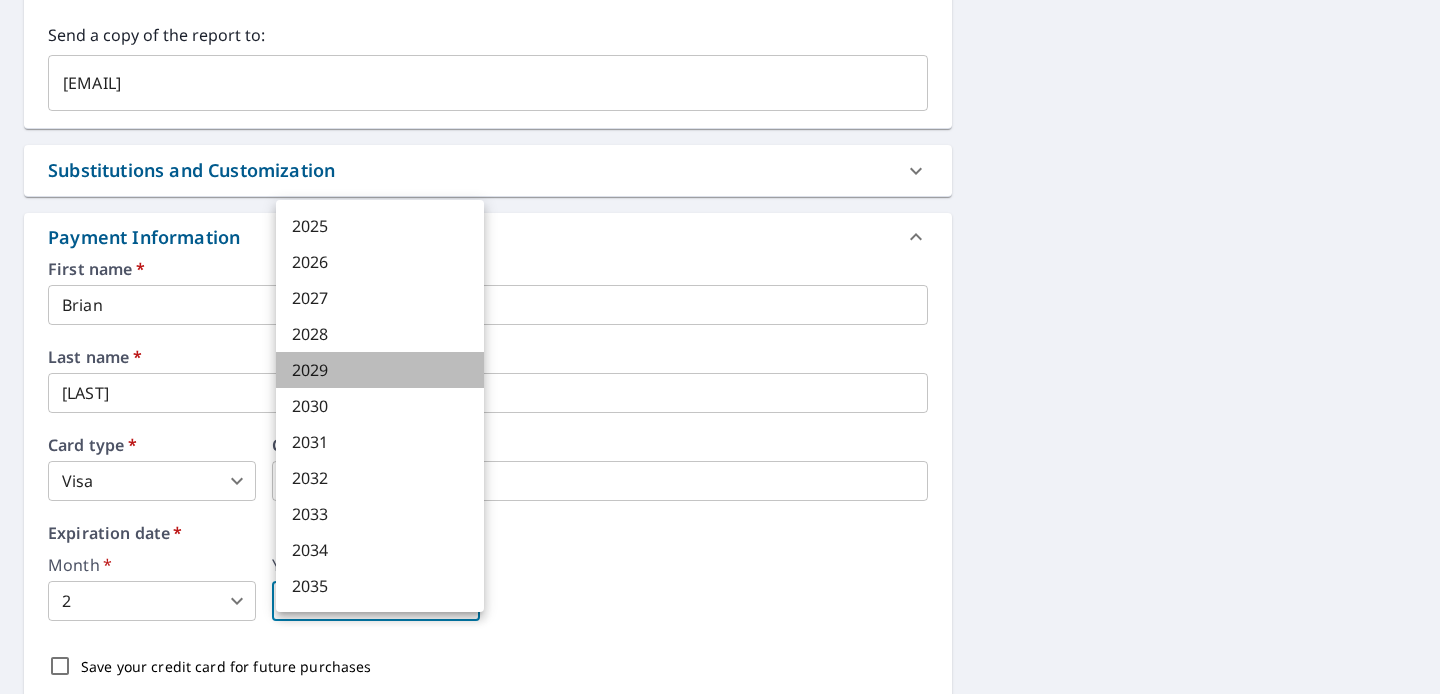 click on "2029" at bounding box center (380, 370) 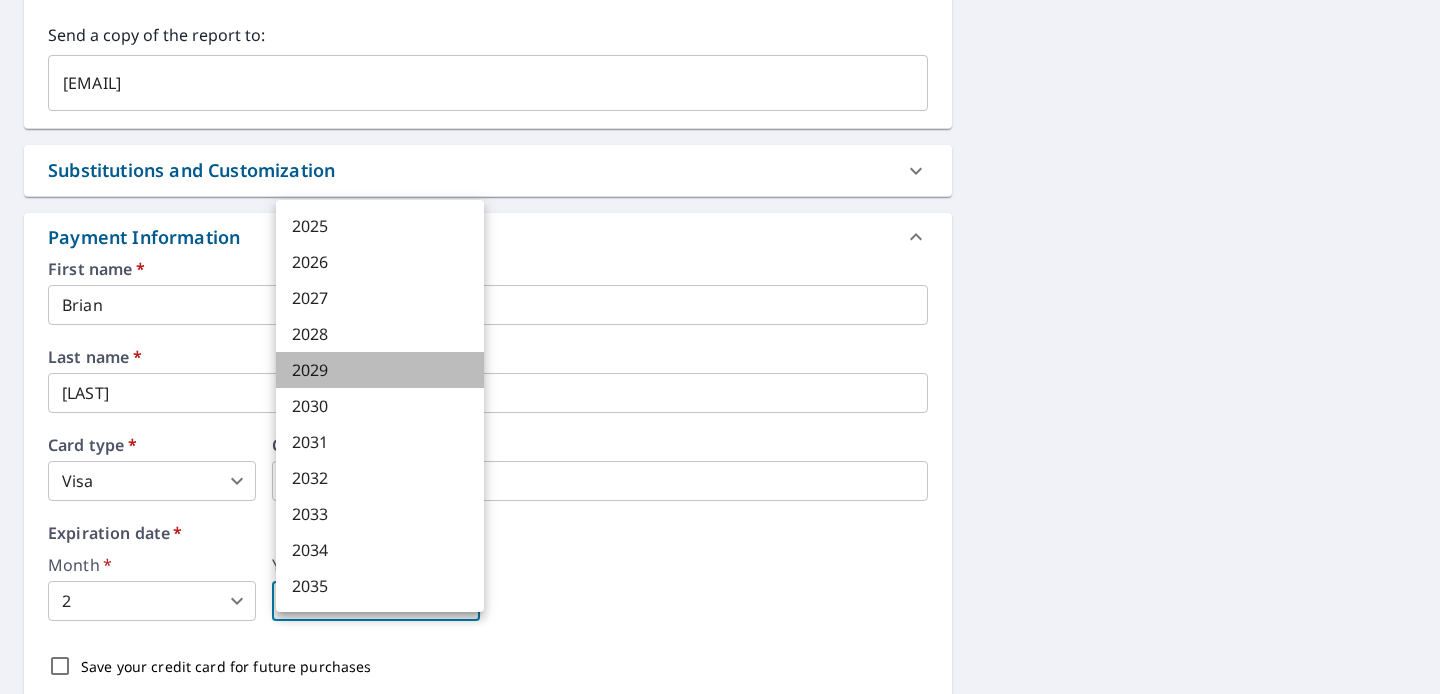 type on "2029" 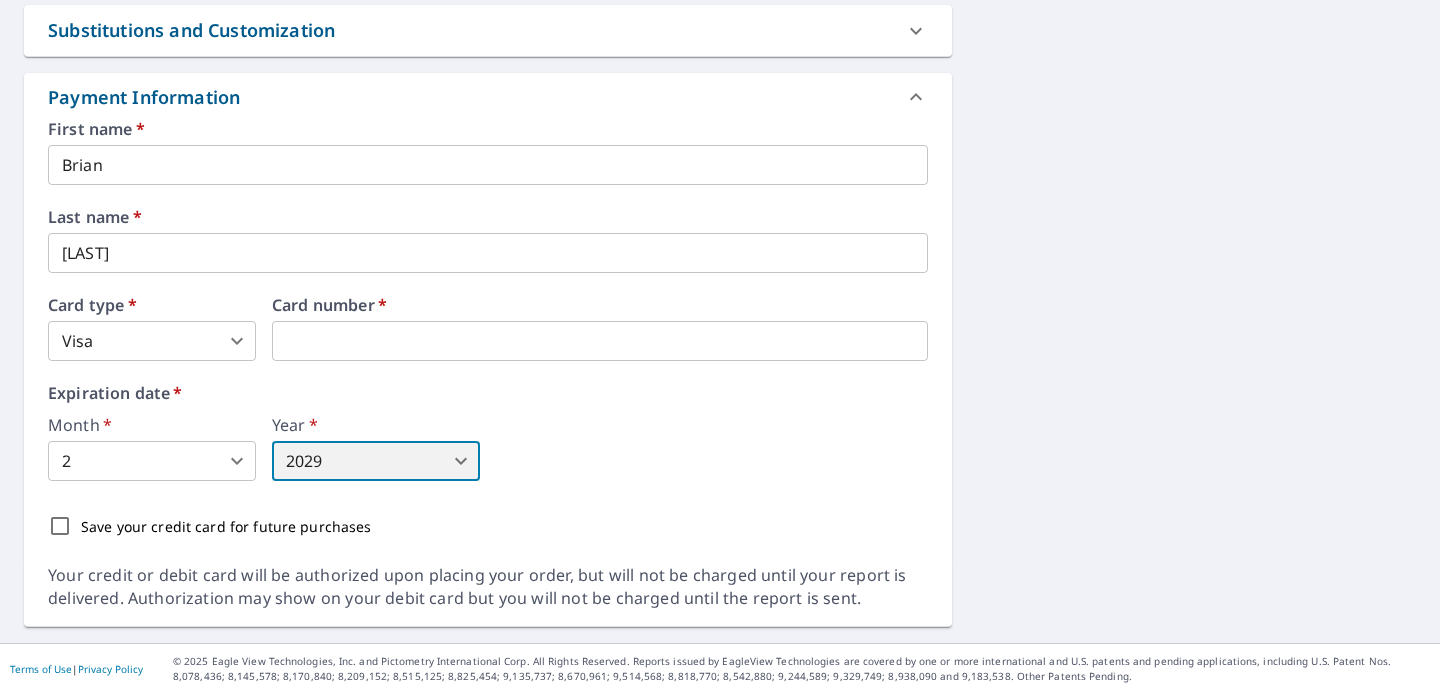 scroll, scrollTop: 902, scrollLeft: 0, axis: vertical 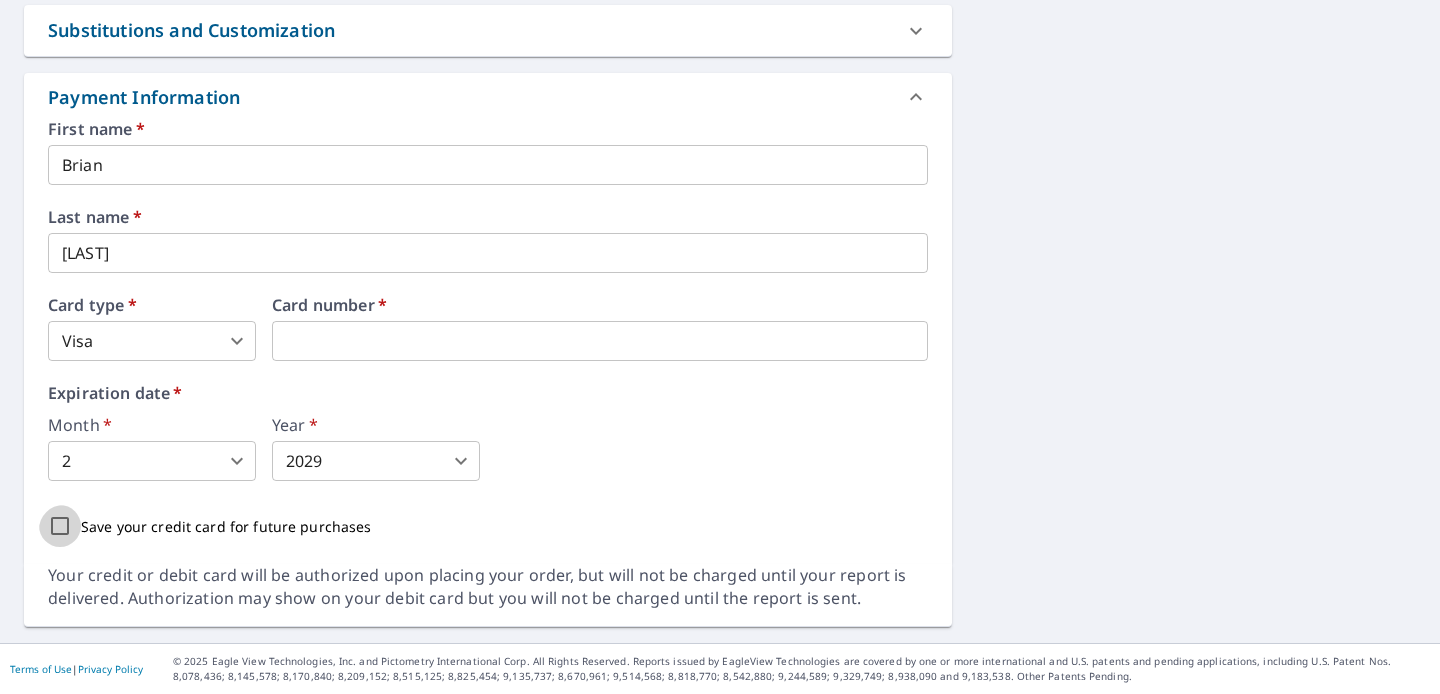 click on "Save your credit card for future purchases" at bounding box center (60, 526) 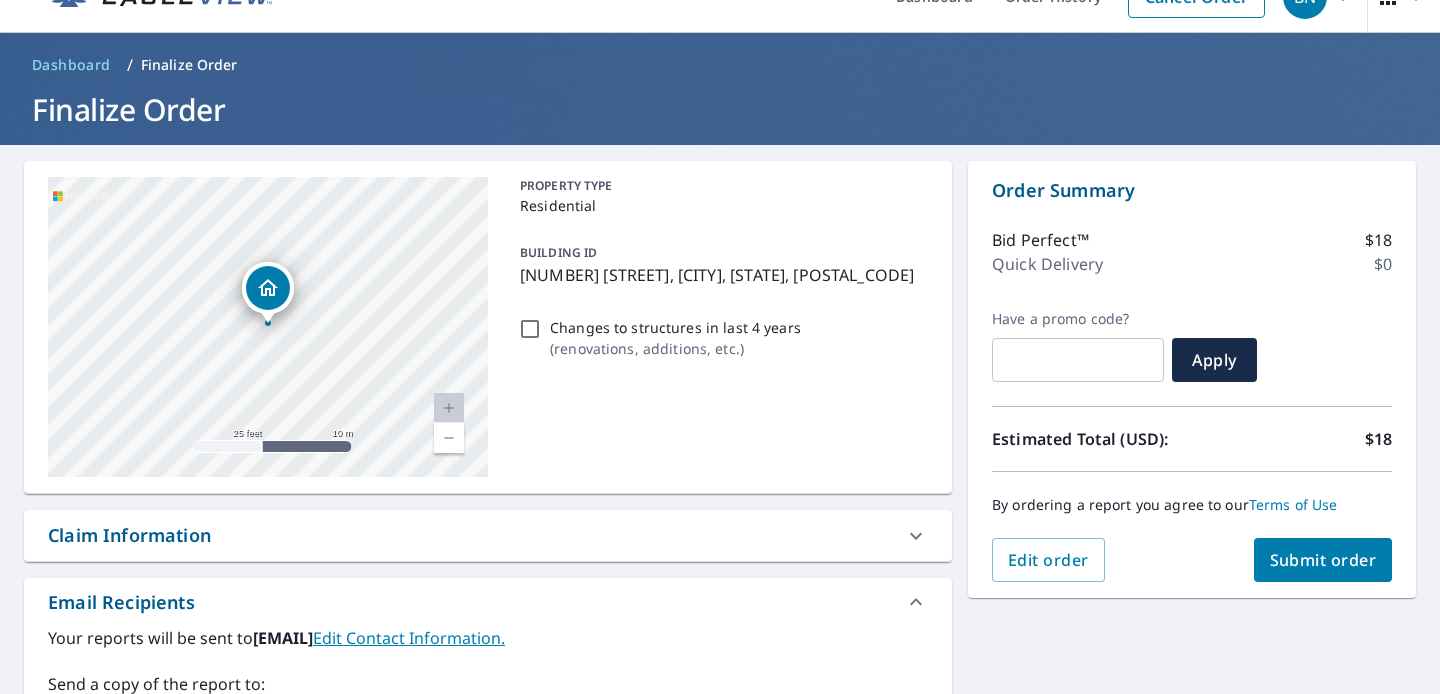 scroll, scrollTop: 33, scrollLeft: 0, axis: vertical 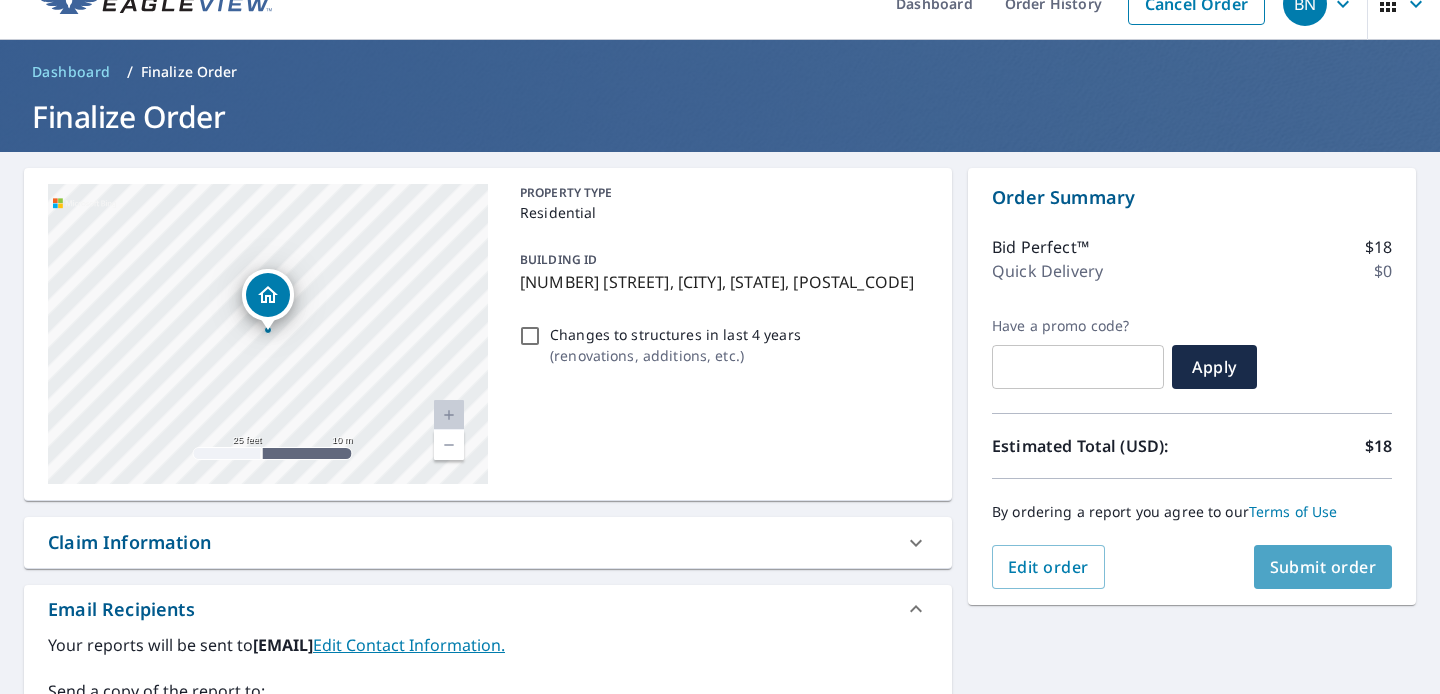 click on "Submit order" at bounding box center [1323, 567] 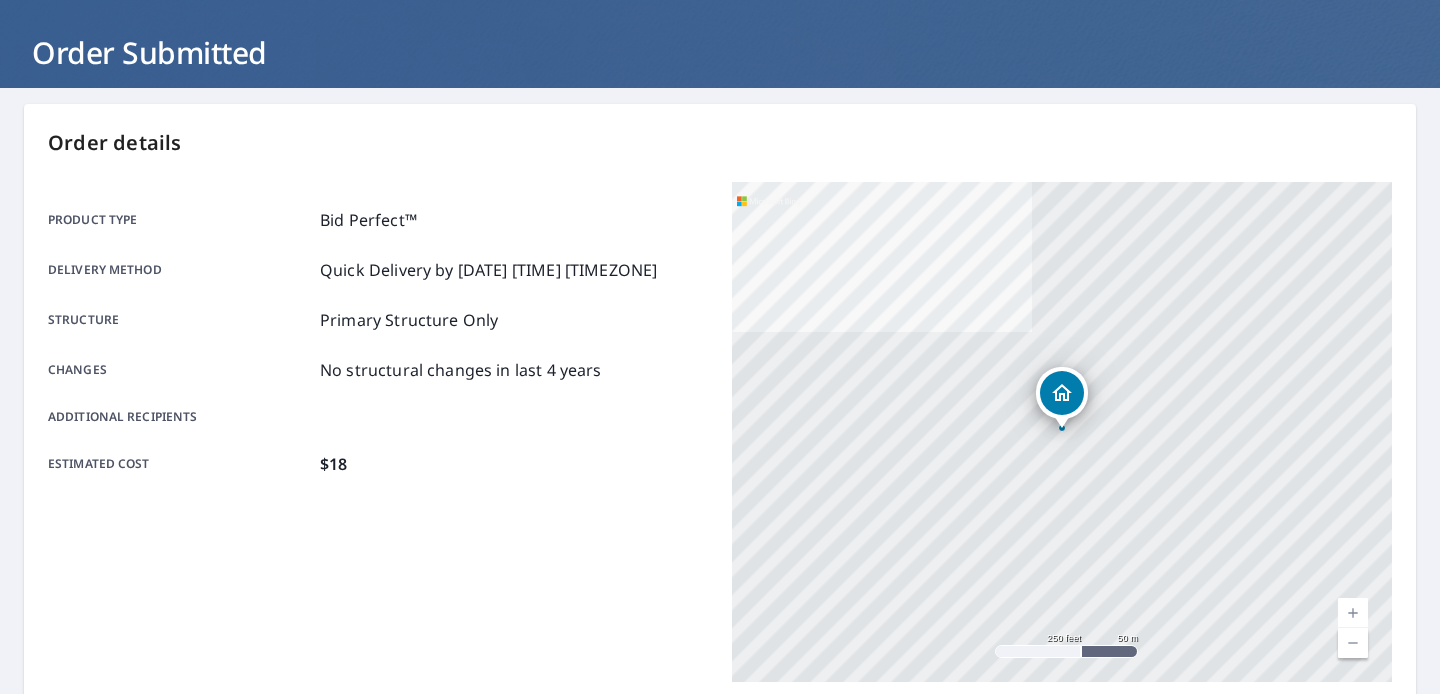 scroll, scrollTop: 0, scrollLeft: 0, axis: both 